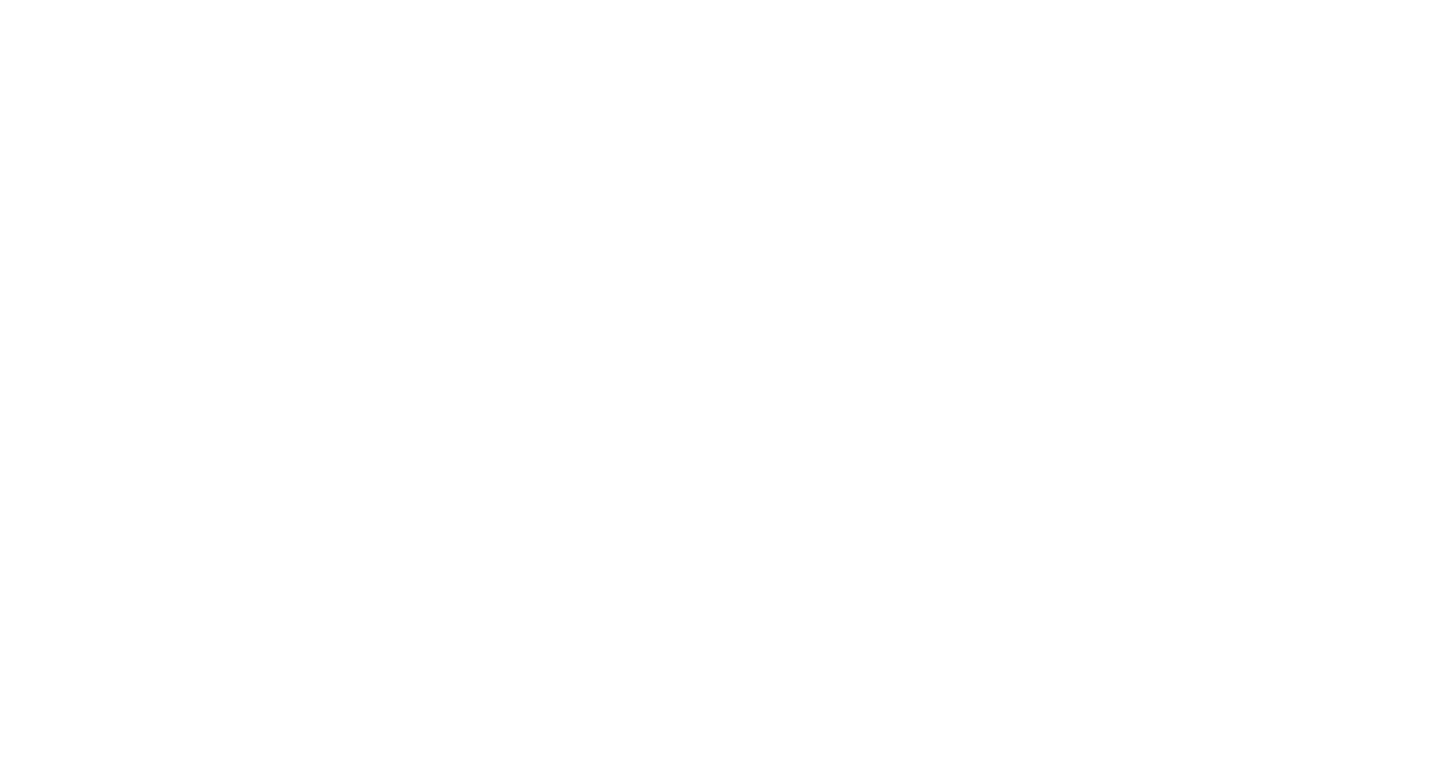 scroll, scrollTop: 0, scrollLeft: 0, axis: both 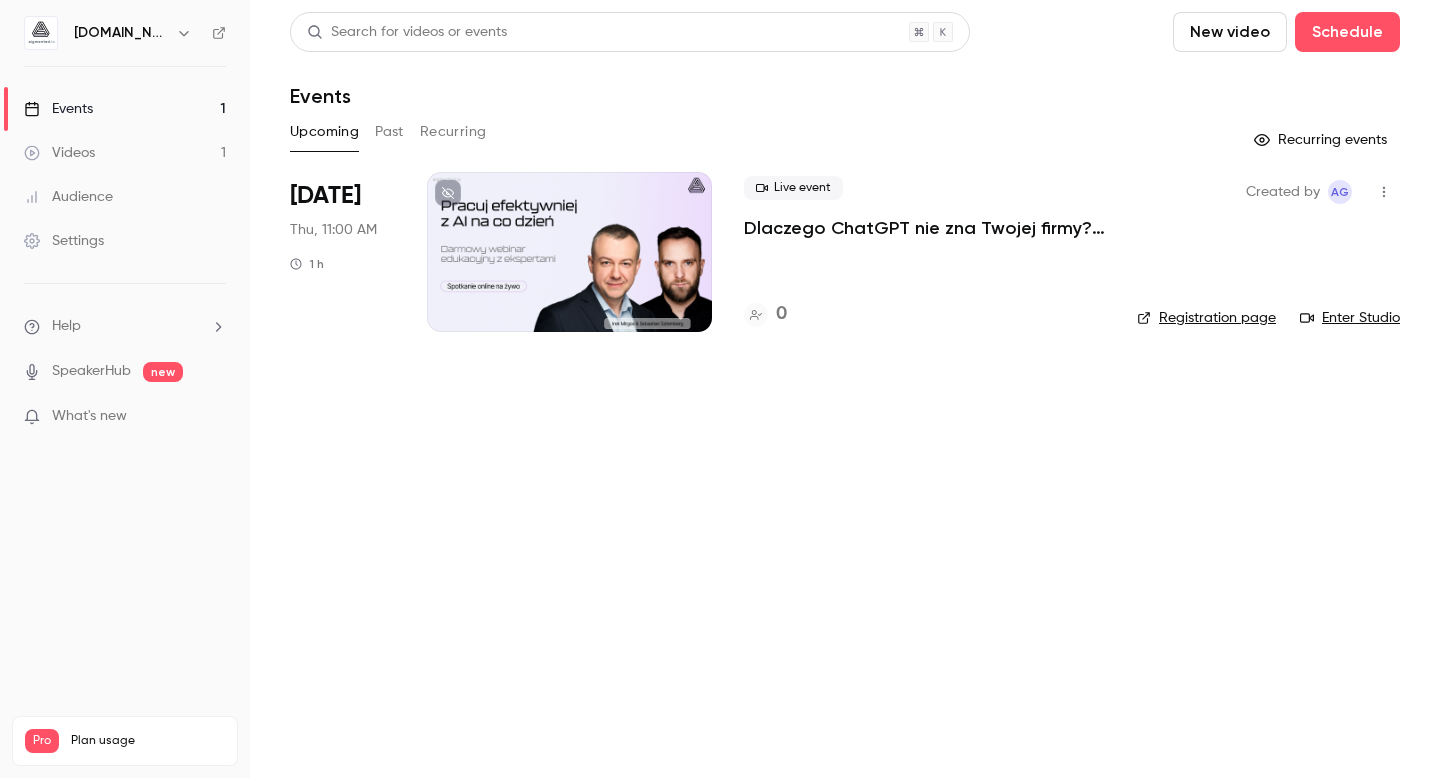 click 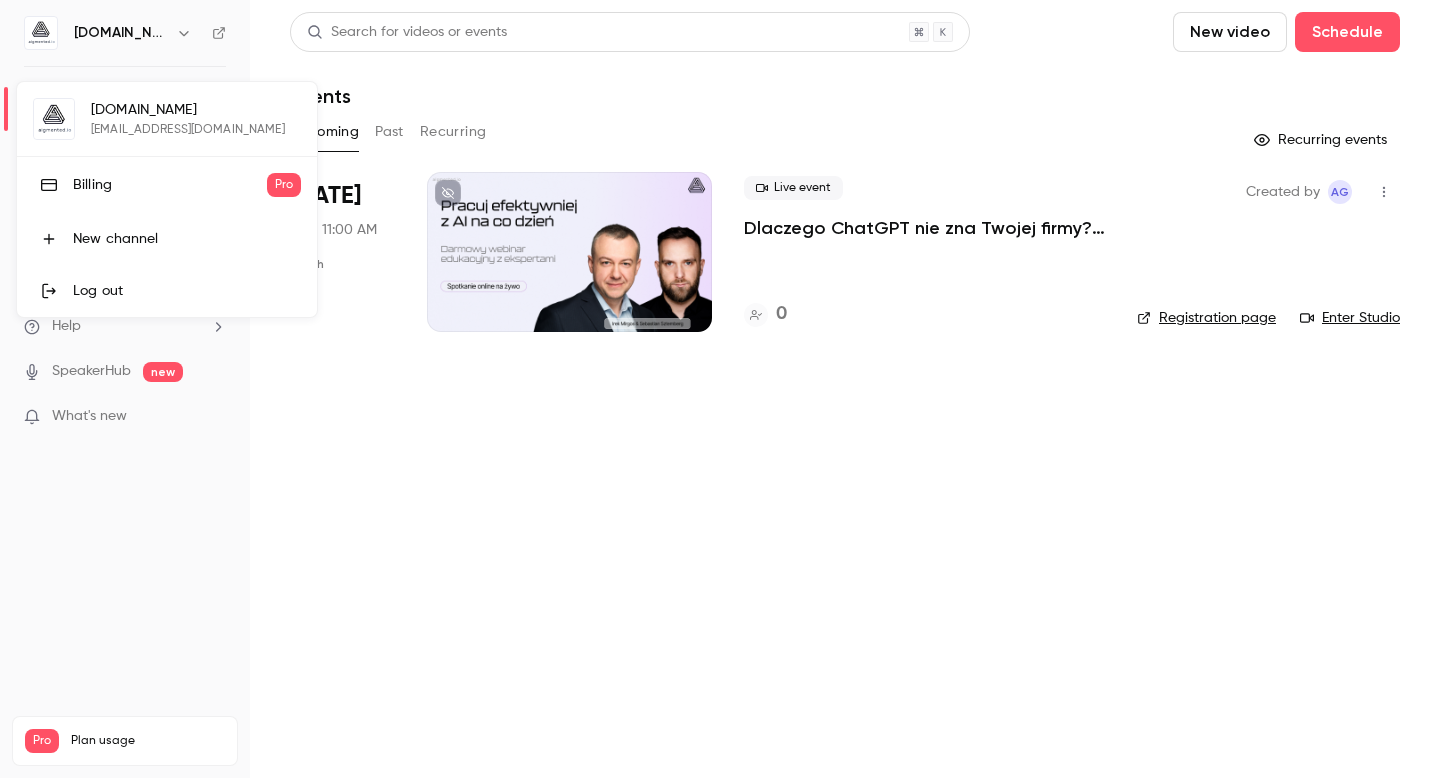 click on "Log out" at bounding box center (187, 291) 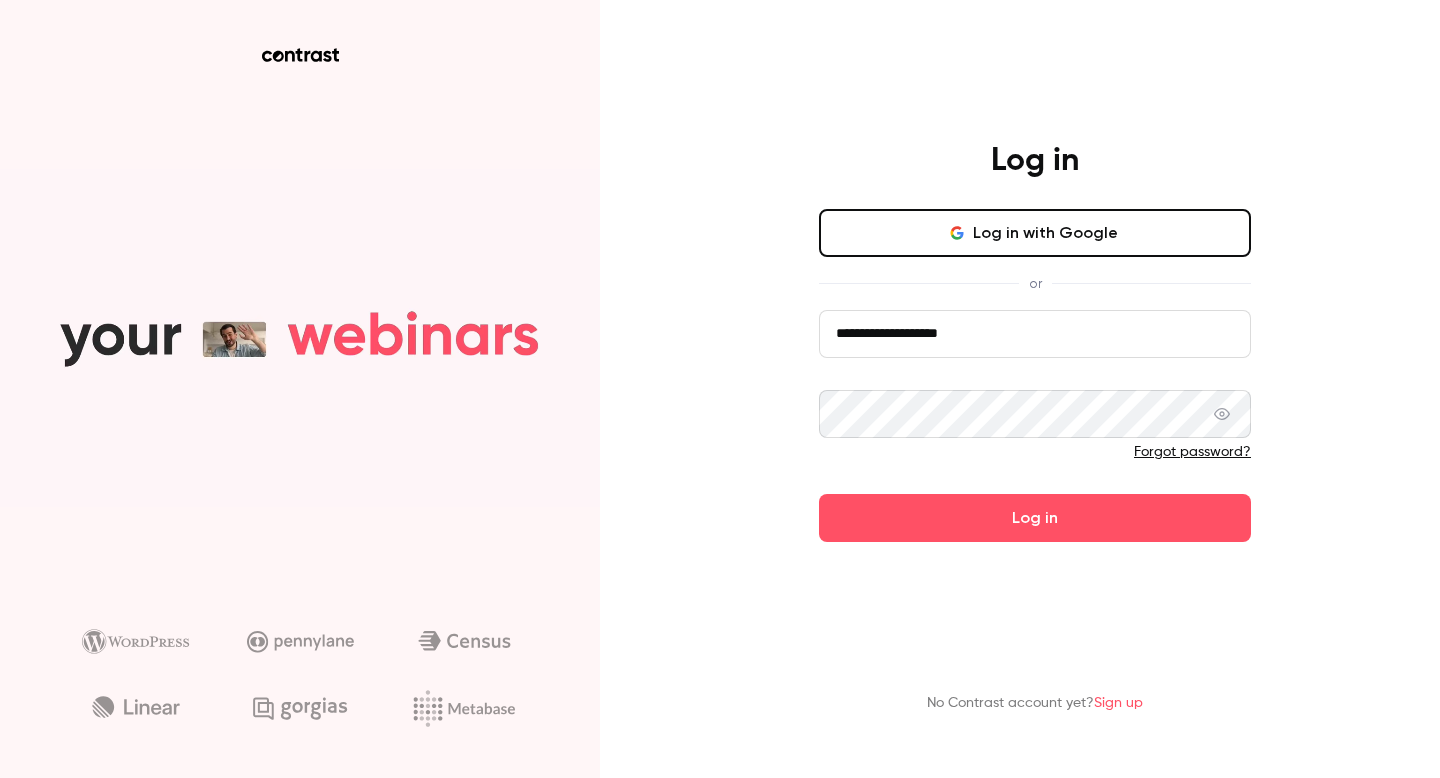 click on "**********" at bounding box center [1035, 334] 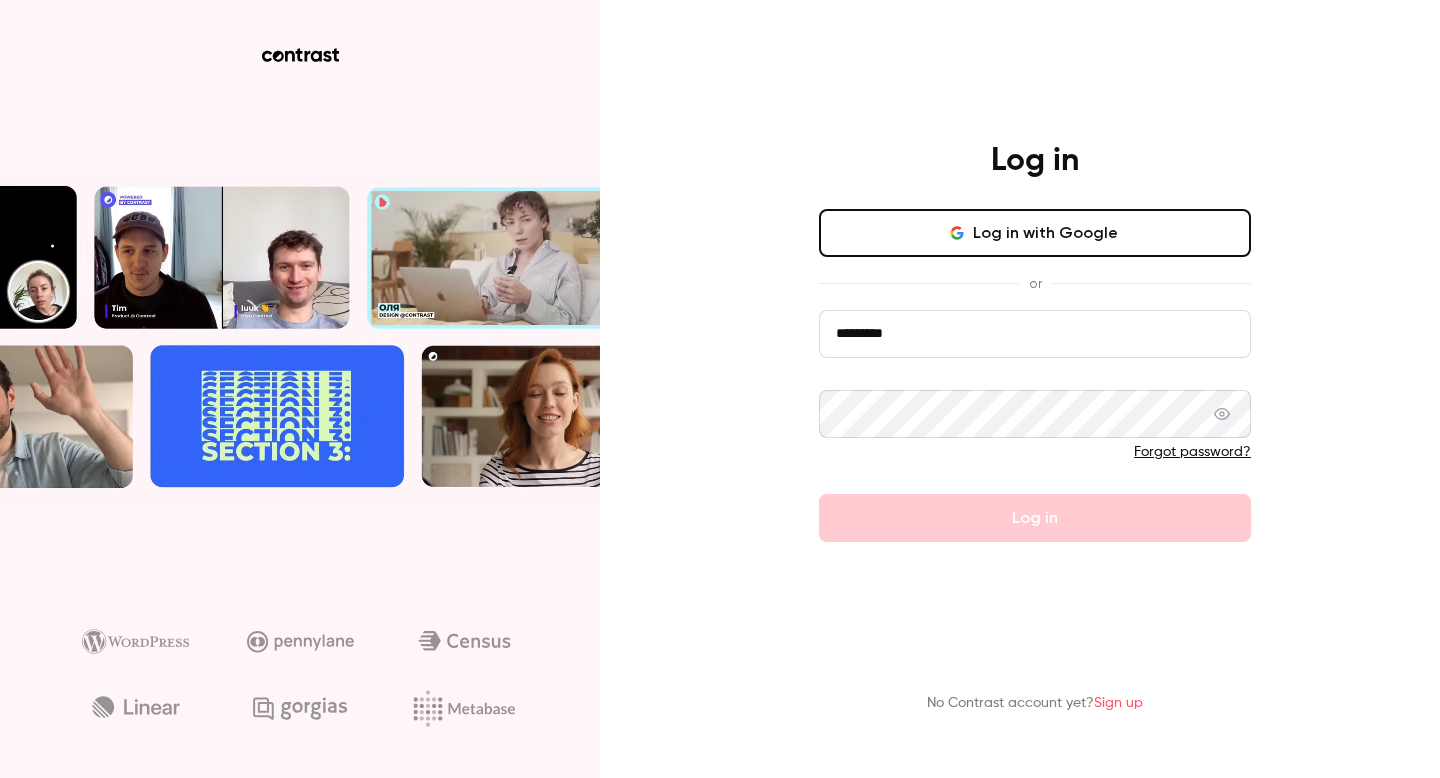 click on "*********" at bounding box center [1035, 334] 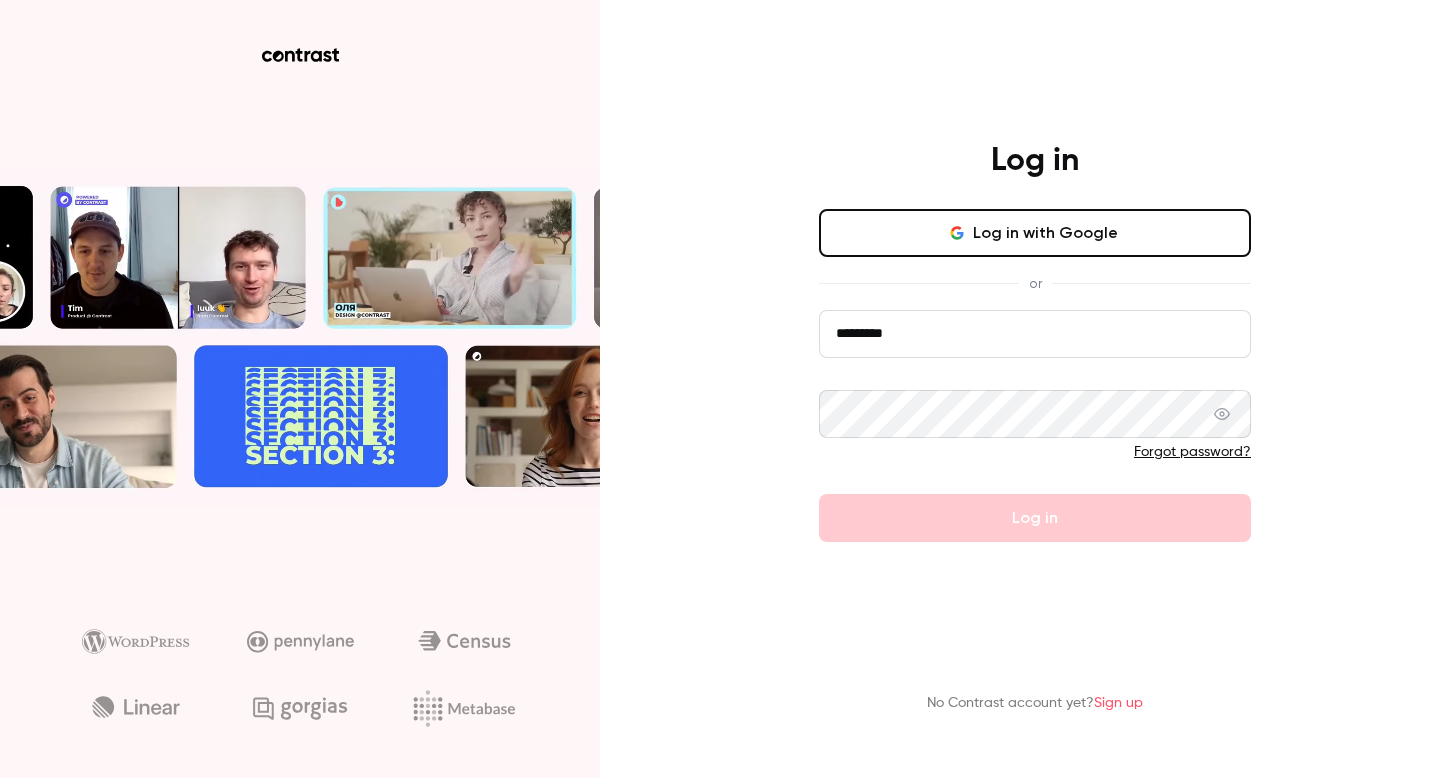 type on "**********" 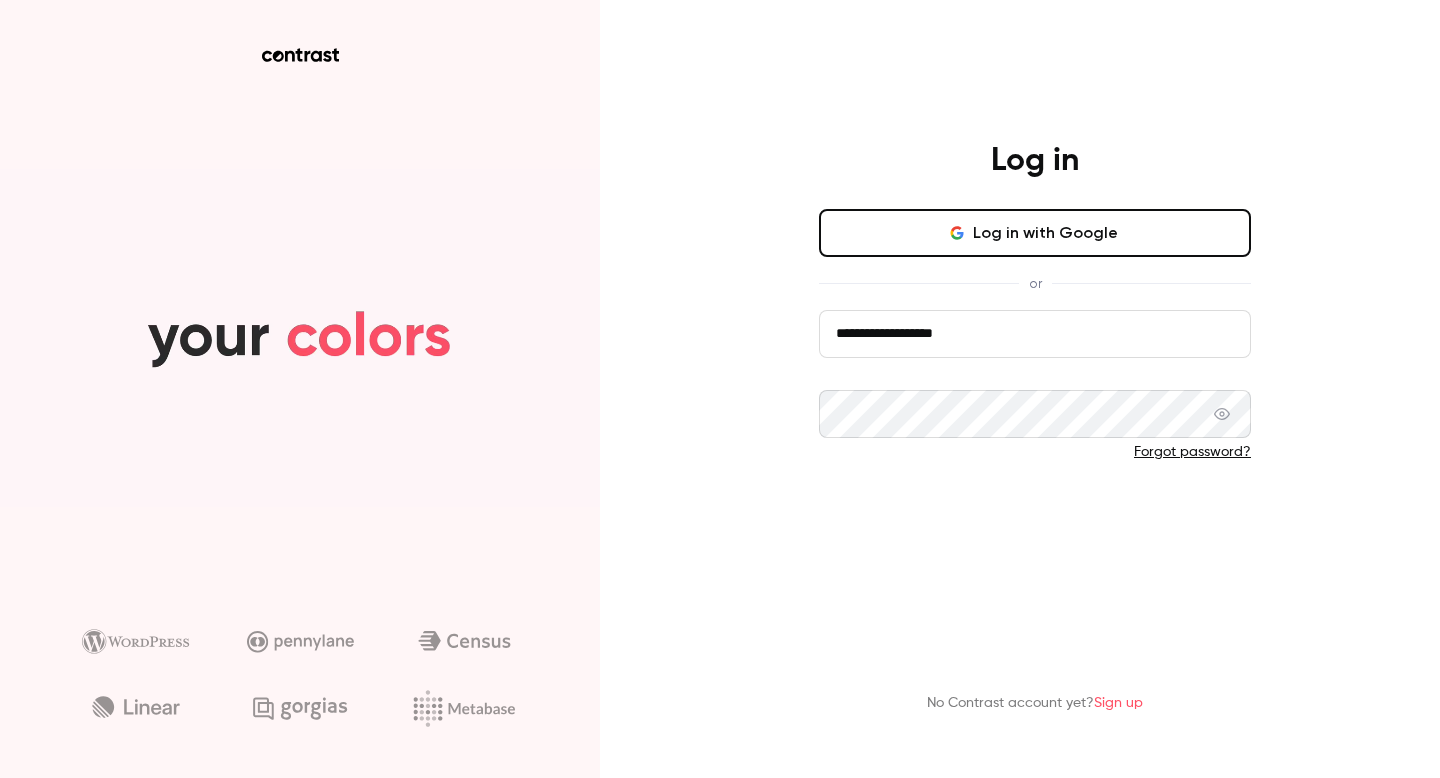 click on "Log in" at bounding box center [1035, 518] 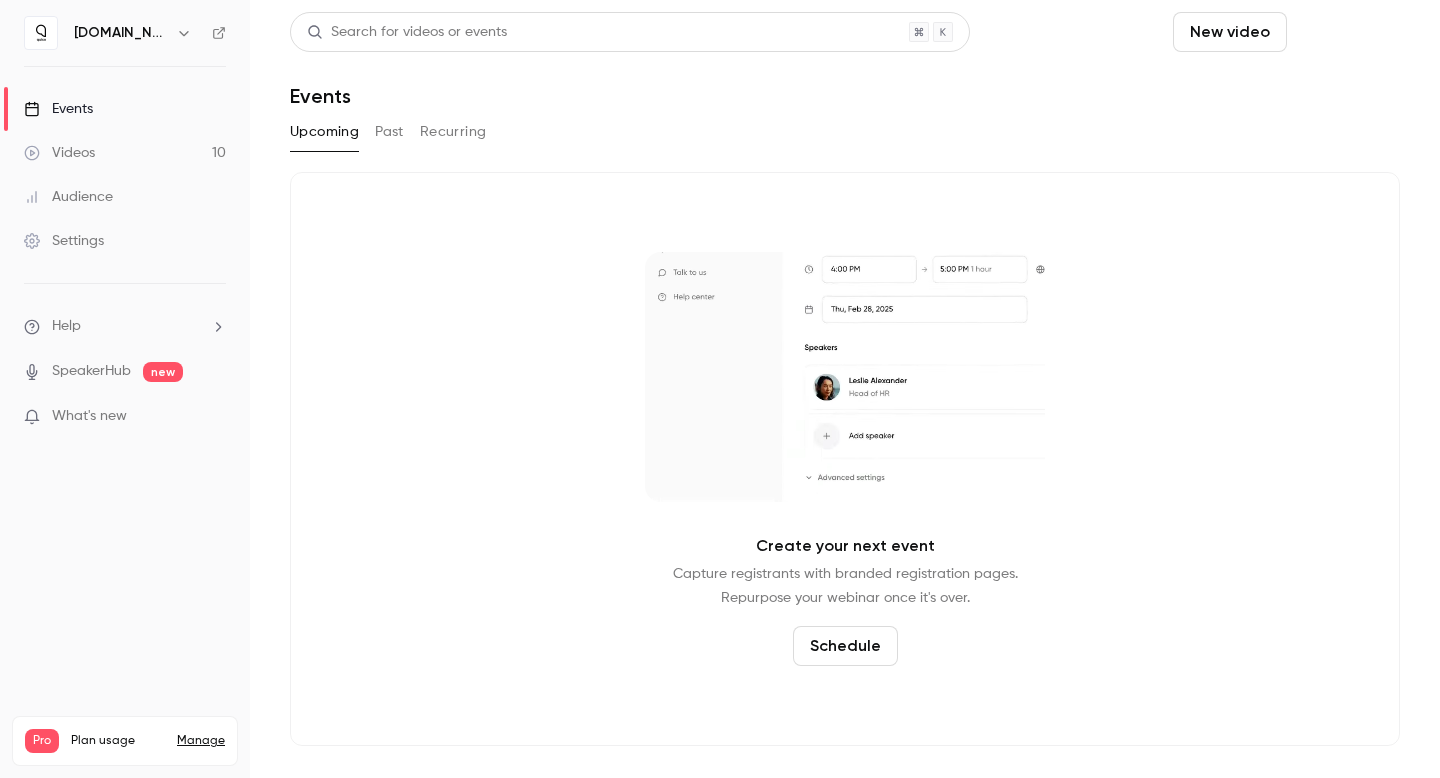 click on "Schedule" at bounding box center (1347, 32) 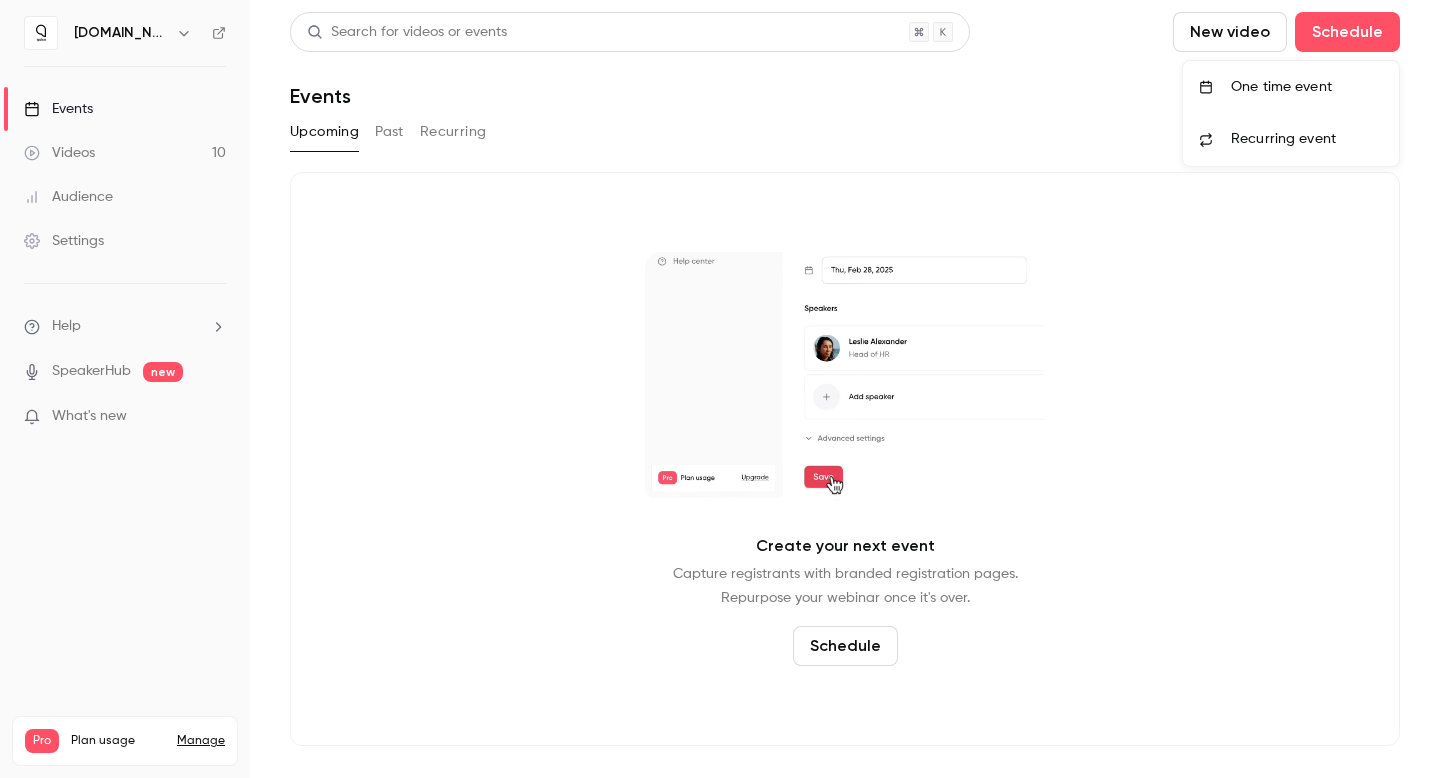 click on "One time event" at bounding box center (1291, 87) 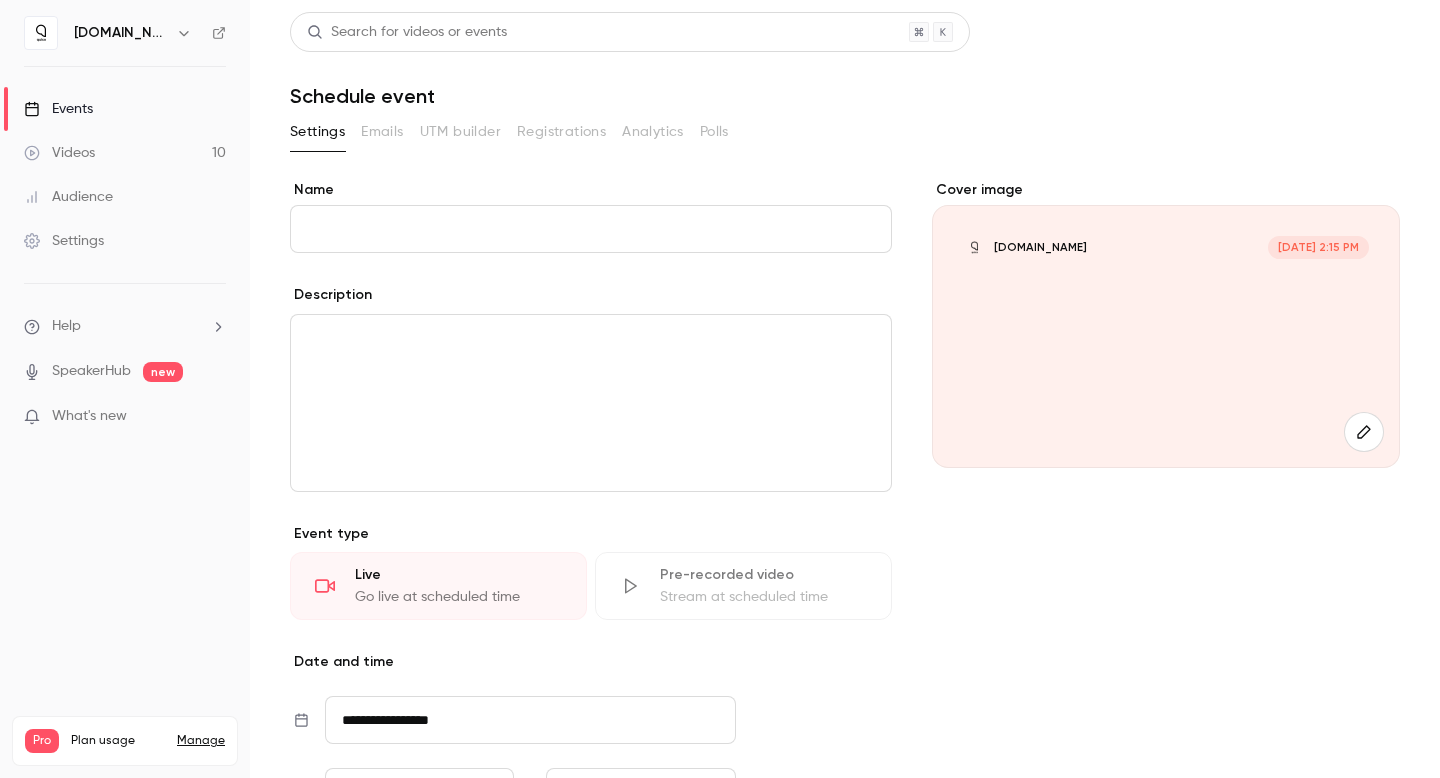 click on "Name" at bounding box center (591, 229) 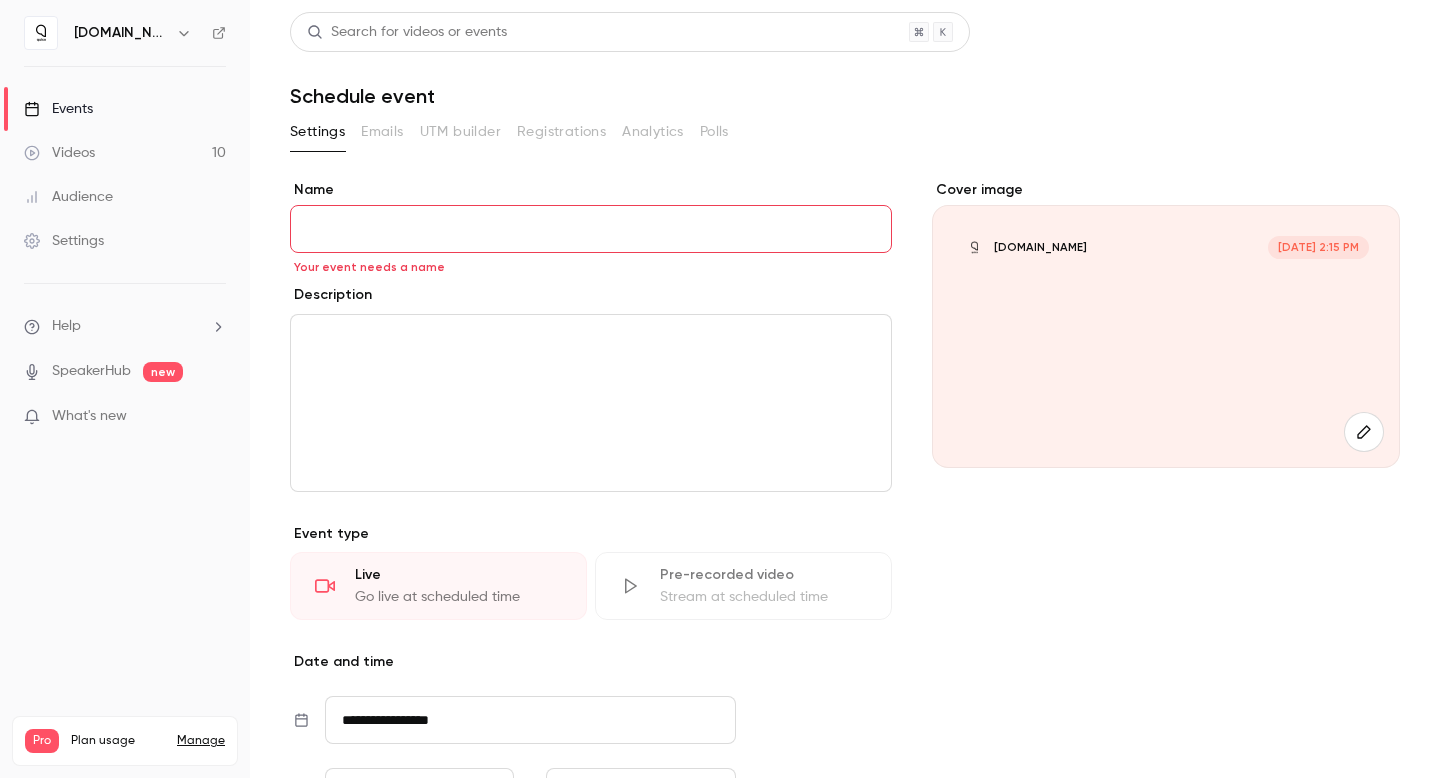 click on "Name" at bounding box center [591, 229] 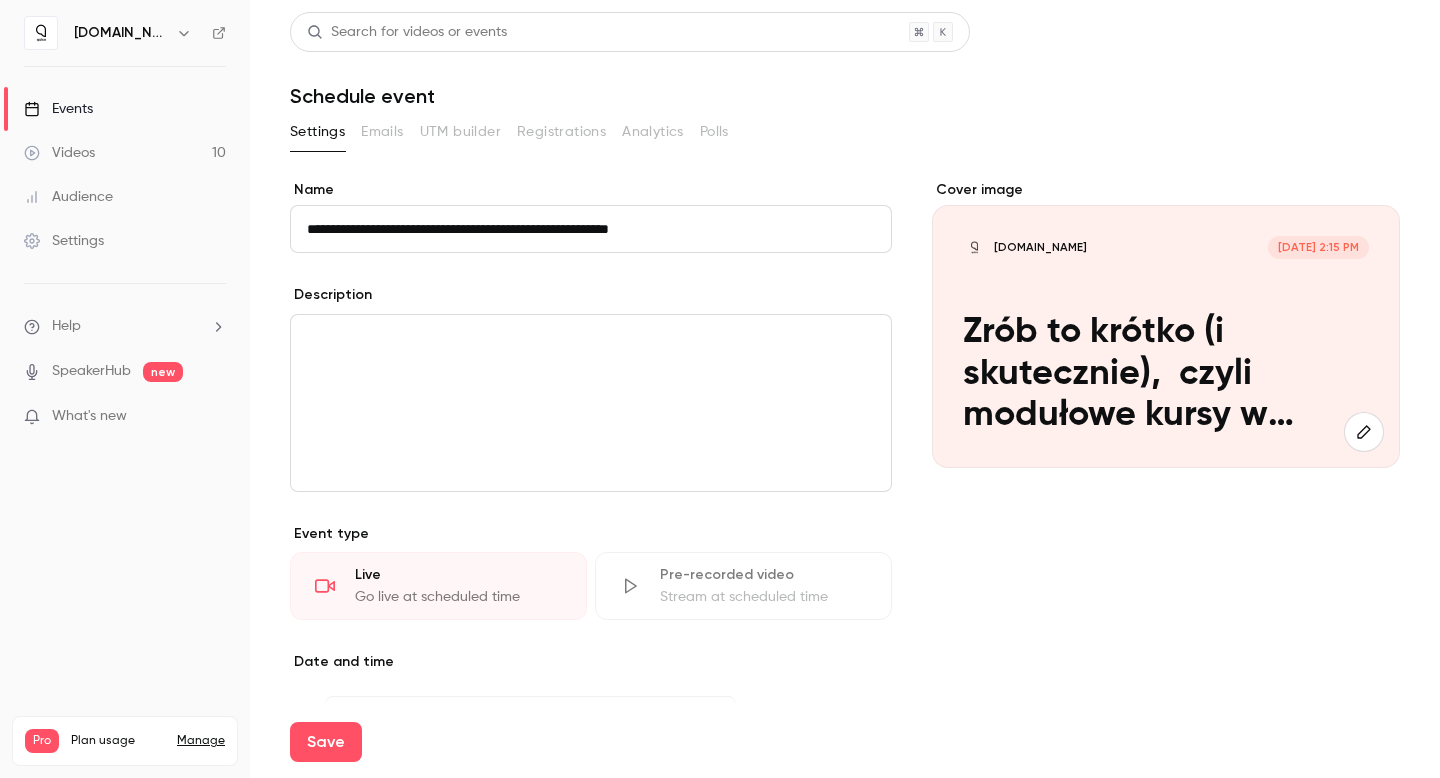 click at bounding box center [591, 403] 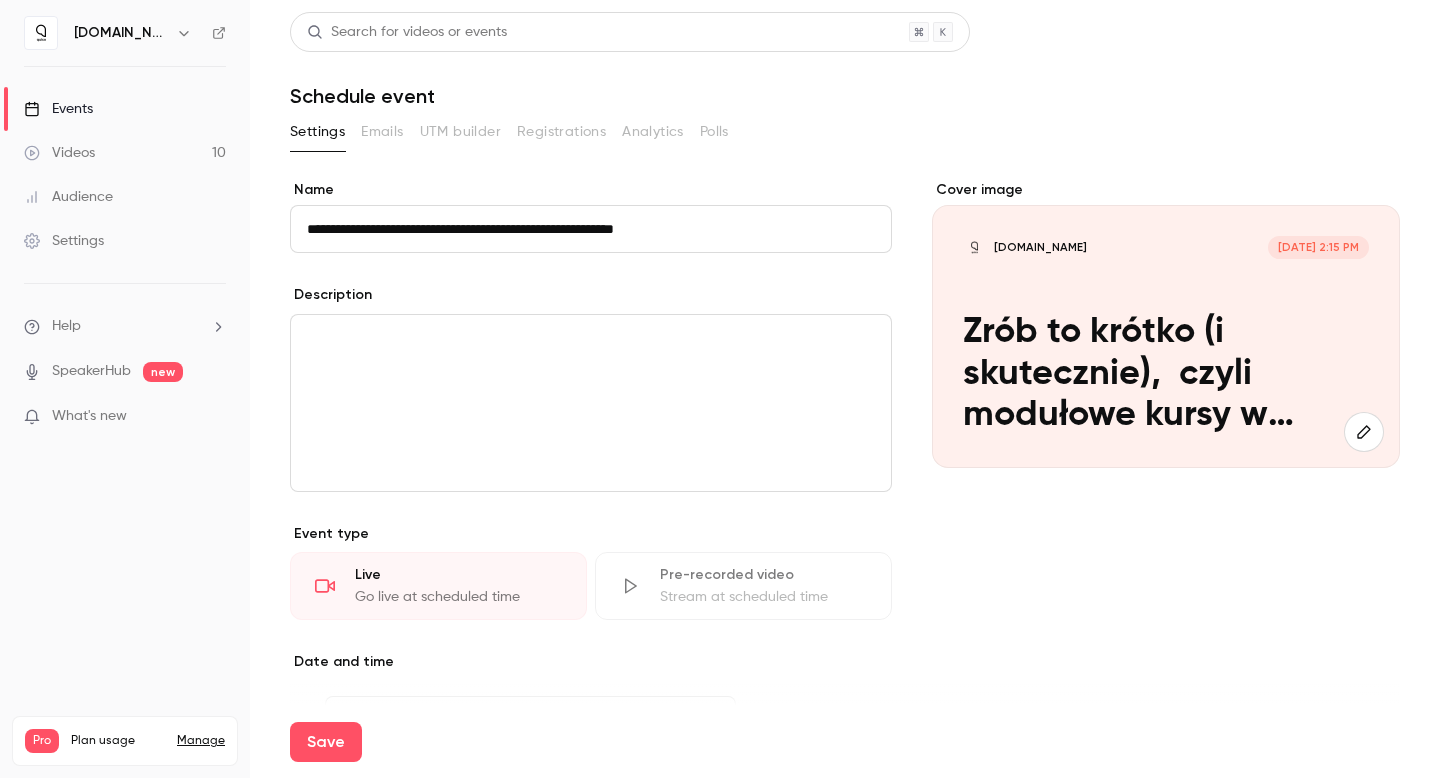 paste on "**********" 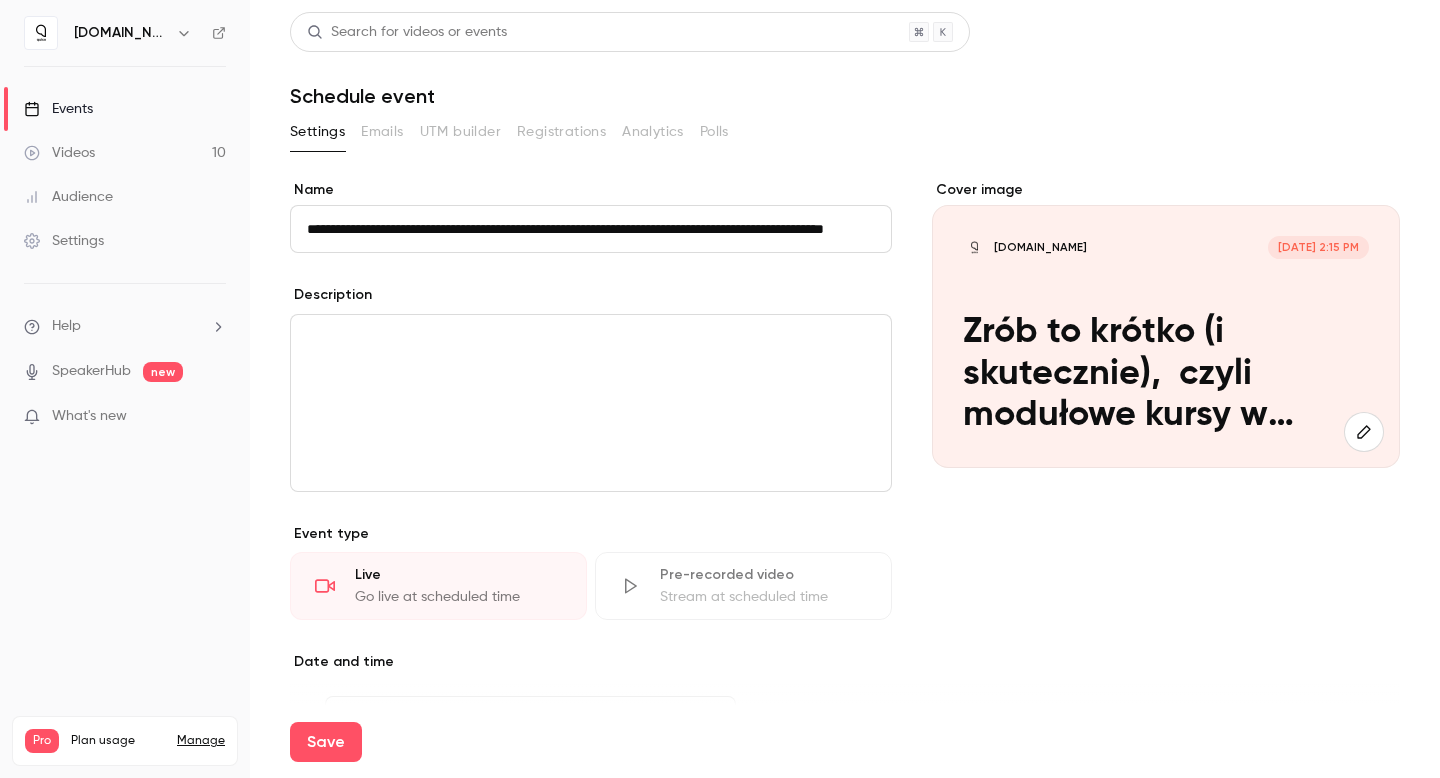 scroll, scrollTop: 0, scrollLeft: 88, axis: horizontal 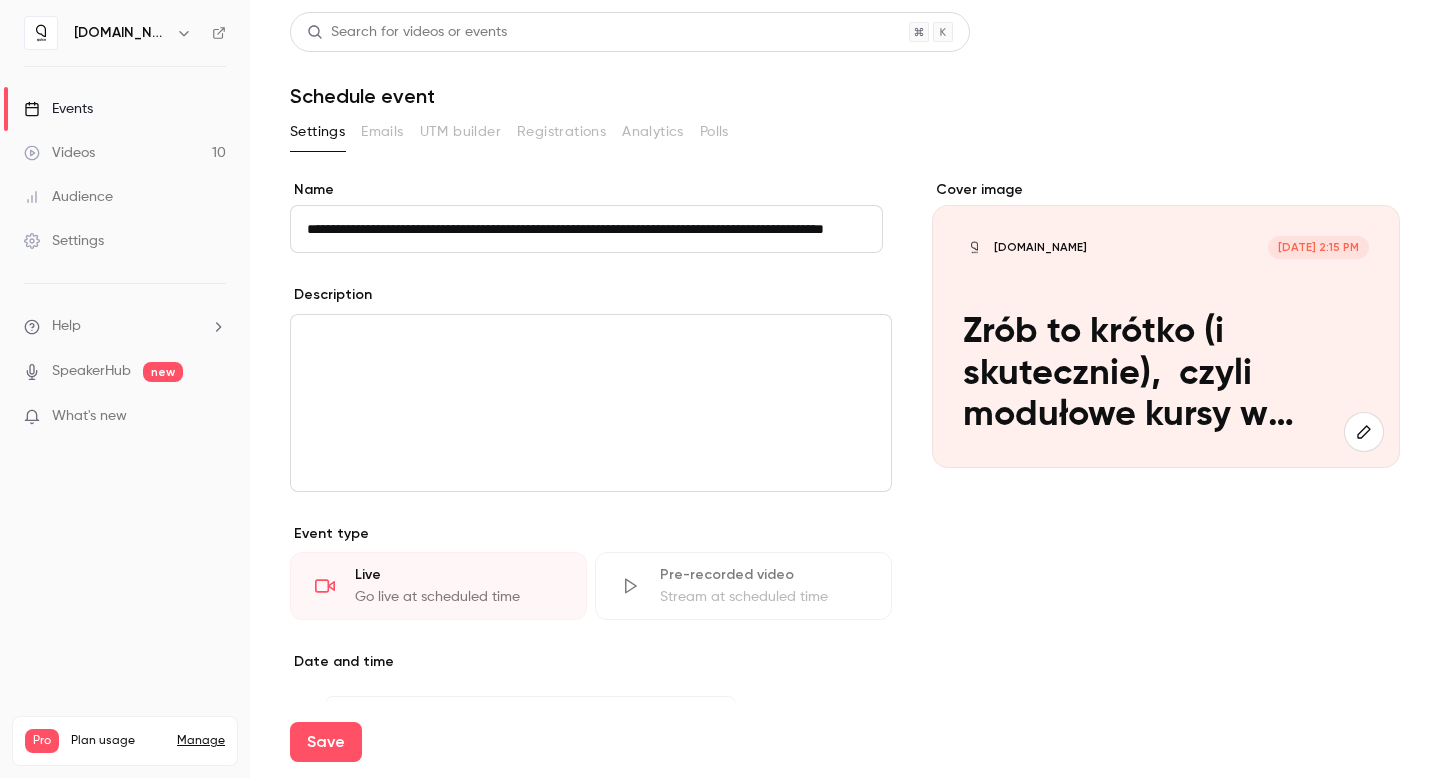 type on "**********" 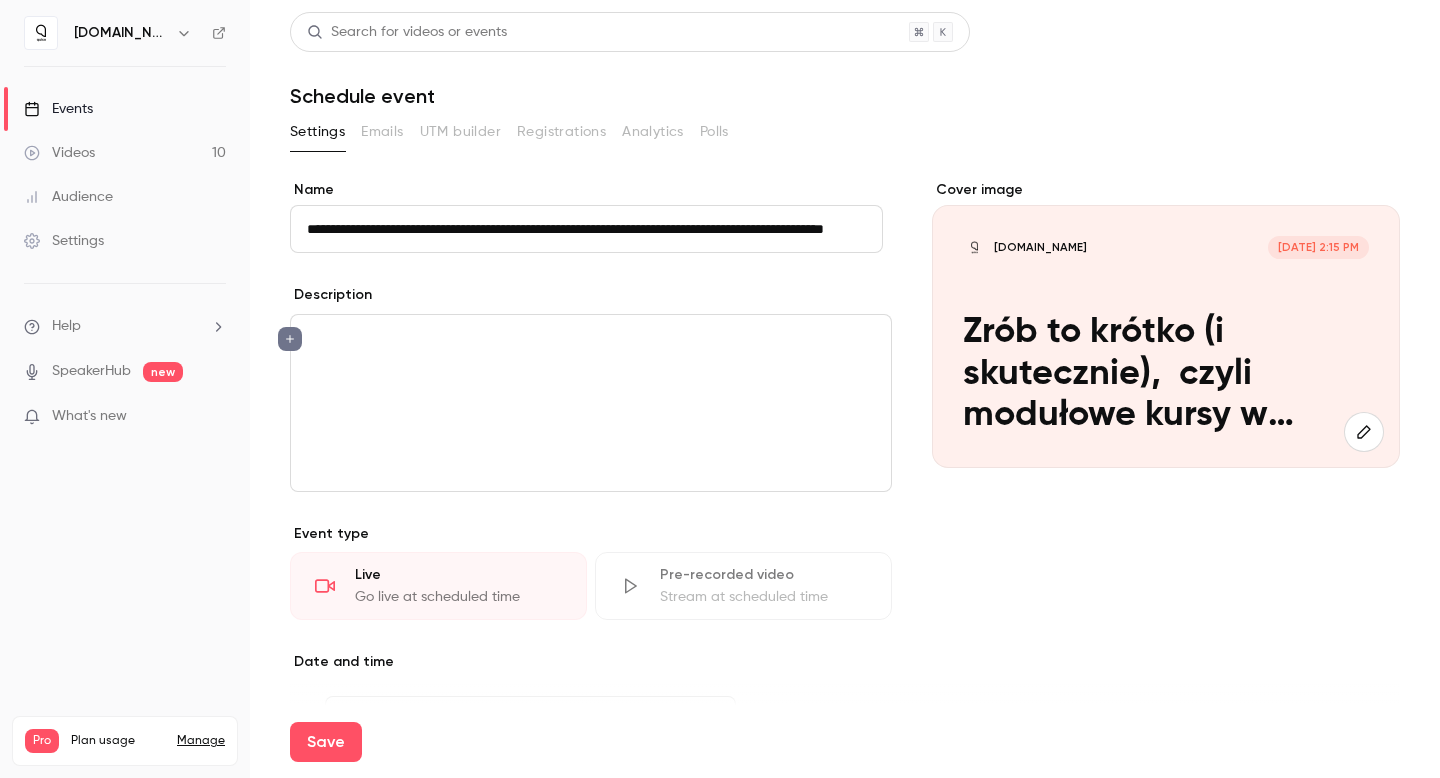 scroll, scrollTop: 0, scrollLeft: 88, axis: horizontal 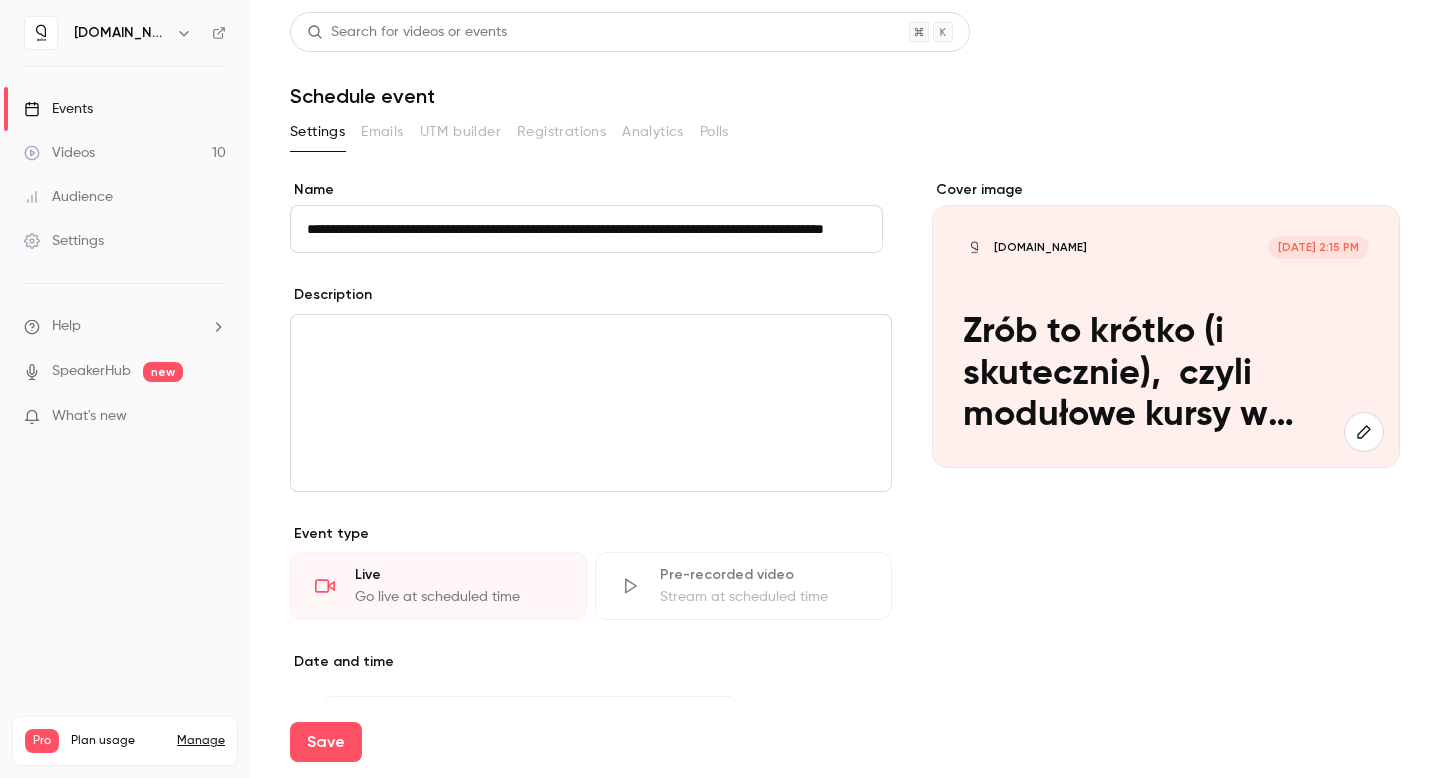 drag, startPoint x: 807, startPoint y: 236, endPoint x: 891, endPoint y: 226, distance: 84.59315 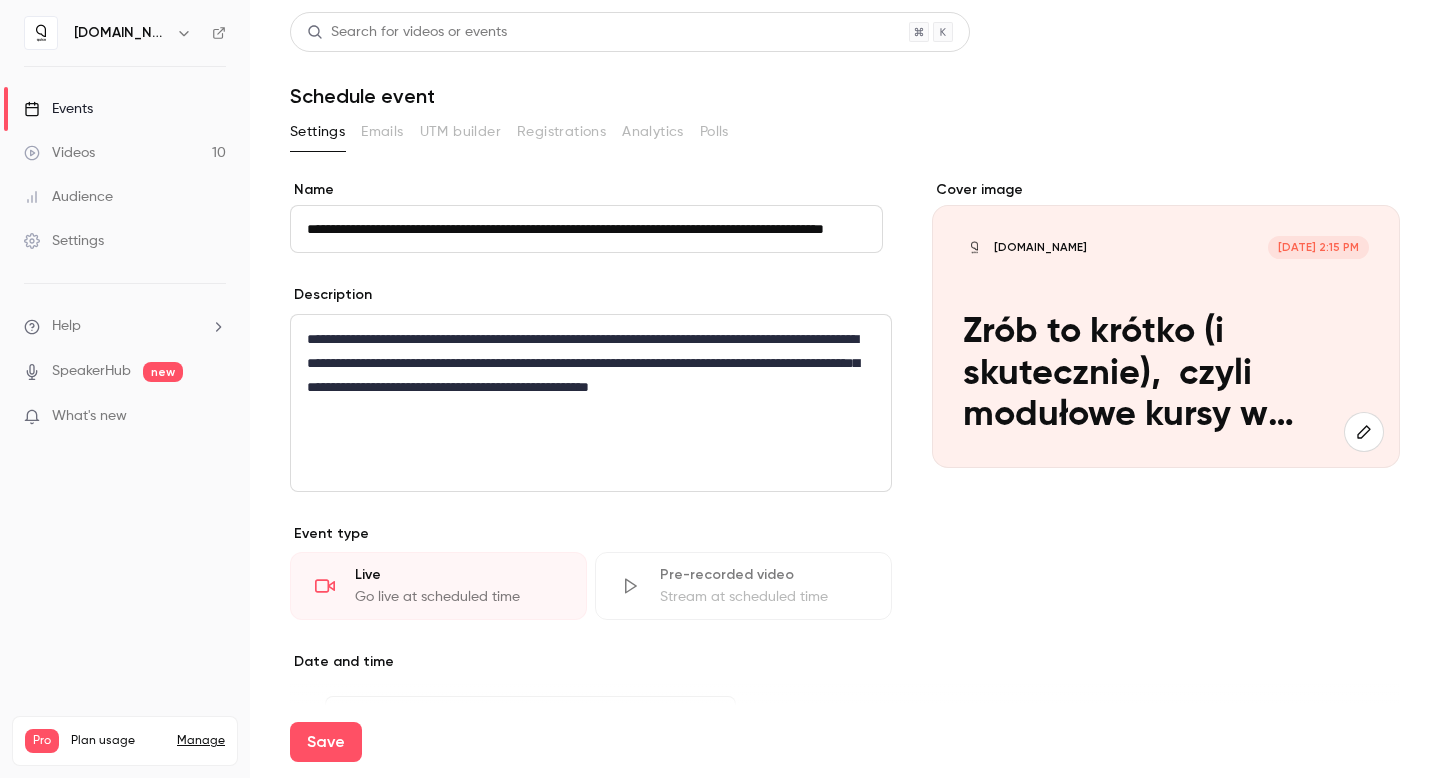 click on "**********" at bounding box center (586, 375) 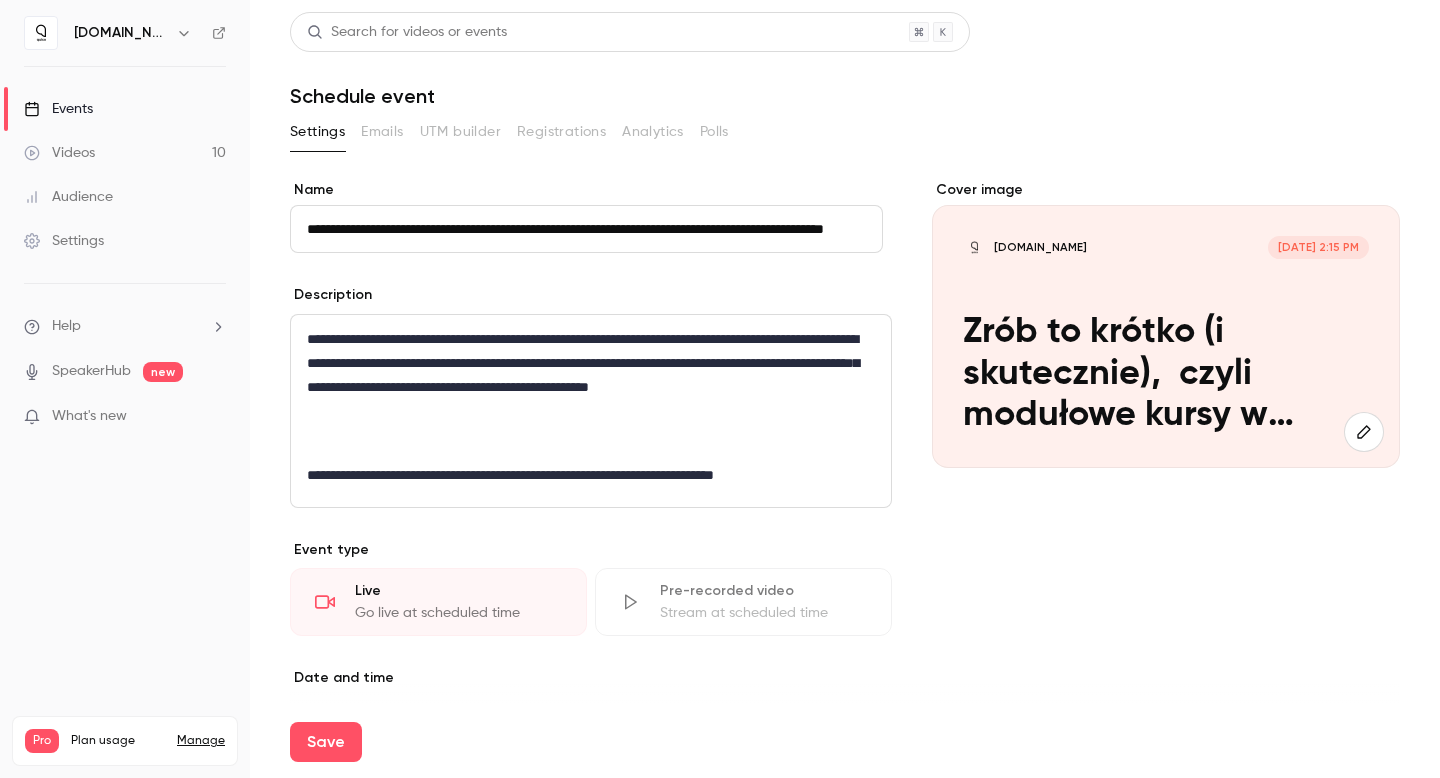 scroll, scrollTop: 0, scrollLeft: 0, axis: both 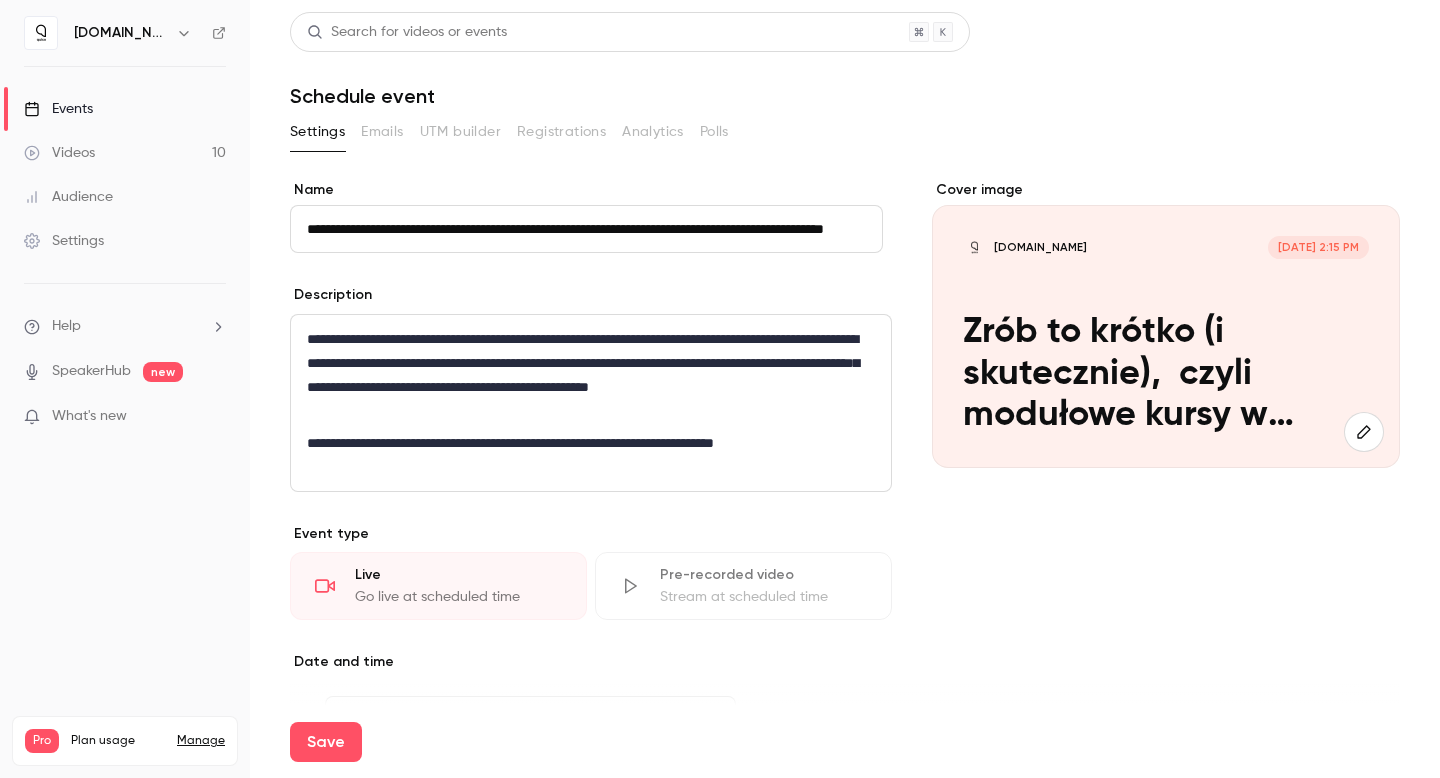 click on "**********" at bounding box center (586, 443) 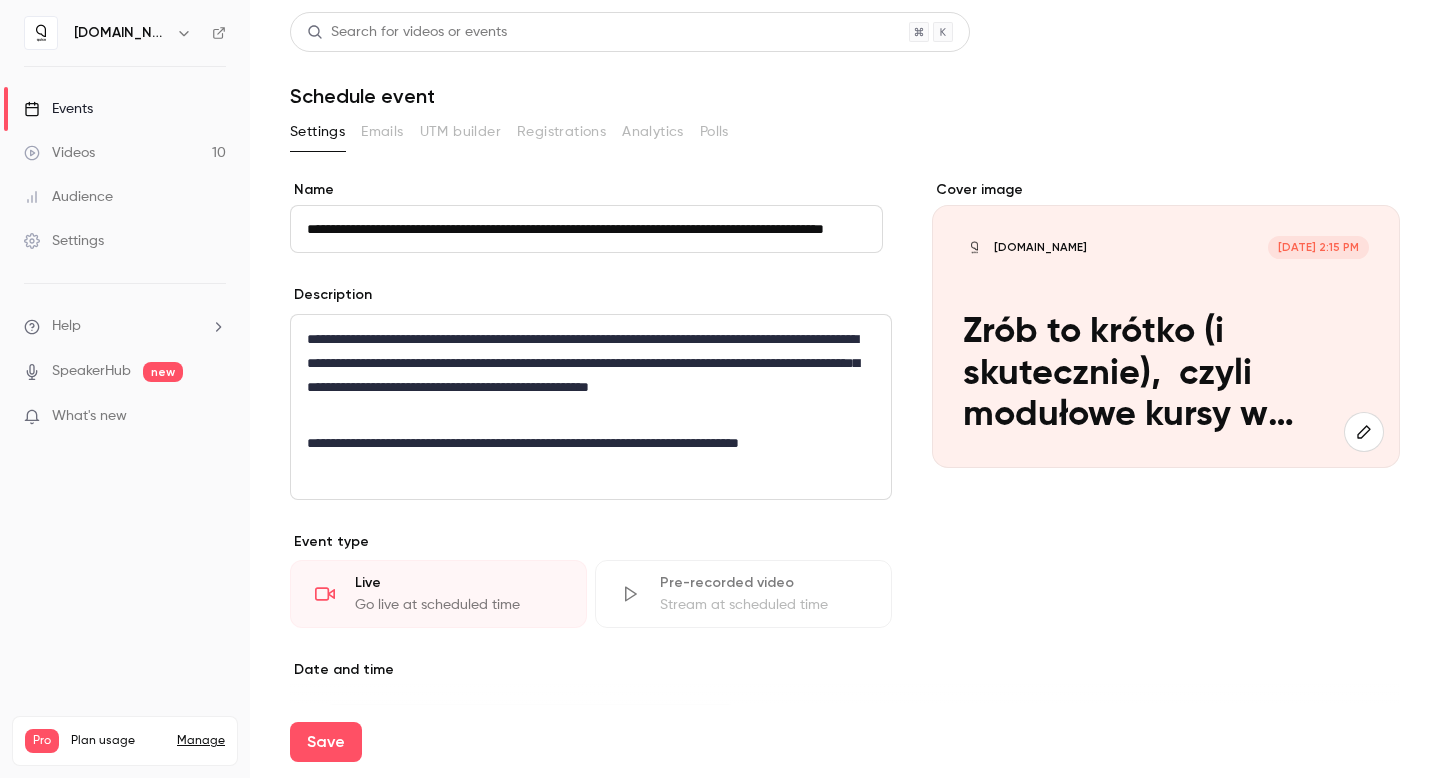 click on "**********" at bounding box center (586, 455) 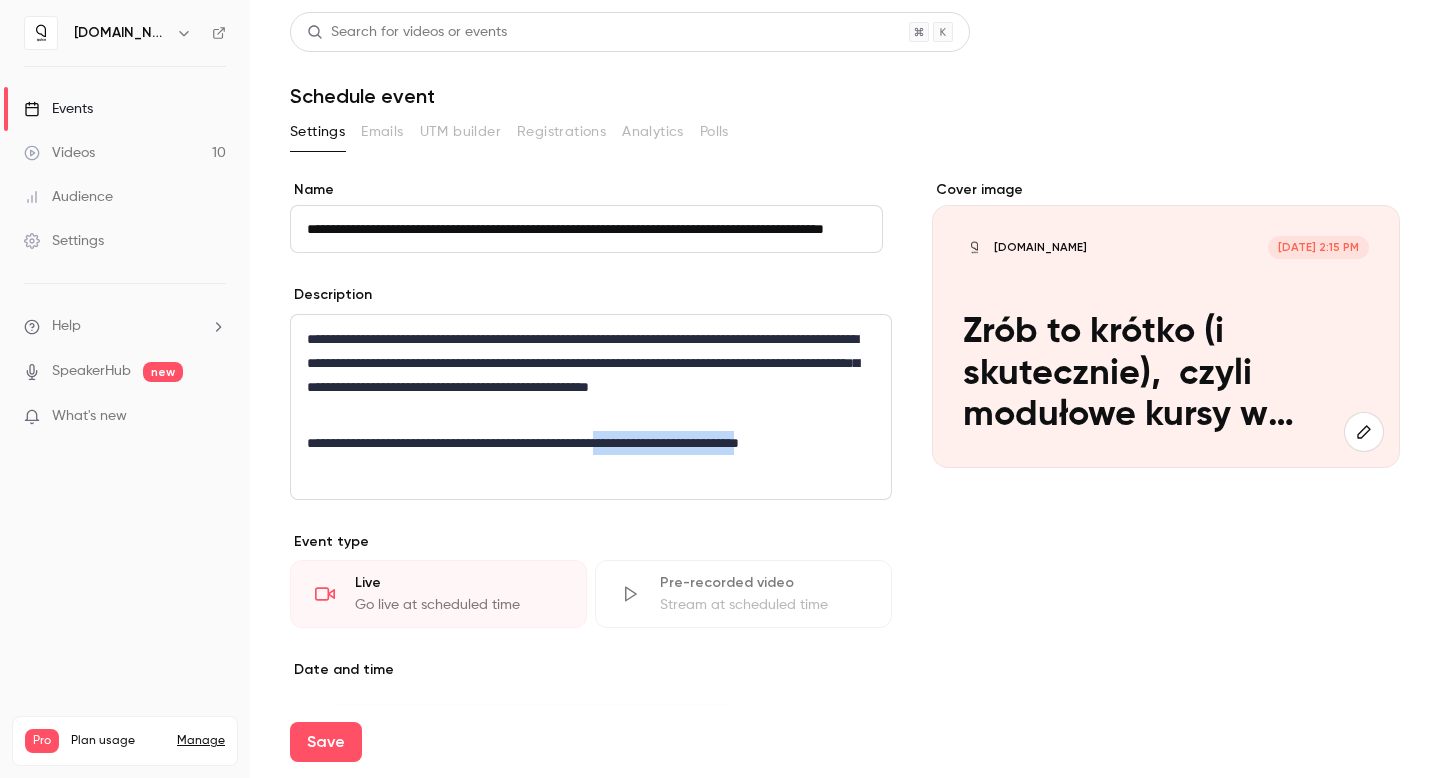 drag, startPoint x: 339, startPoint y: 466, endPoint x: 683, endPoint y: 439, distance: 345.05795 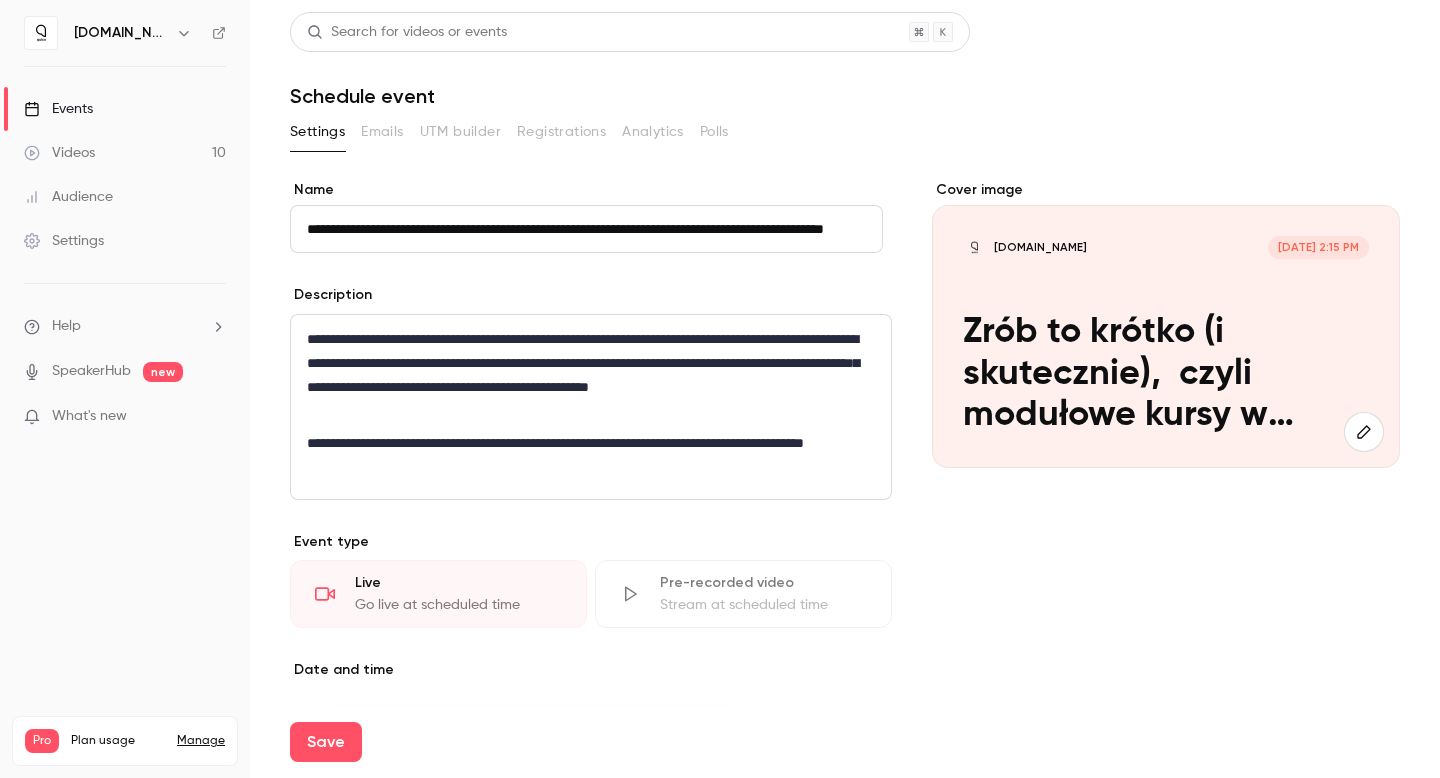 click on "**********" at bounding box center [586, 455] 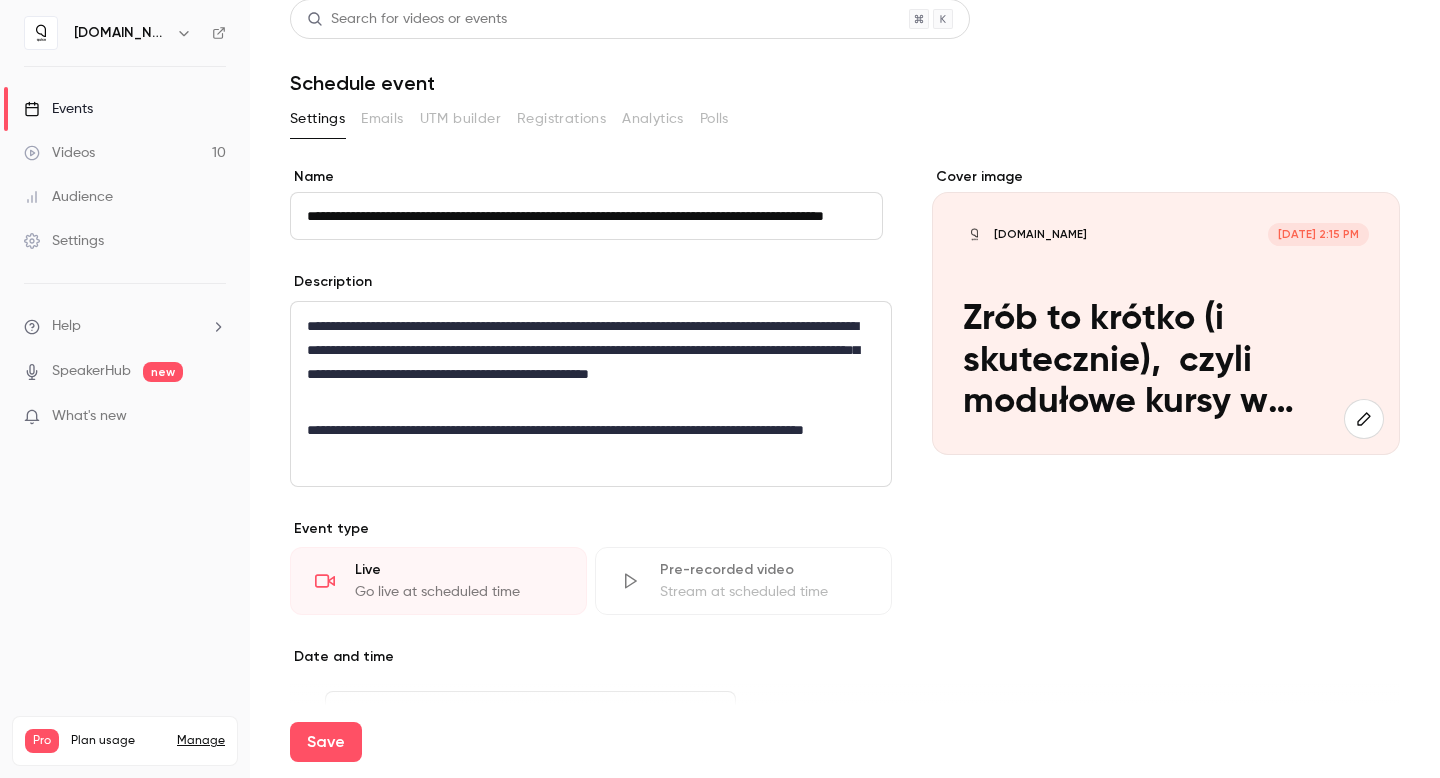 scroll, scrollTop: 26, scrollLeft: 0, axis: vertical 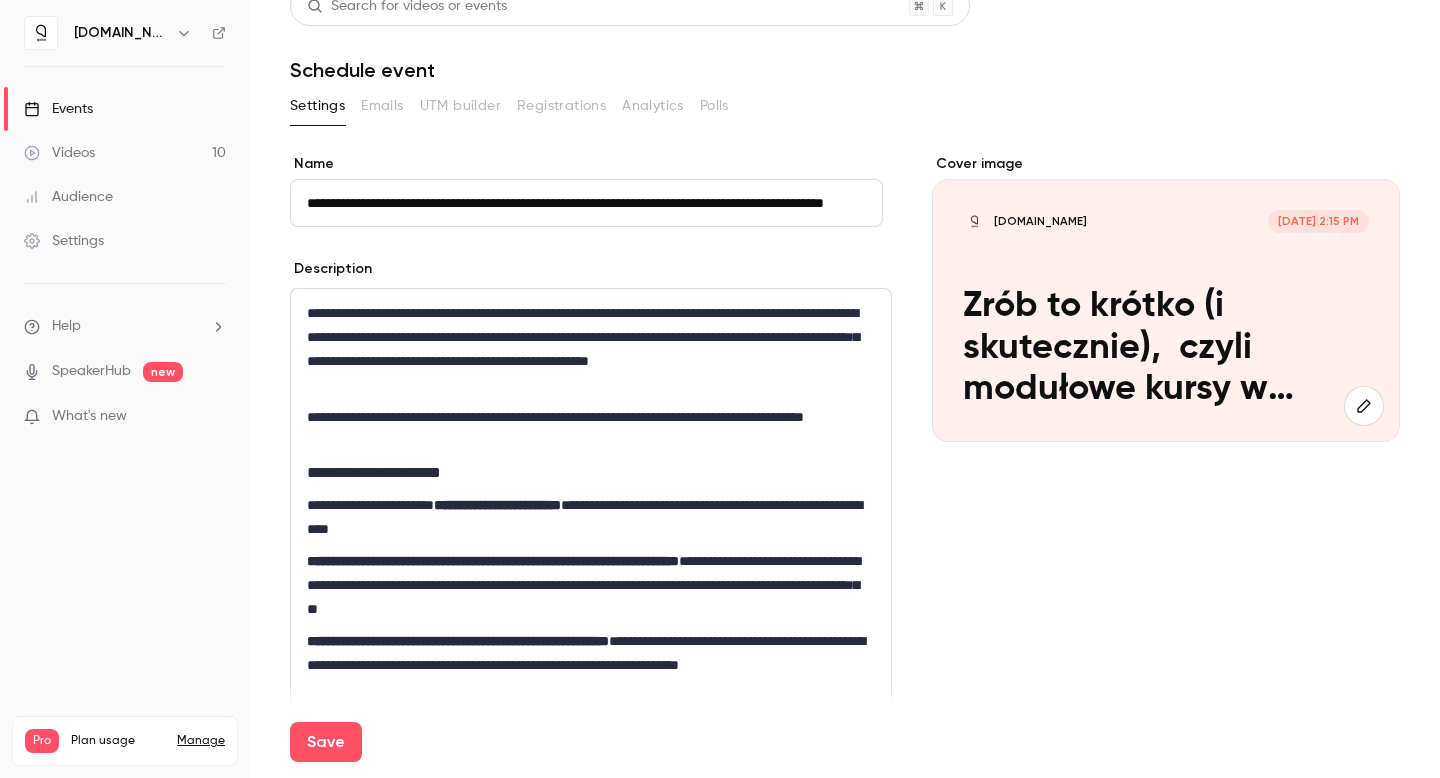 click on "**********" at bounding box center (586, 517) 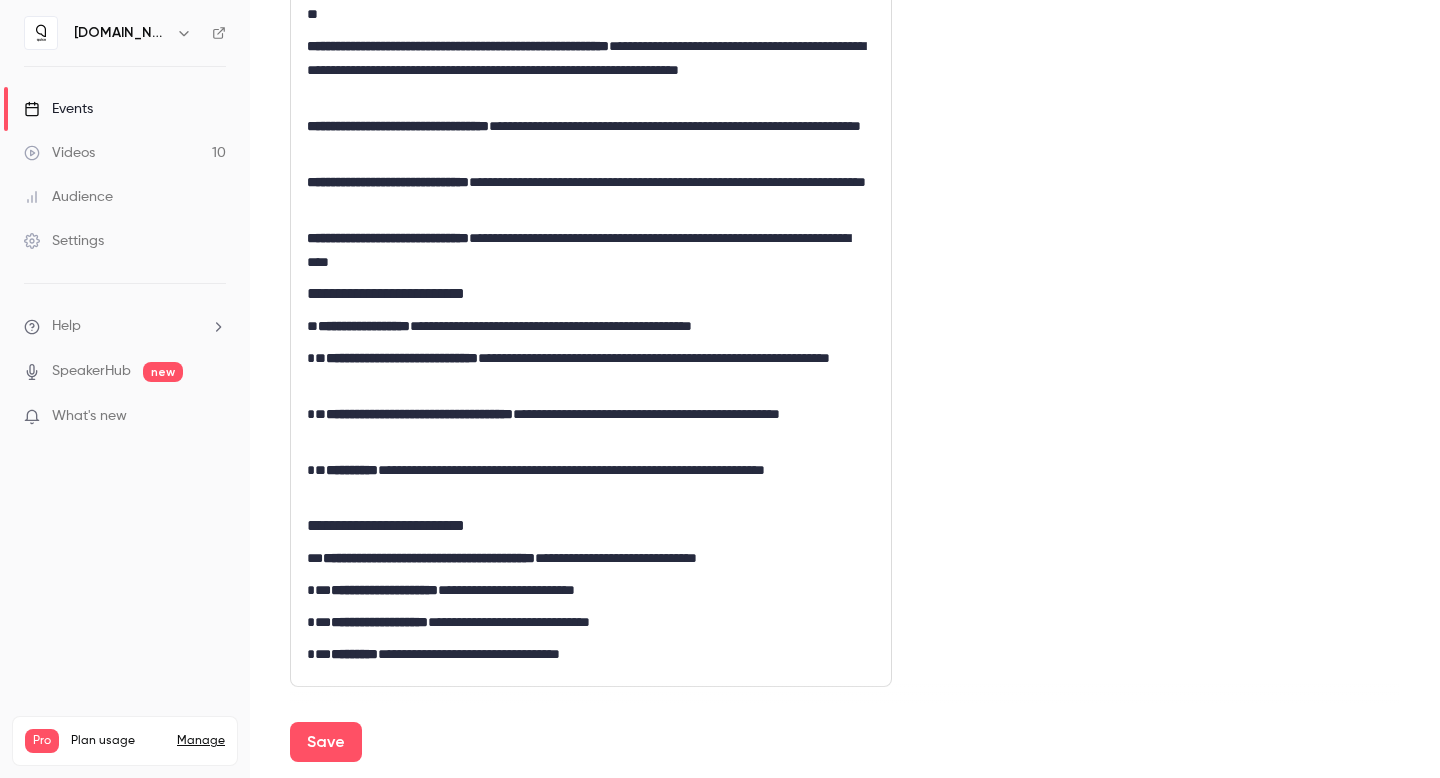 scroll, scrollTop: 724, scrollLeft: 0, axis: vertical 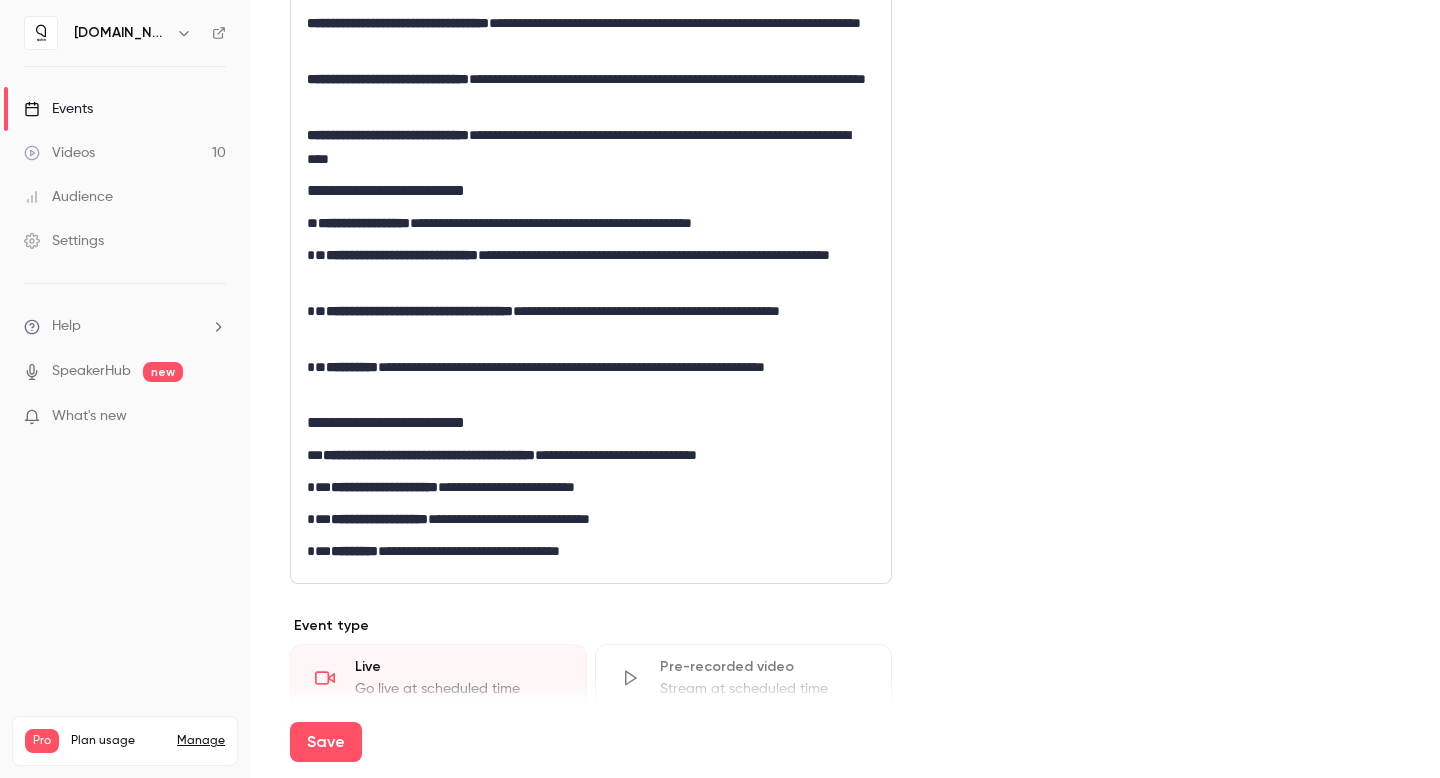click on "**********" at bounding box center [586, 455] 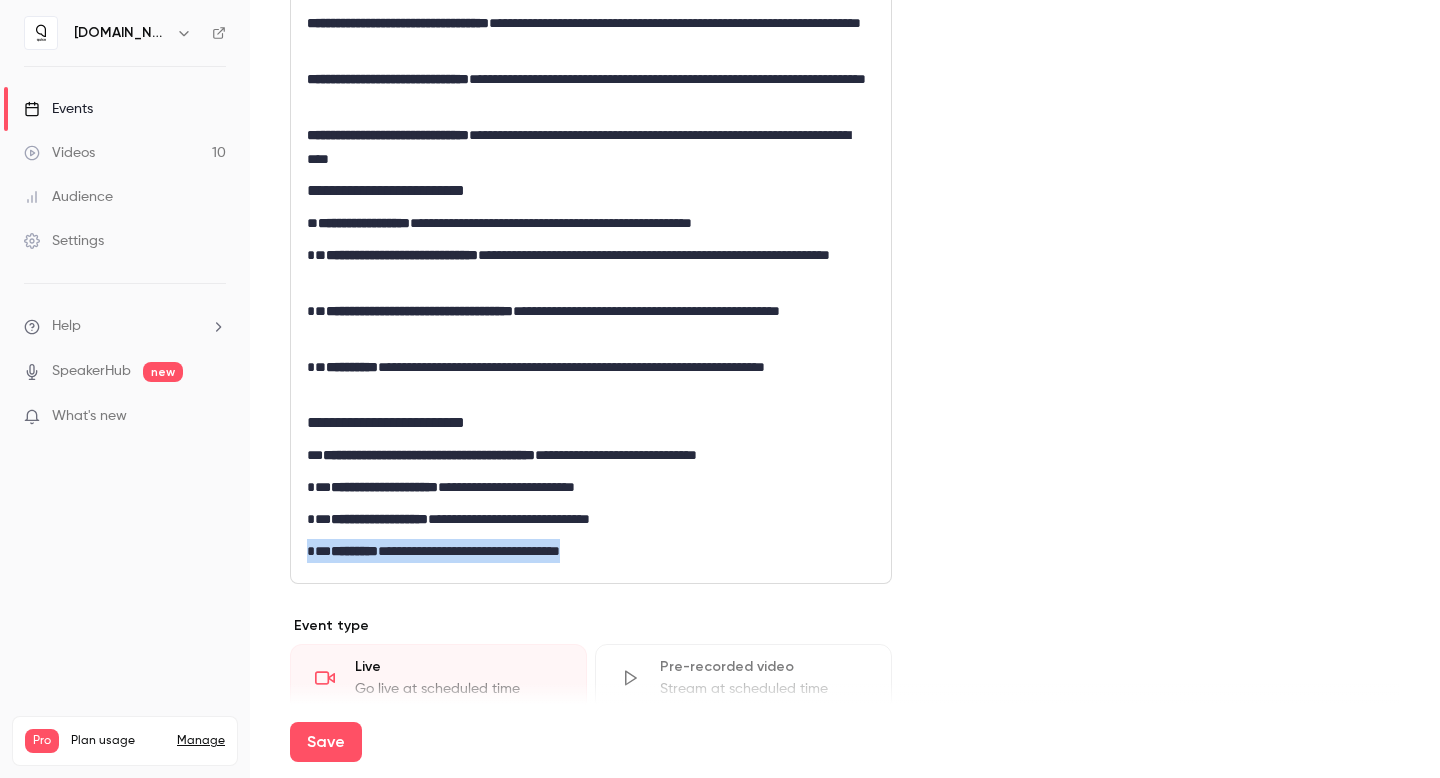 drag, startPoint x: 645, startPoint y: 553, endPoint x: 425, endPoint y: 535, distance: 220.73514 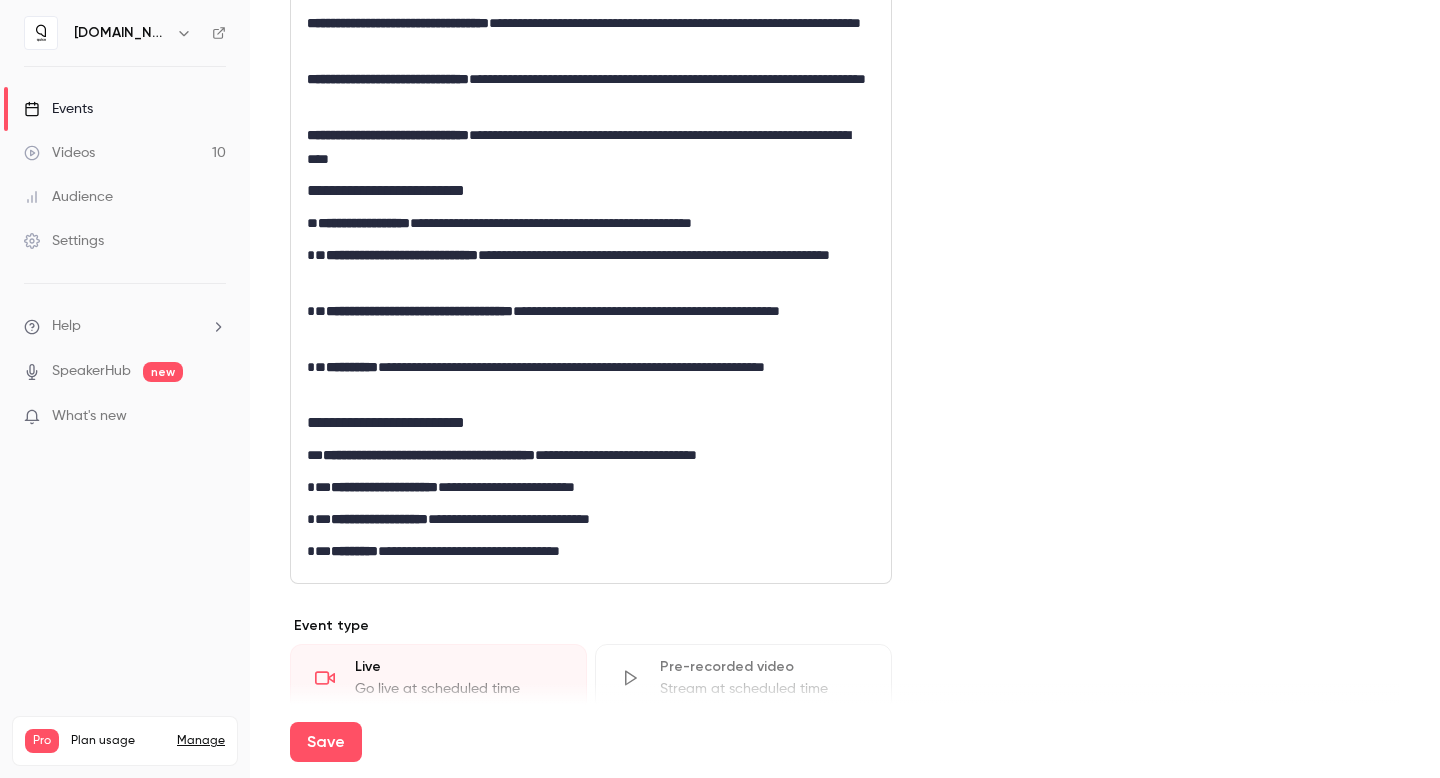 click on "**********" at bounding box center [591, 87] 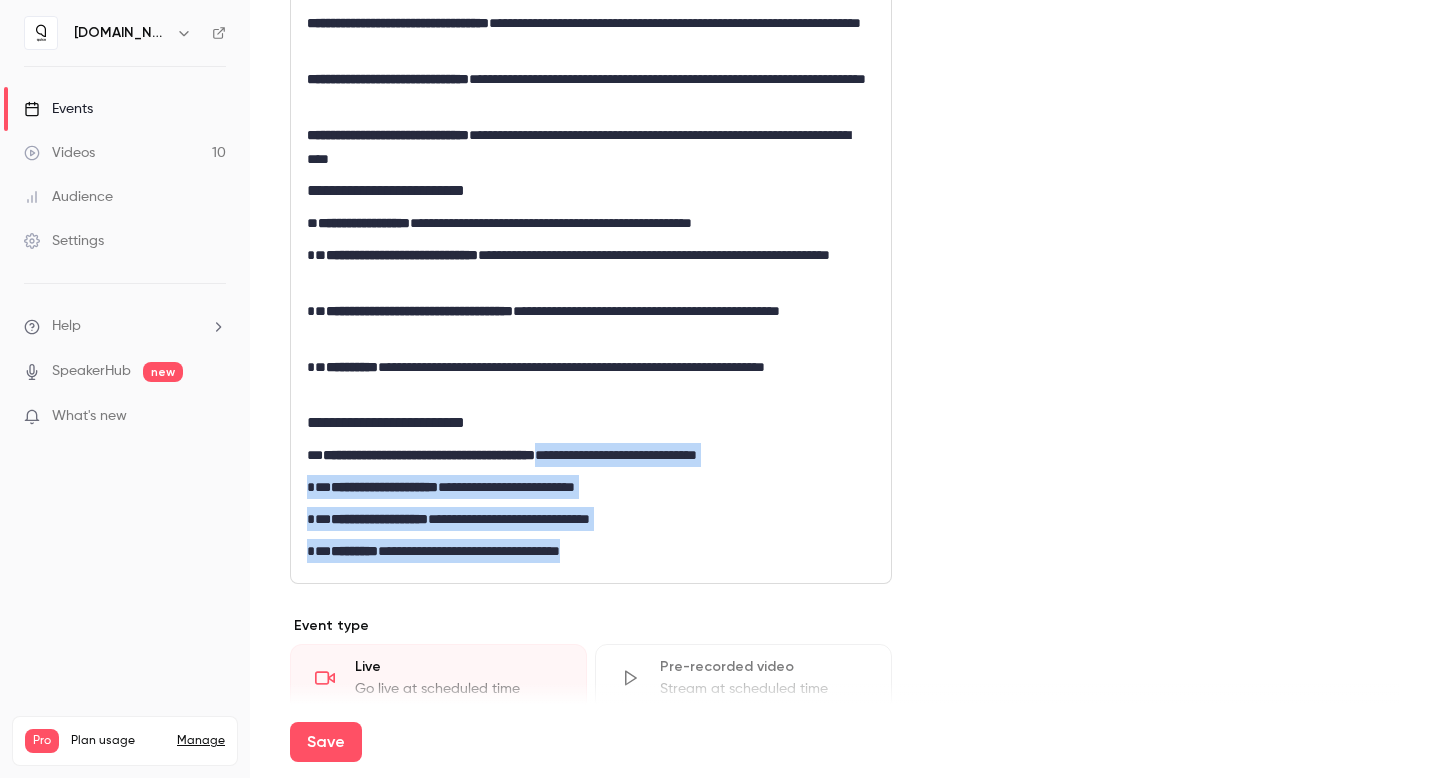 drag, startPoint x: 604, startPoint y: 453, endPoint x: 699, endPoint y: 555, distance: 139.38795 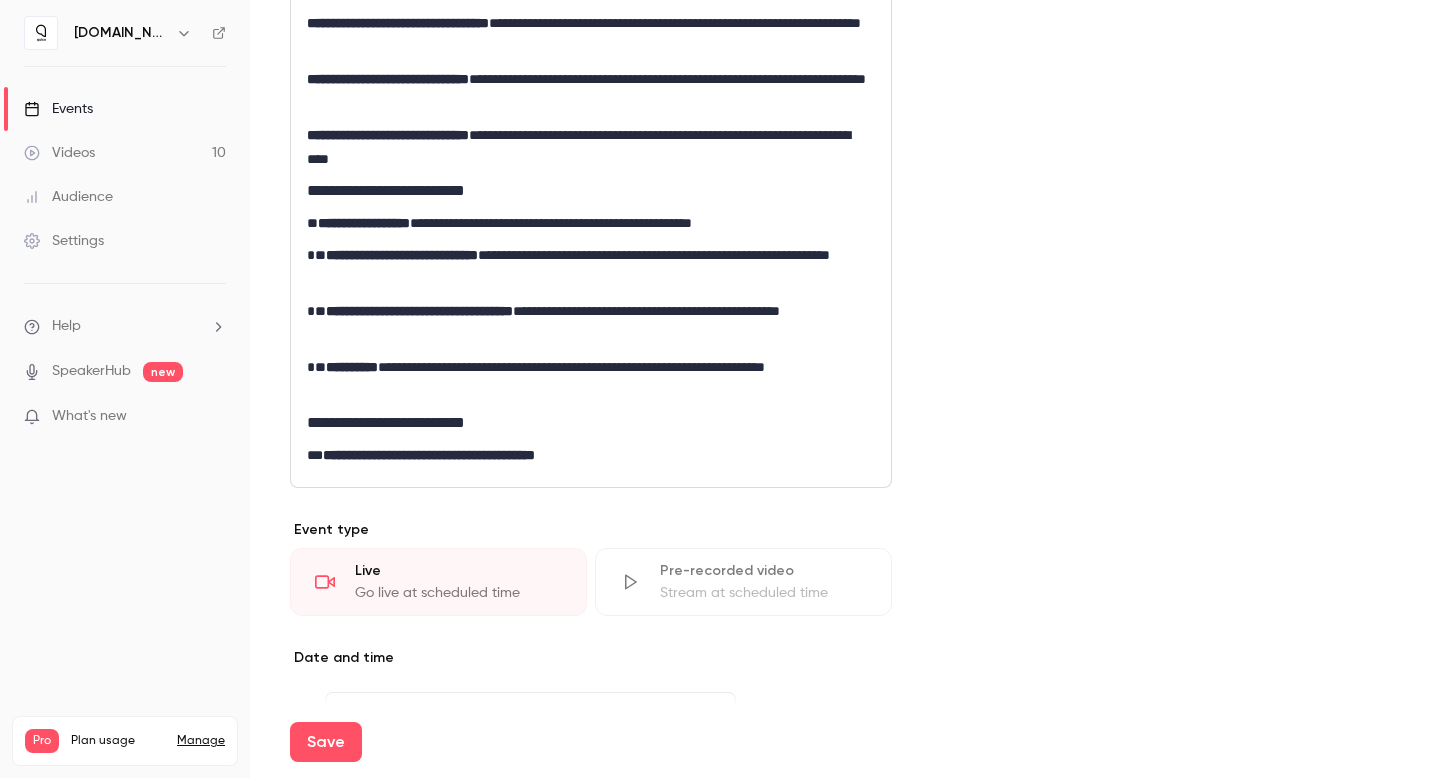 click on "**********" at bounding box center [429, 455] 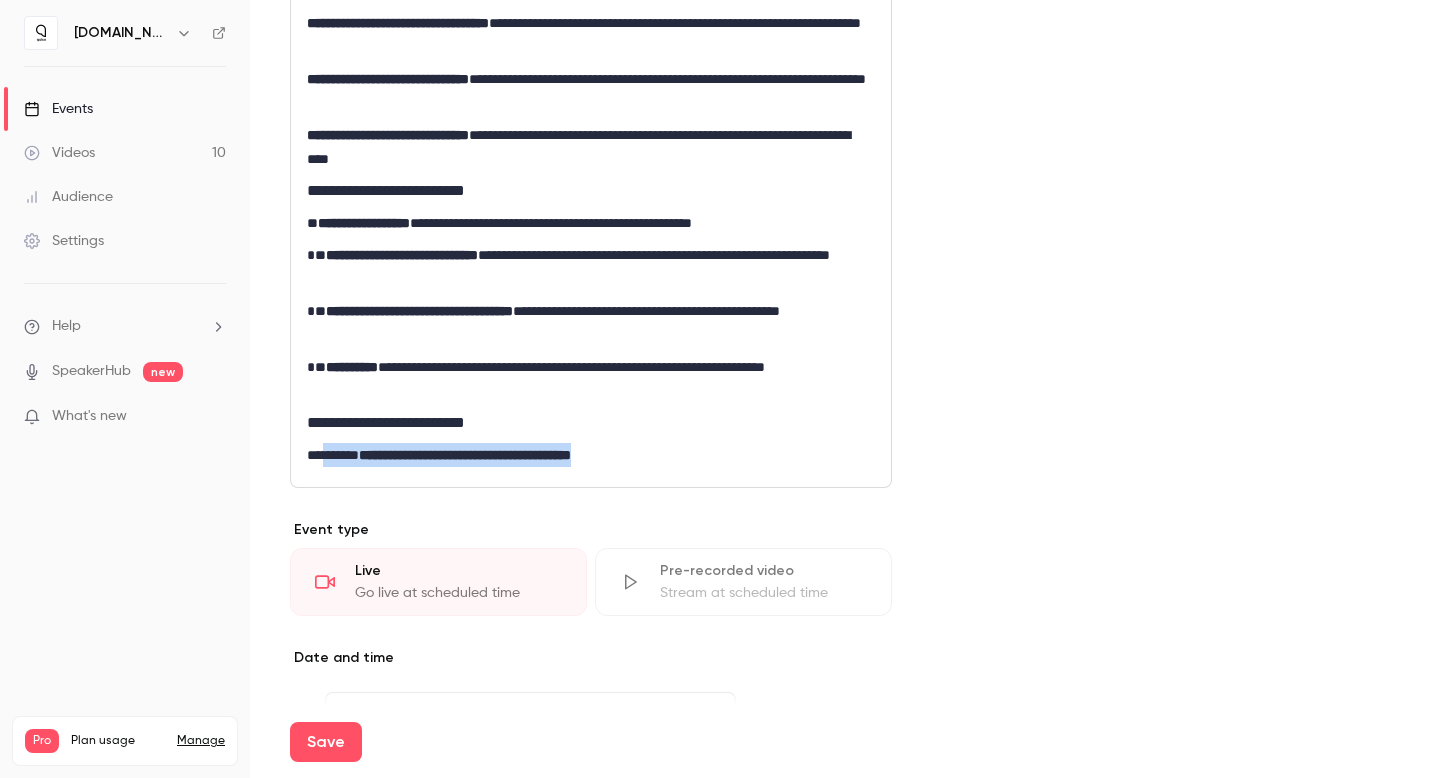 drag, startPoint x: 545, startPoint y: 453, endPoint x: 326, endPoint y: 459, distance: 219.08218 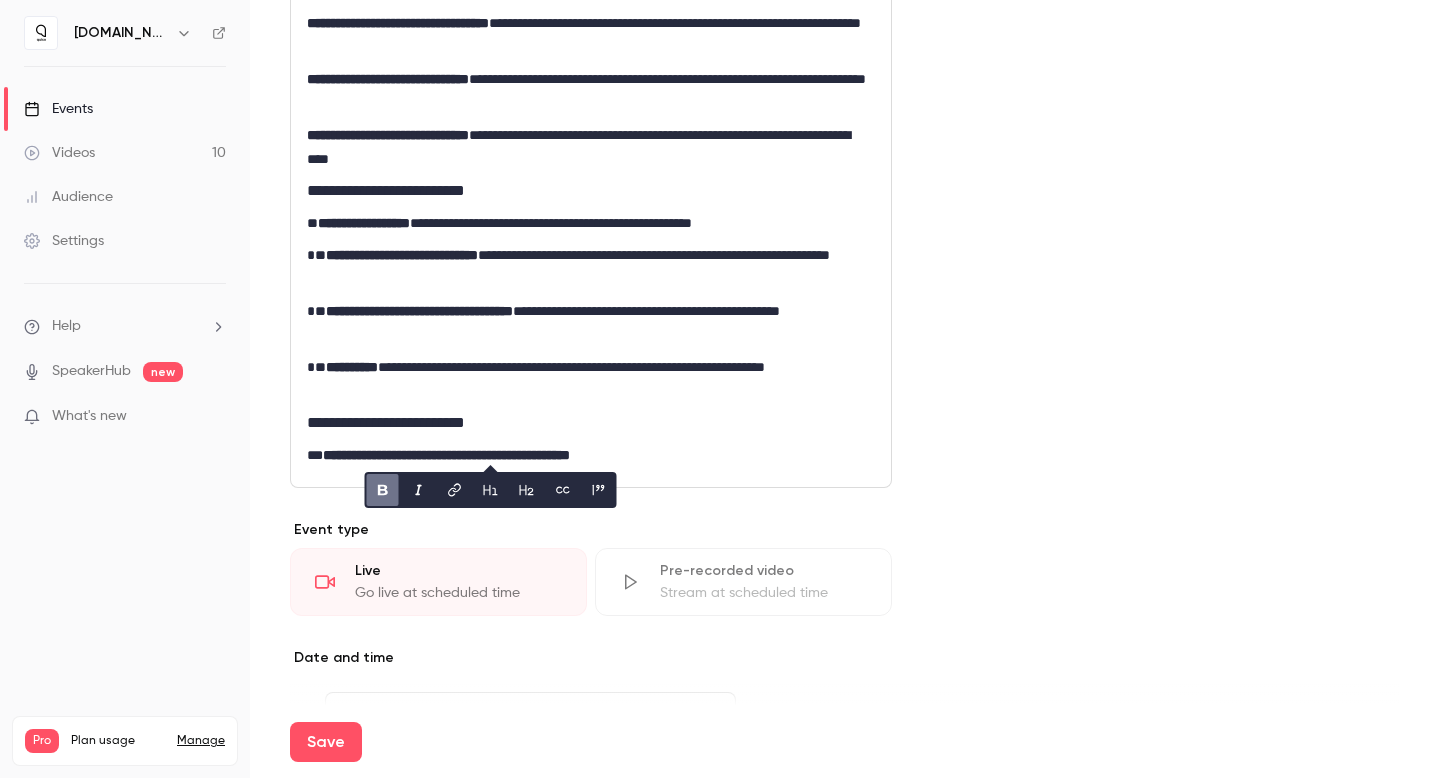 click on "**********" at bounding box center [446, 455] 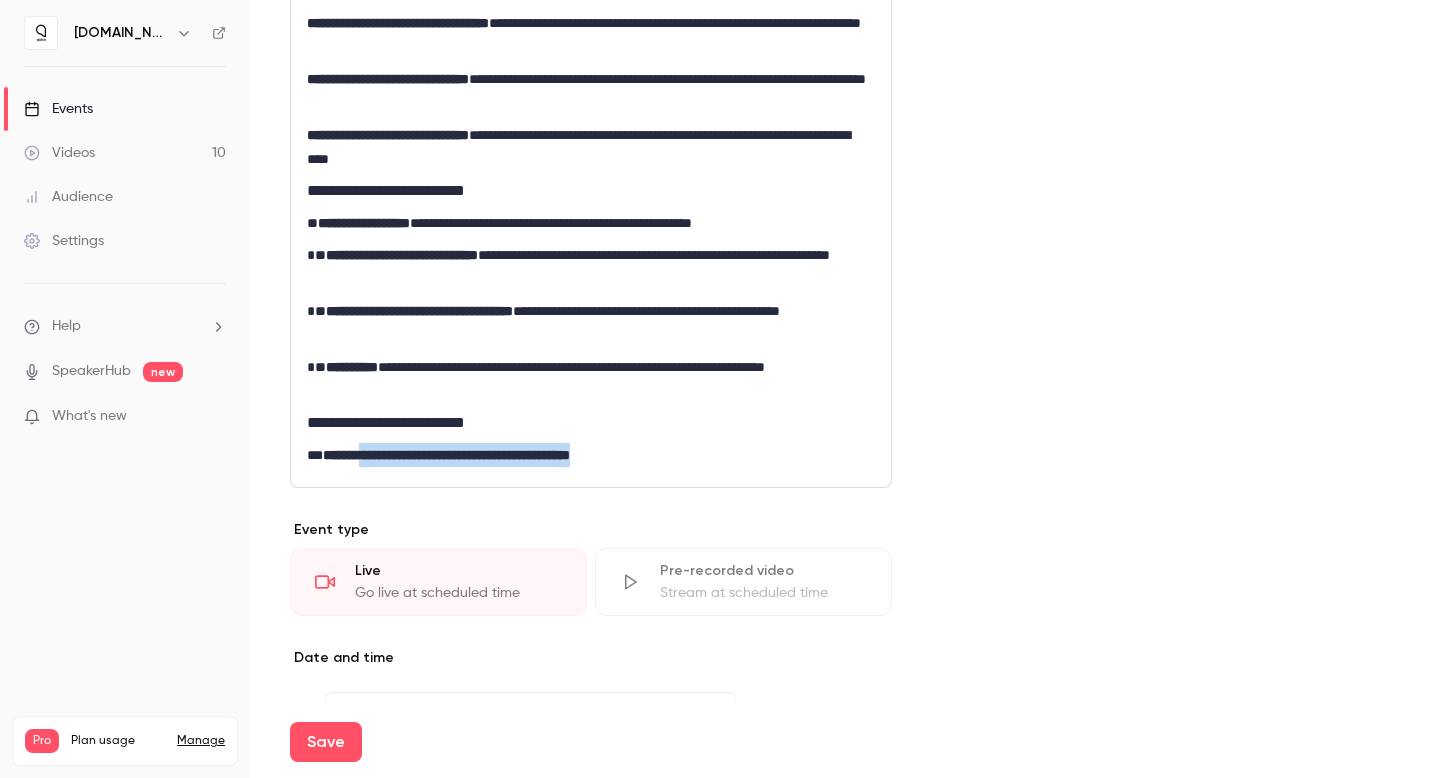 drag, startPoint x: 376, startPoint y: 455, endPoint x: 704, endPoint y: 454, distance: 328.00153 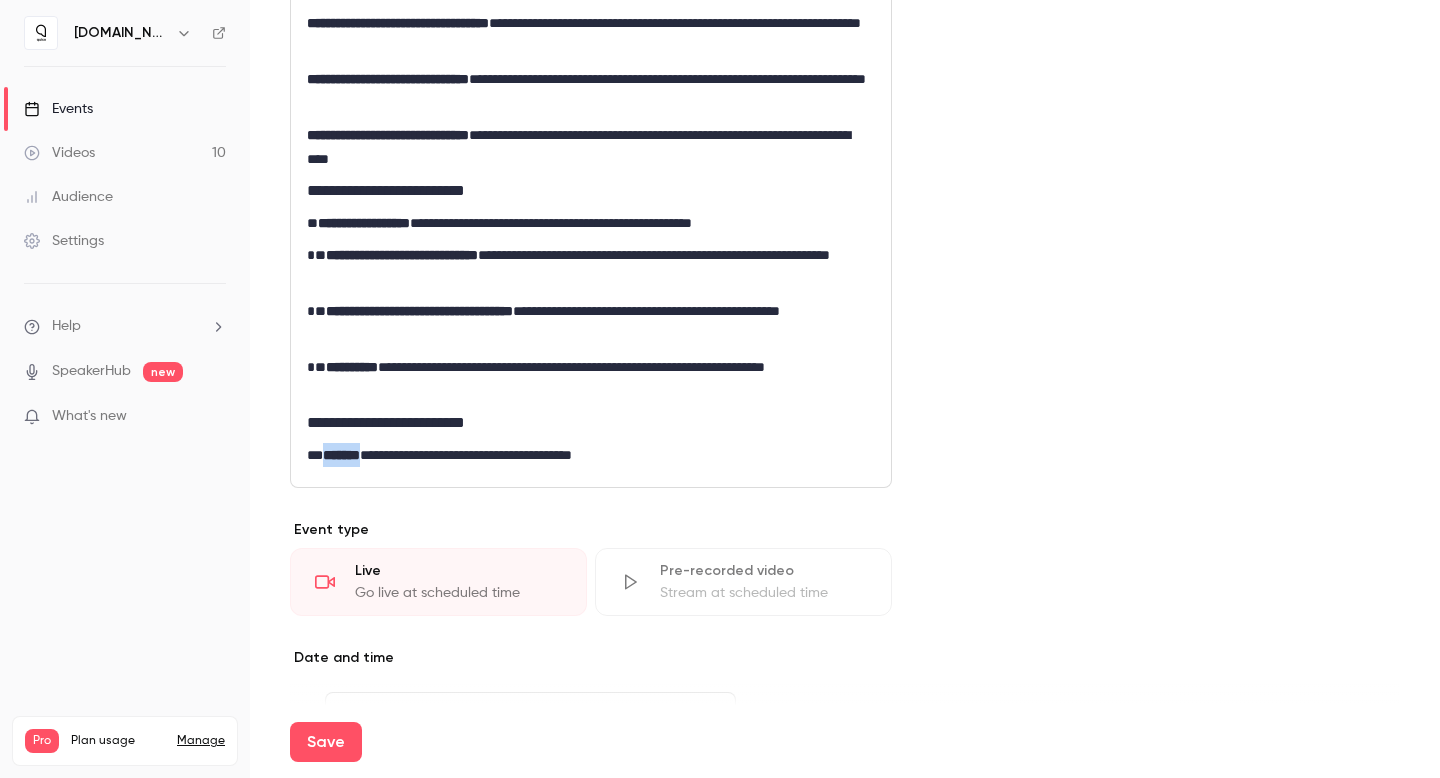 click on "**********" at bounding box center (586, 455) 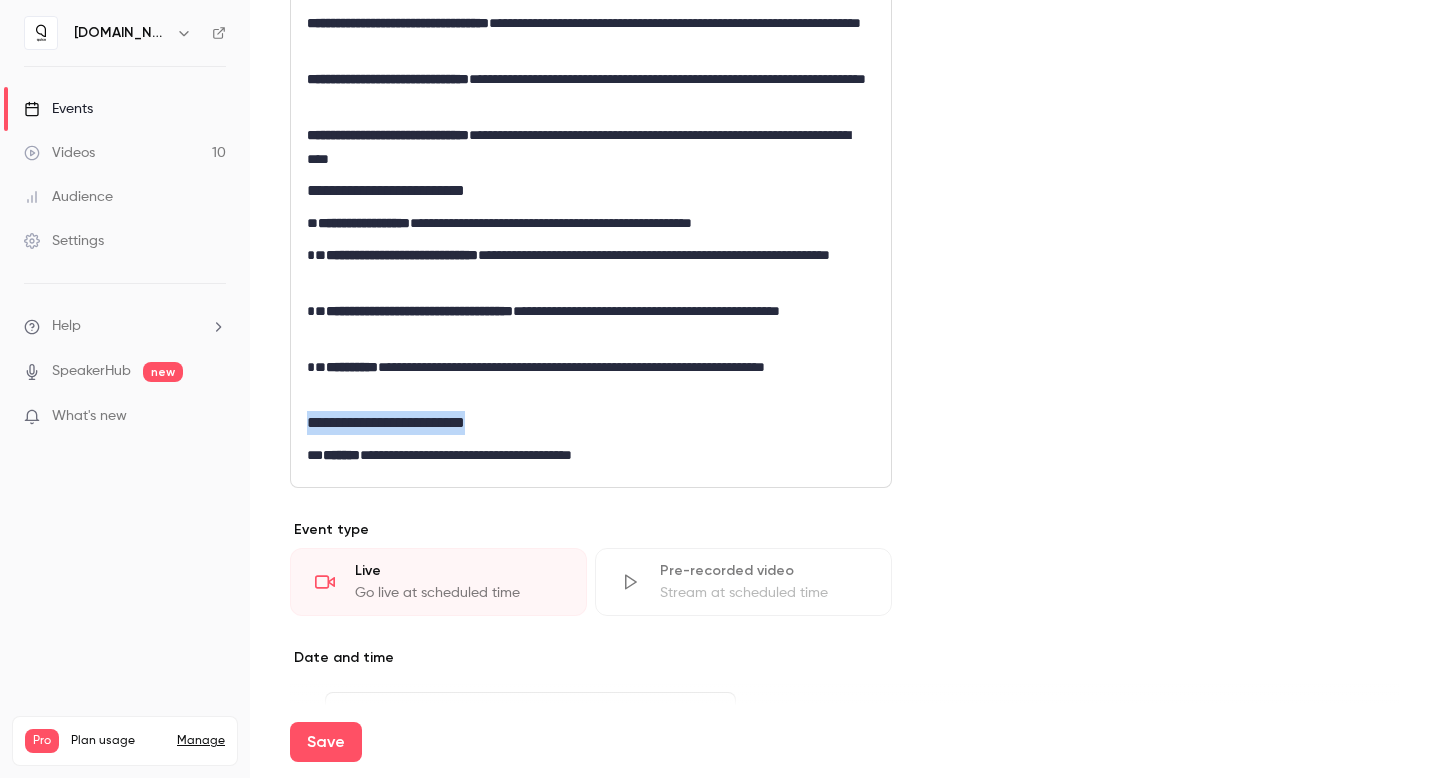 drag, startPoint x: 311, startPoint y: 418, endPoint x: 542, endPoint y: 420, distance: 231.00865 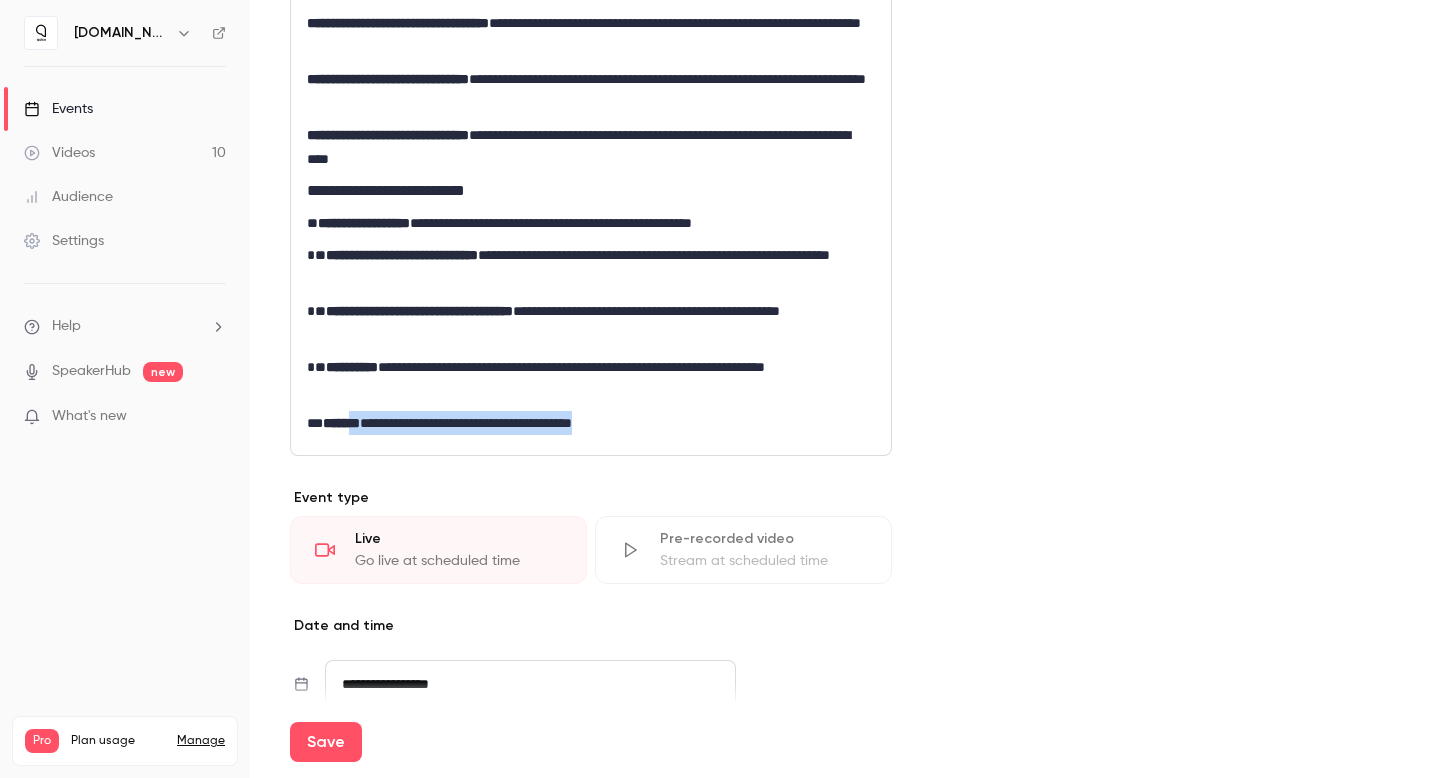 drag, startPoint x: 710, startPoint y: 426, endPoint x: 372, endPoint y: 434, distance: 338.09467 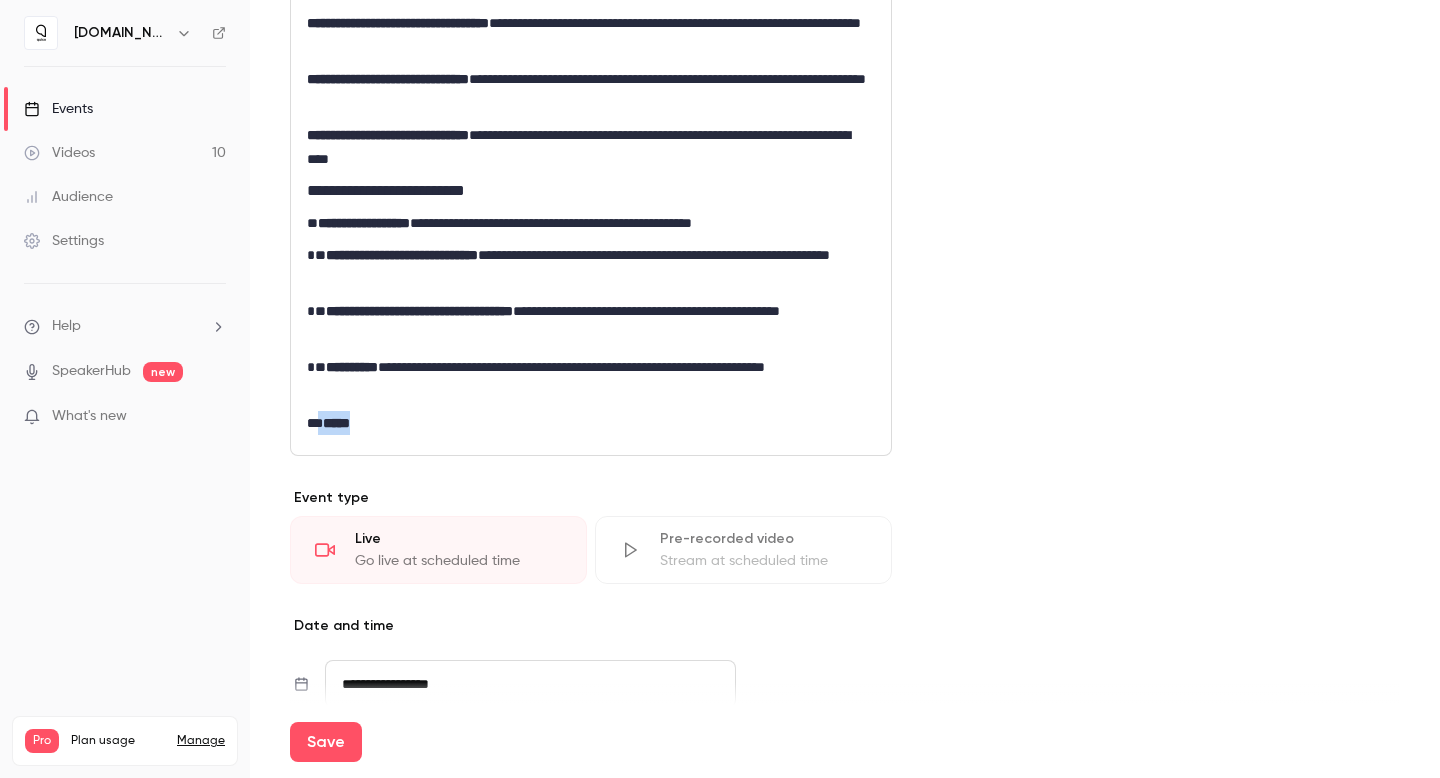 drag, startPoint x: 351, startPoint y: 415, endPoint x: 318, endPoint y: 417, distance: 33.06055 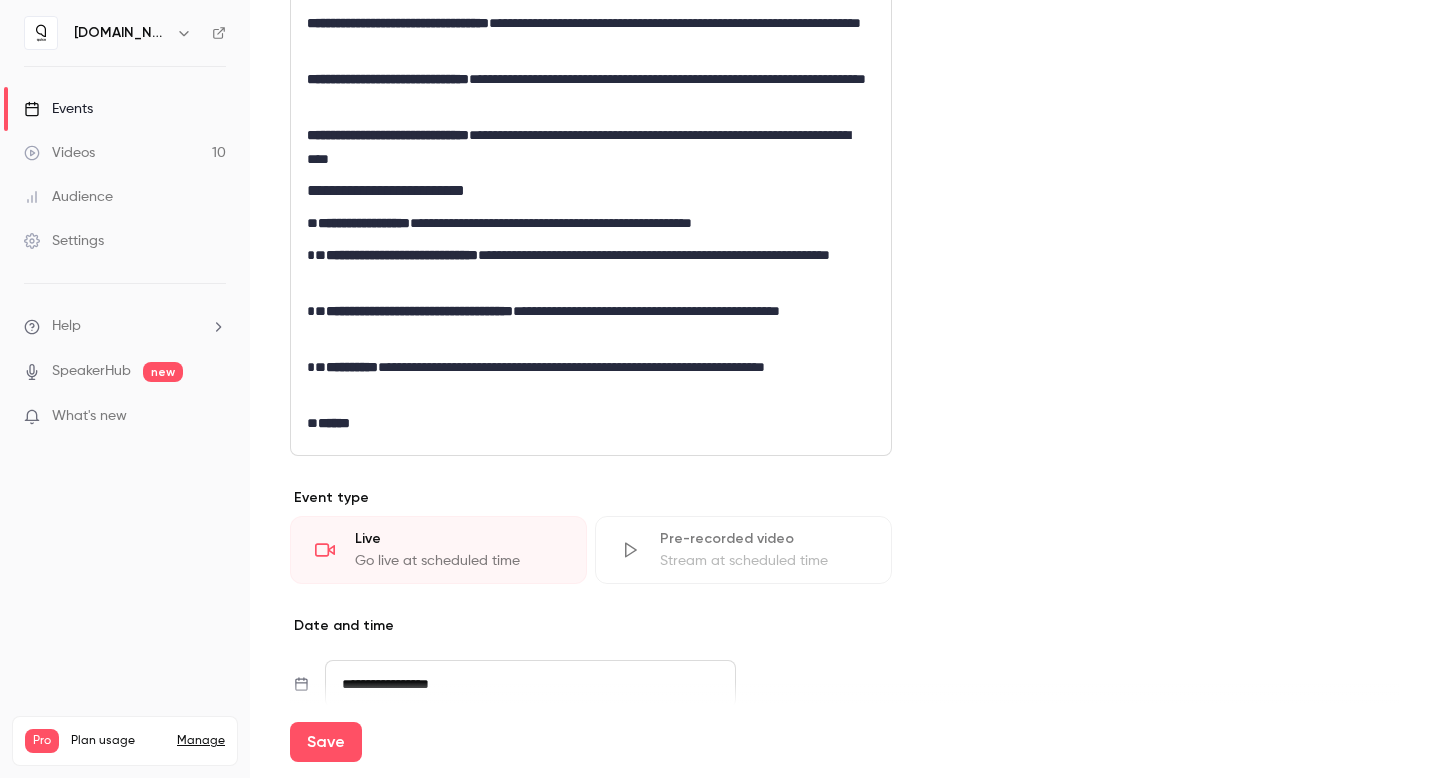 click on "** *****" at bounding box center (586, 423) 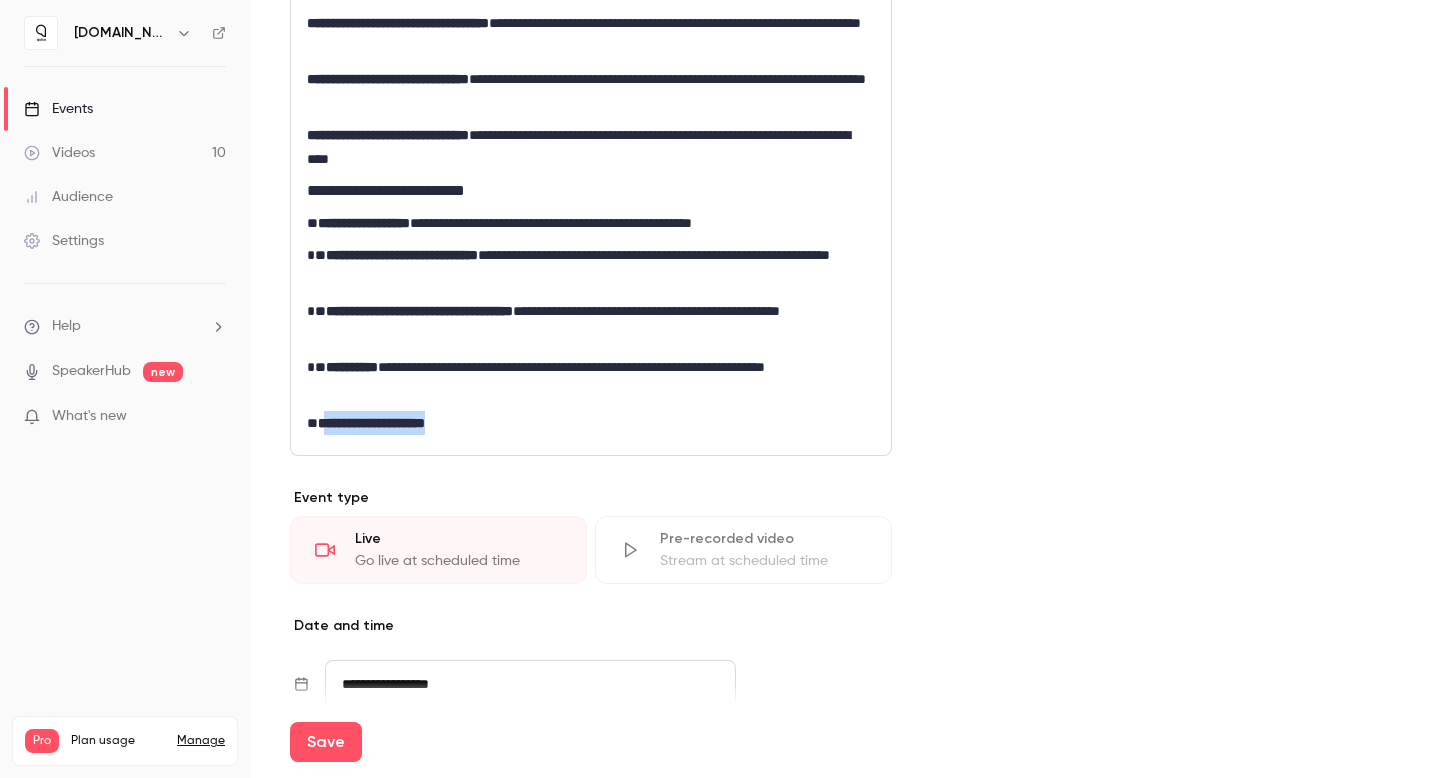 drag, startPoint x: 454, startPoint y: 419, endPoint x: 326, endPoint y: 421, distance: 128.01562 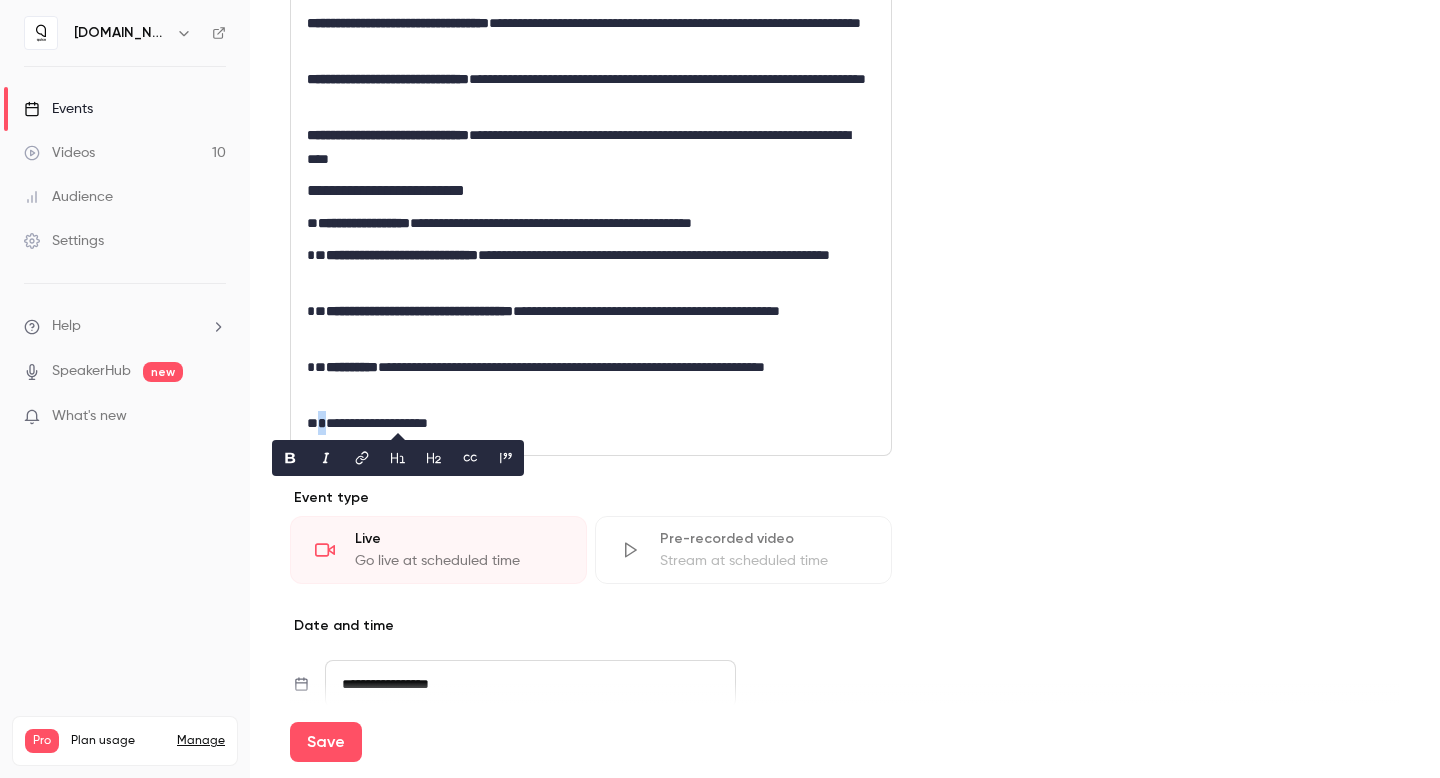 click on "**********" at bounding box center [586, 423] 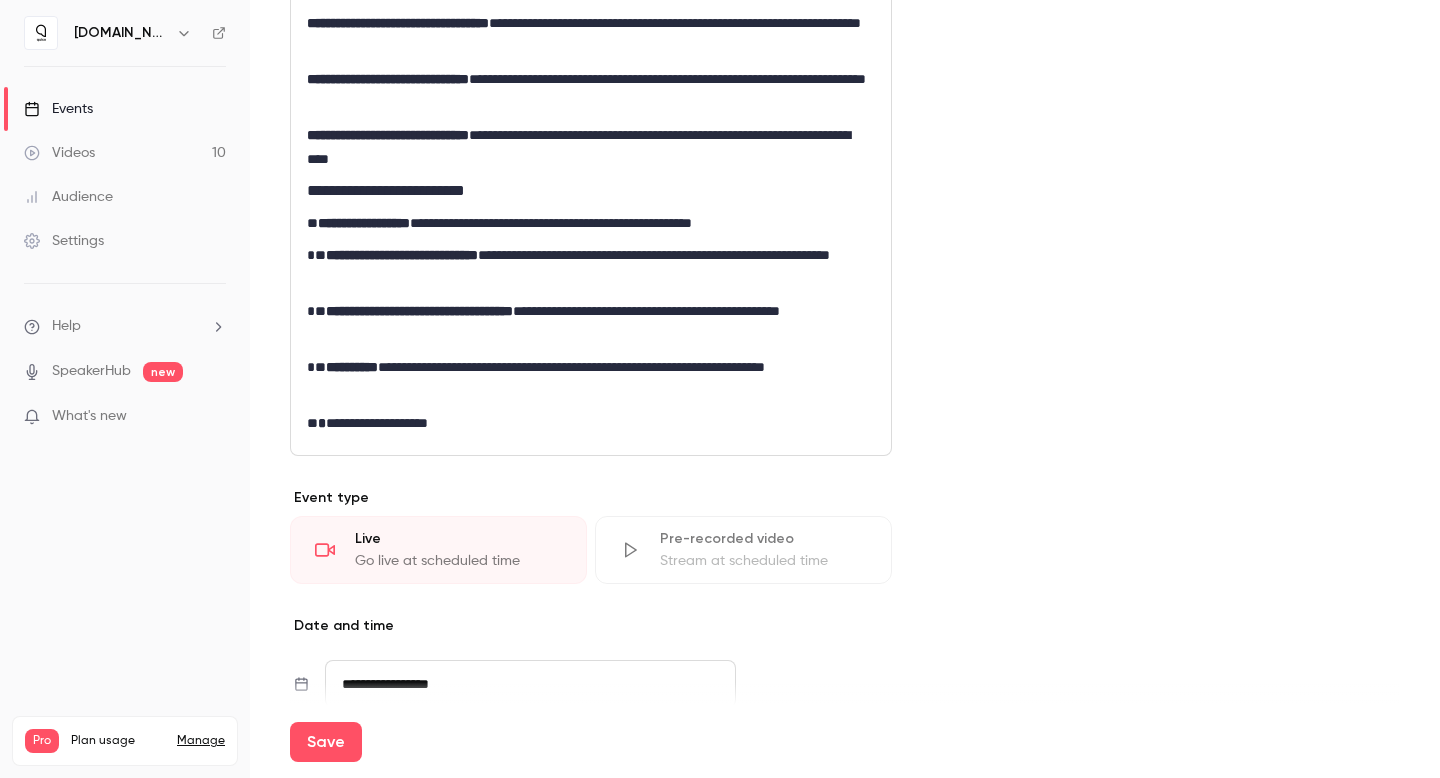 click on "**********" at bounding box center (586, 423) 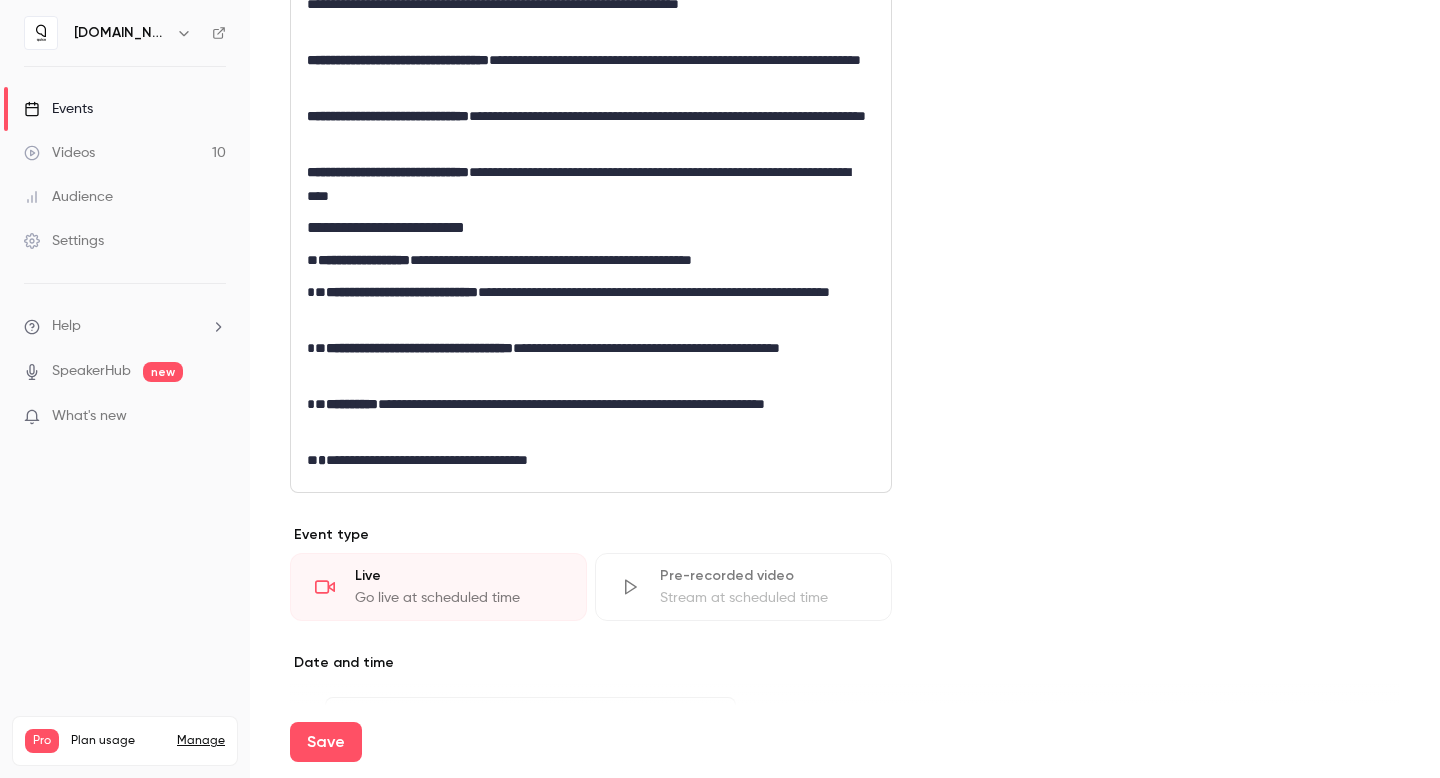 scroll, scrollTop: 646, scrollLeft: 0, axis: vertical 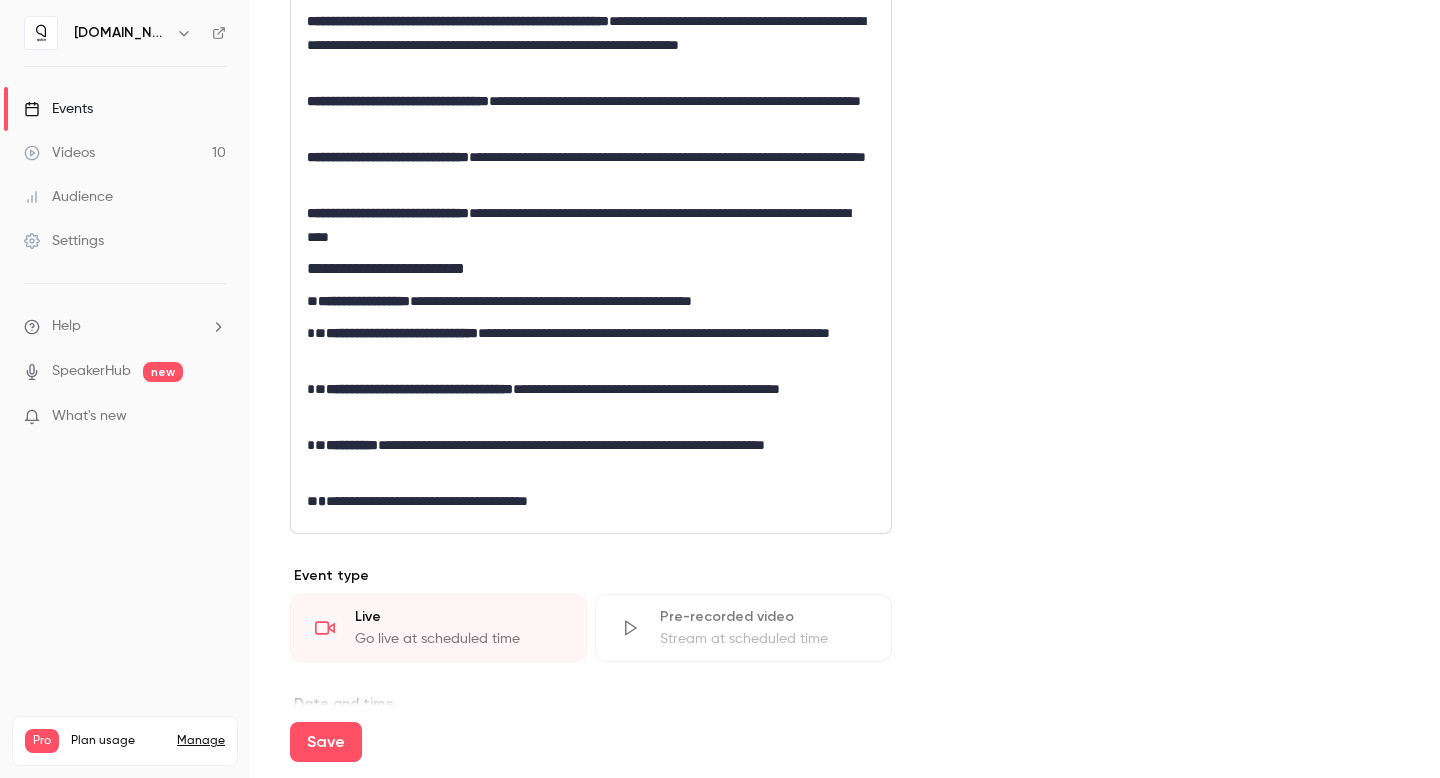 click on "**********" at bounding box center [586, 345] 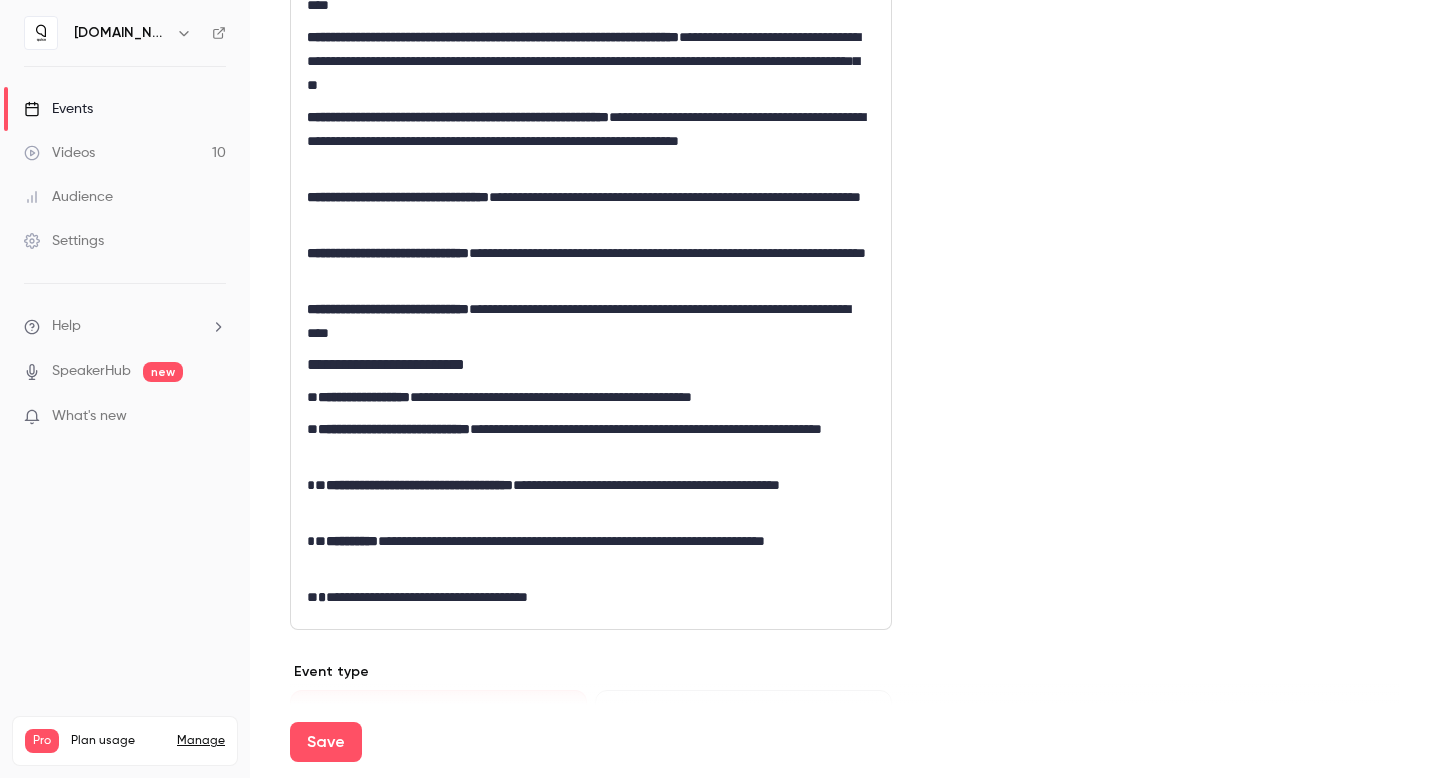 scroll, scrollTop: 524, scrollLeft: 0, axis: vertical 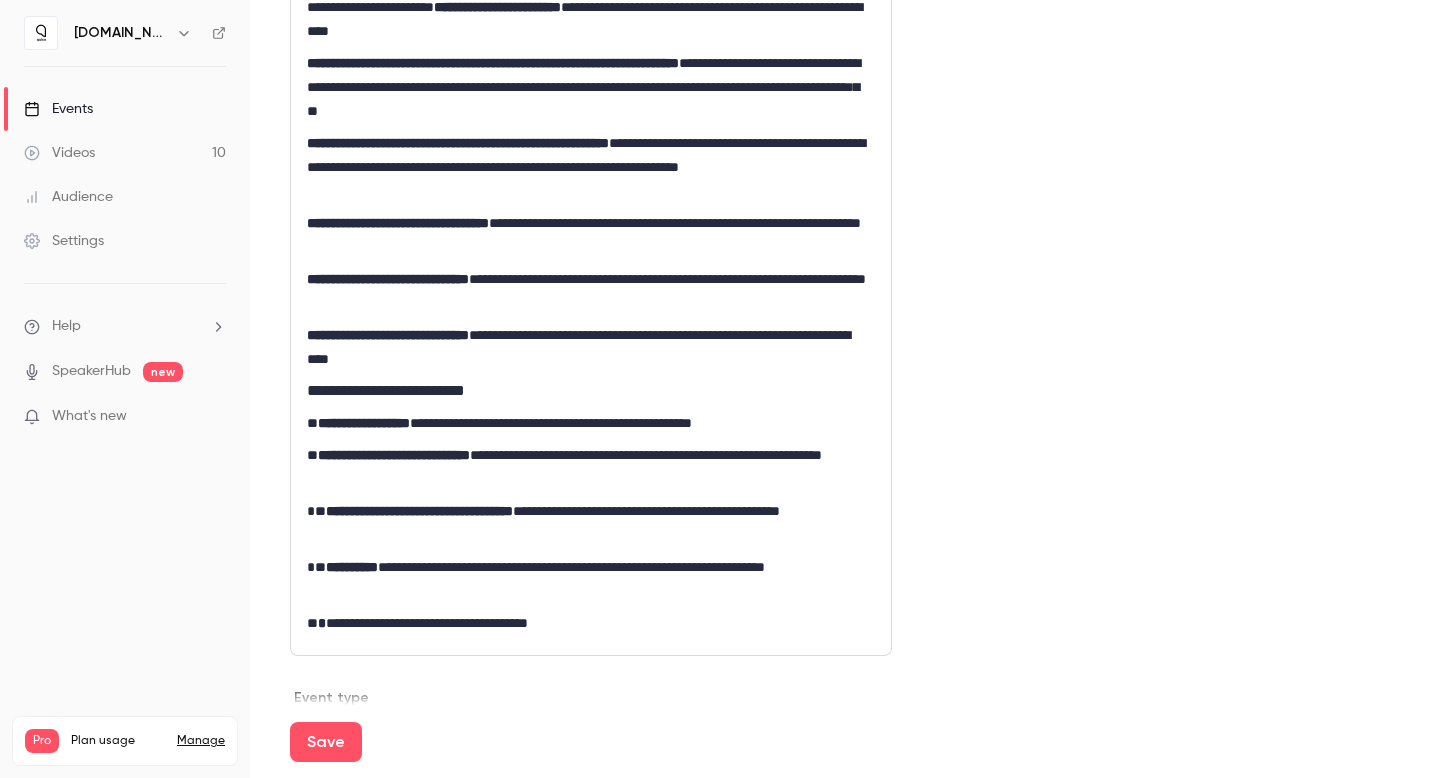 click on "**********" at bounding box center [586, 347] 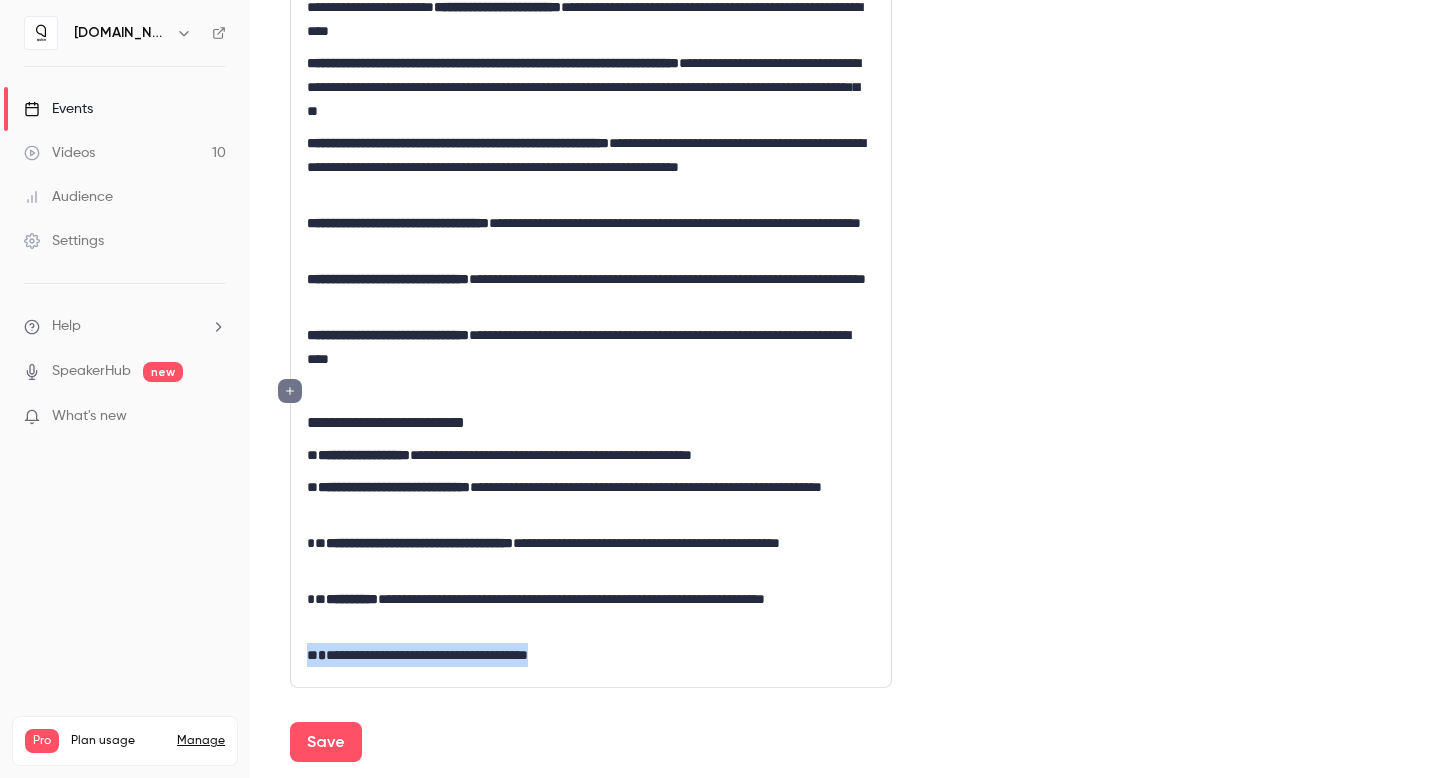 drag, startPoint x: 598, startPoint y: 659, endPoint x: 306, endPoint y: 659, distance: 292 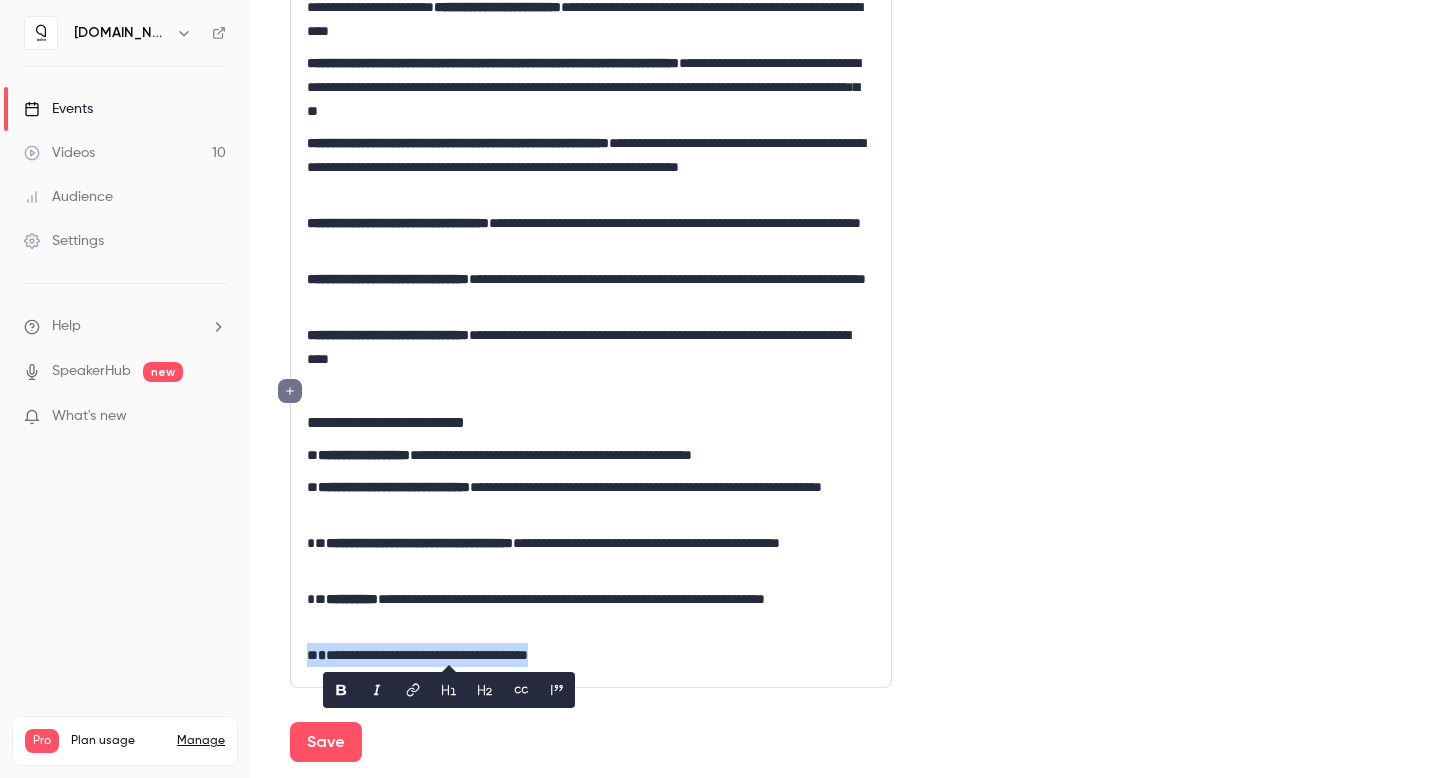 copy on "**********" 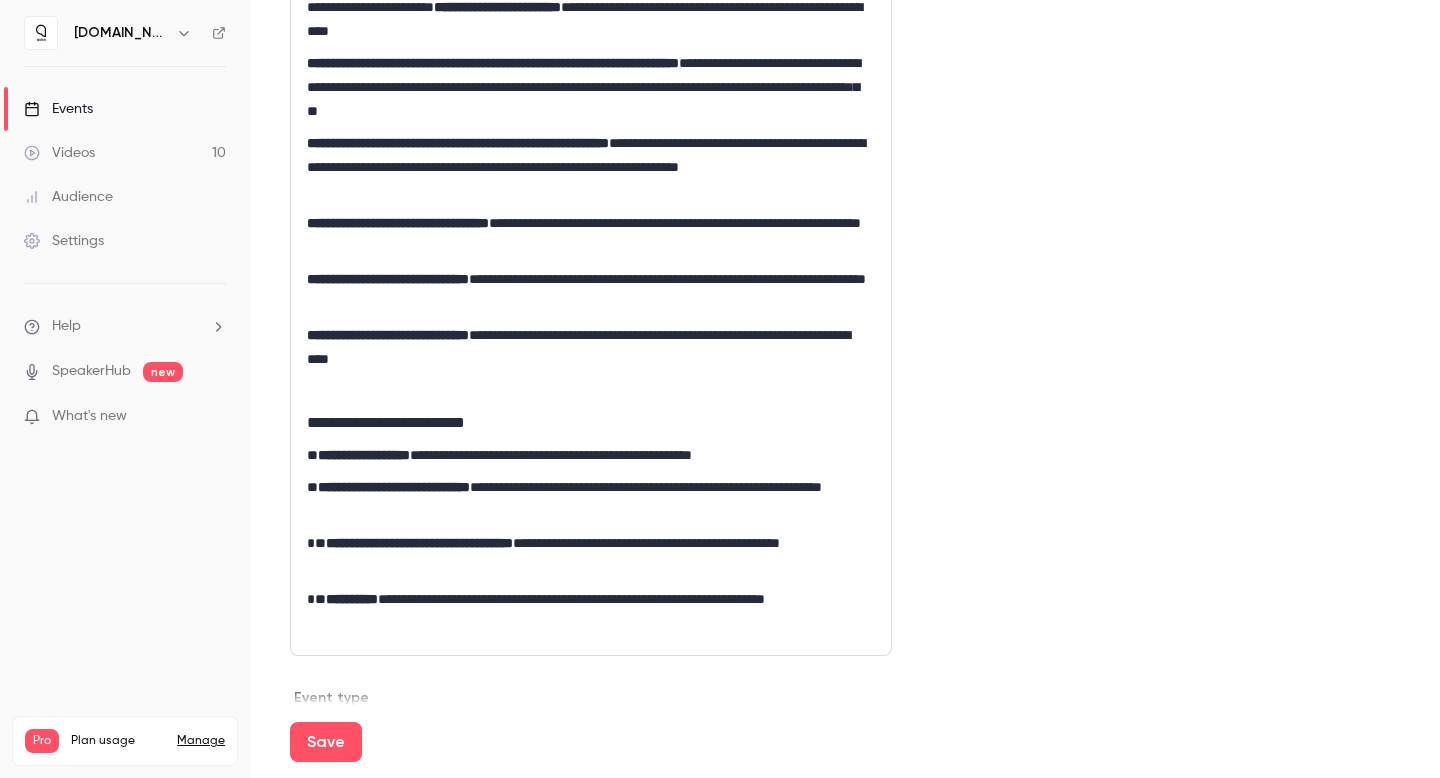 click at bounding box center (591, 391) 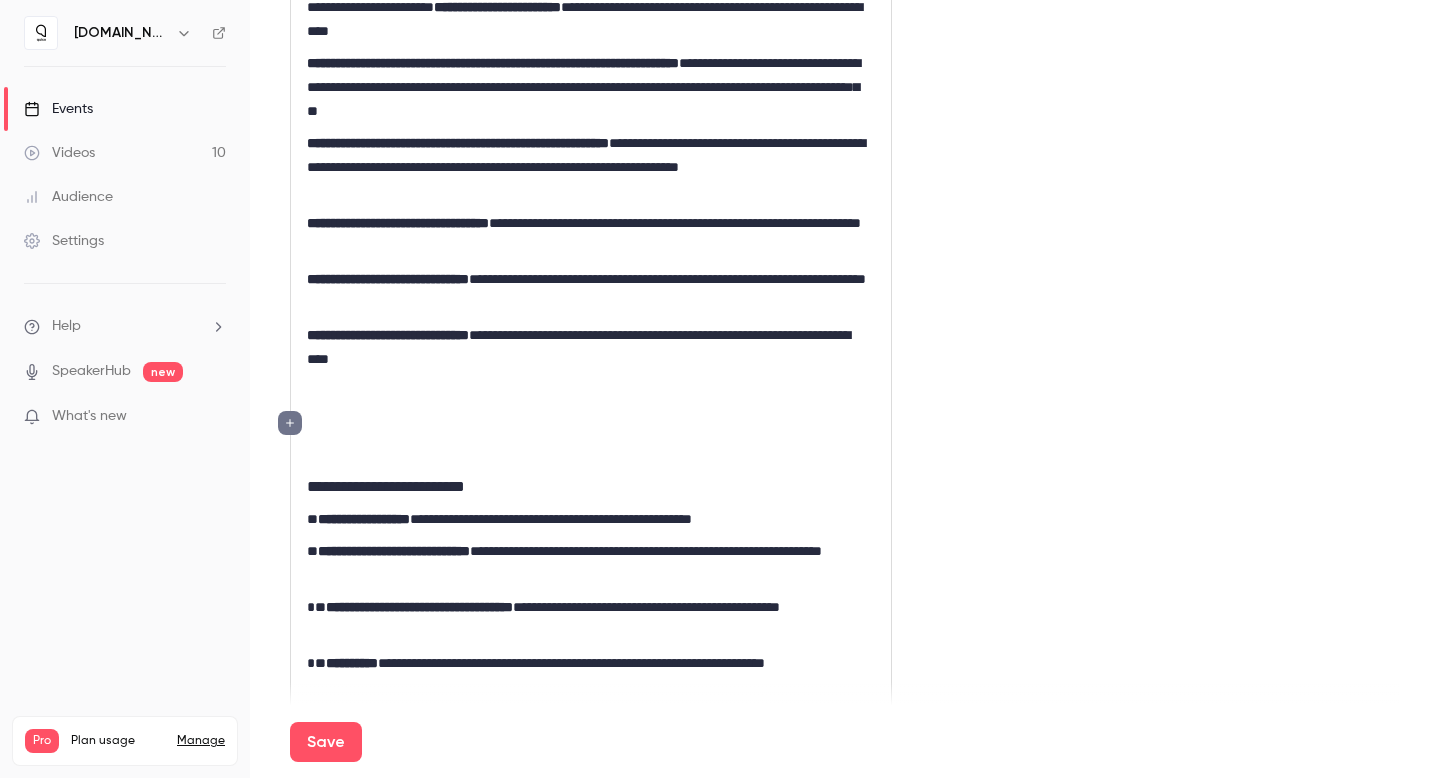 scroll, scrollTop: 0, scrollLeft: 0, axis: both 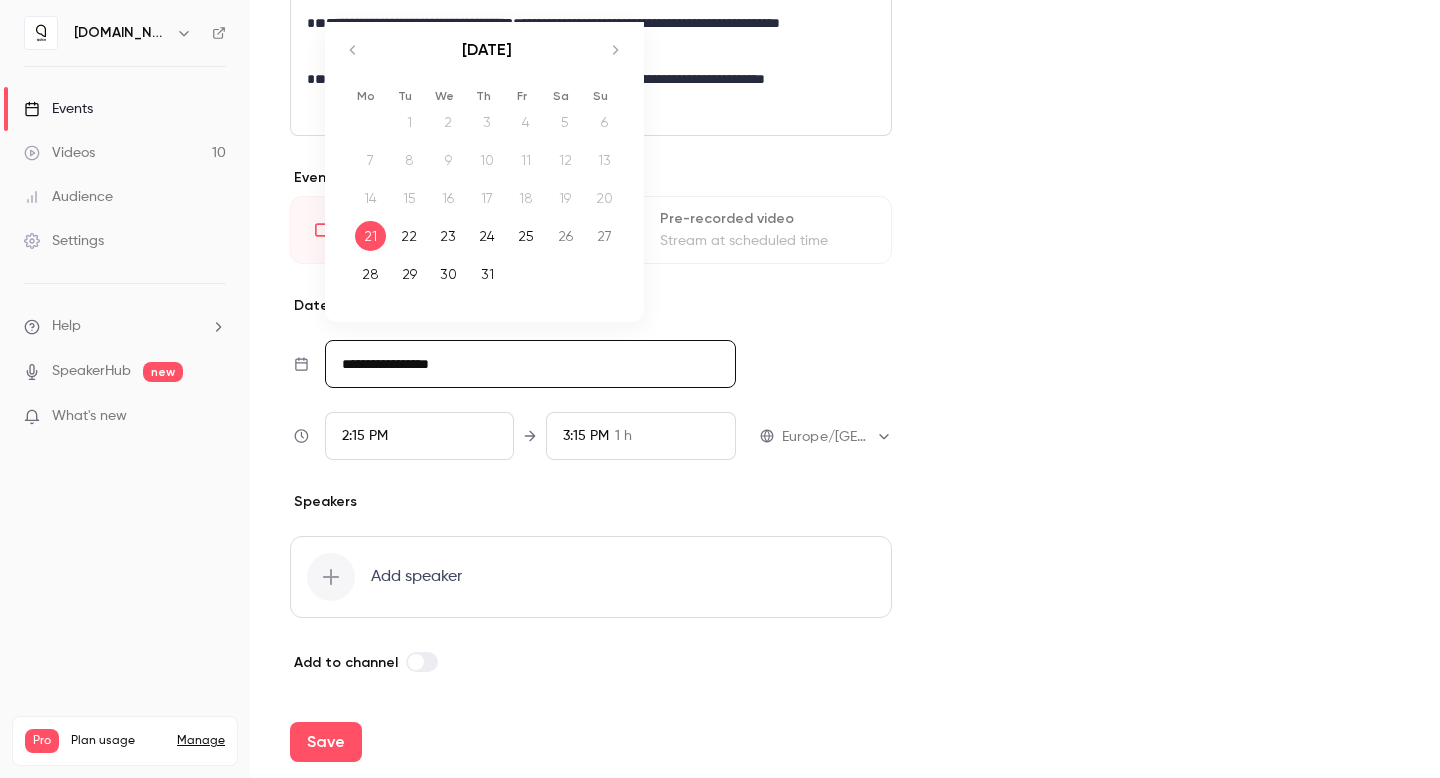 click on "**********" at bounding box center (530, 364) 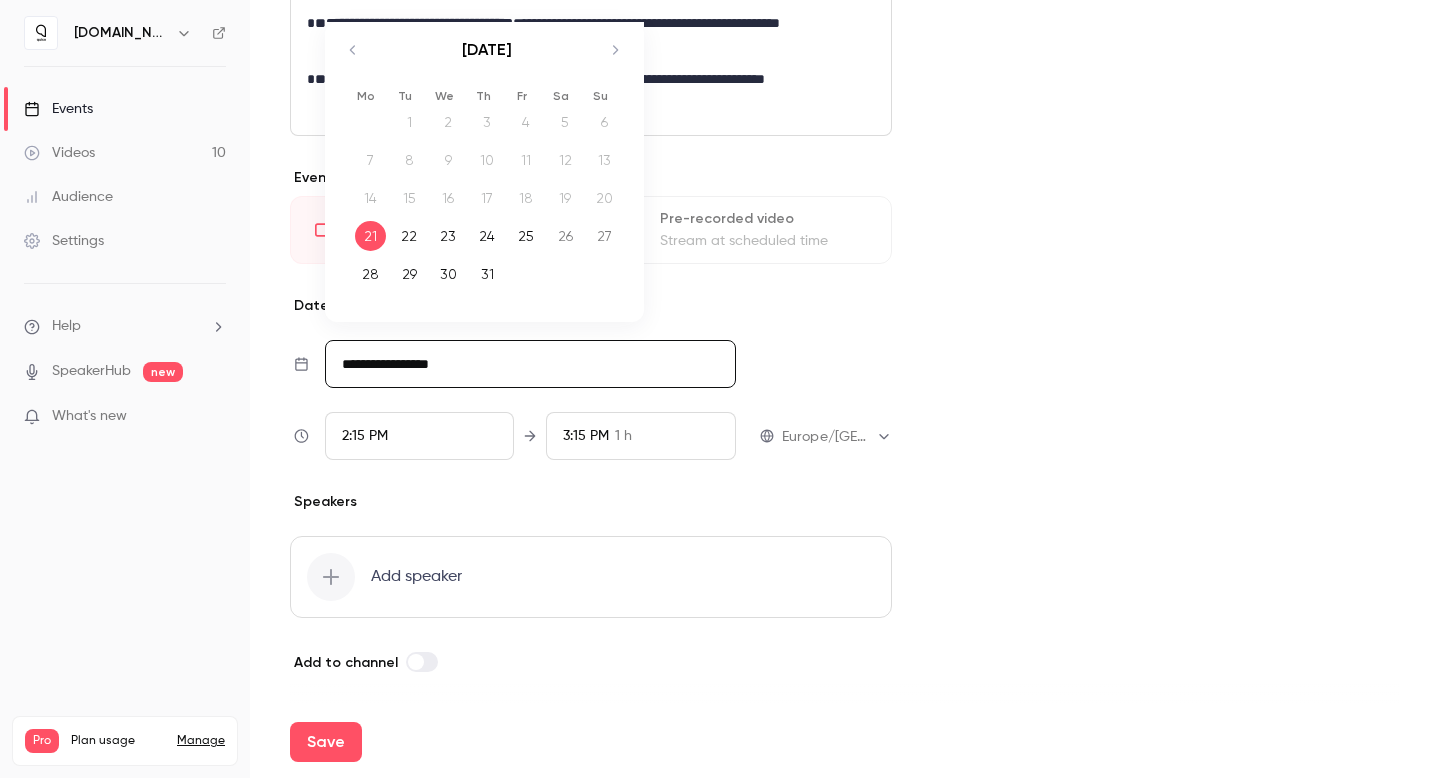 click on "30" at bounding box center (448, 274) 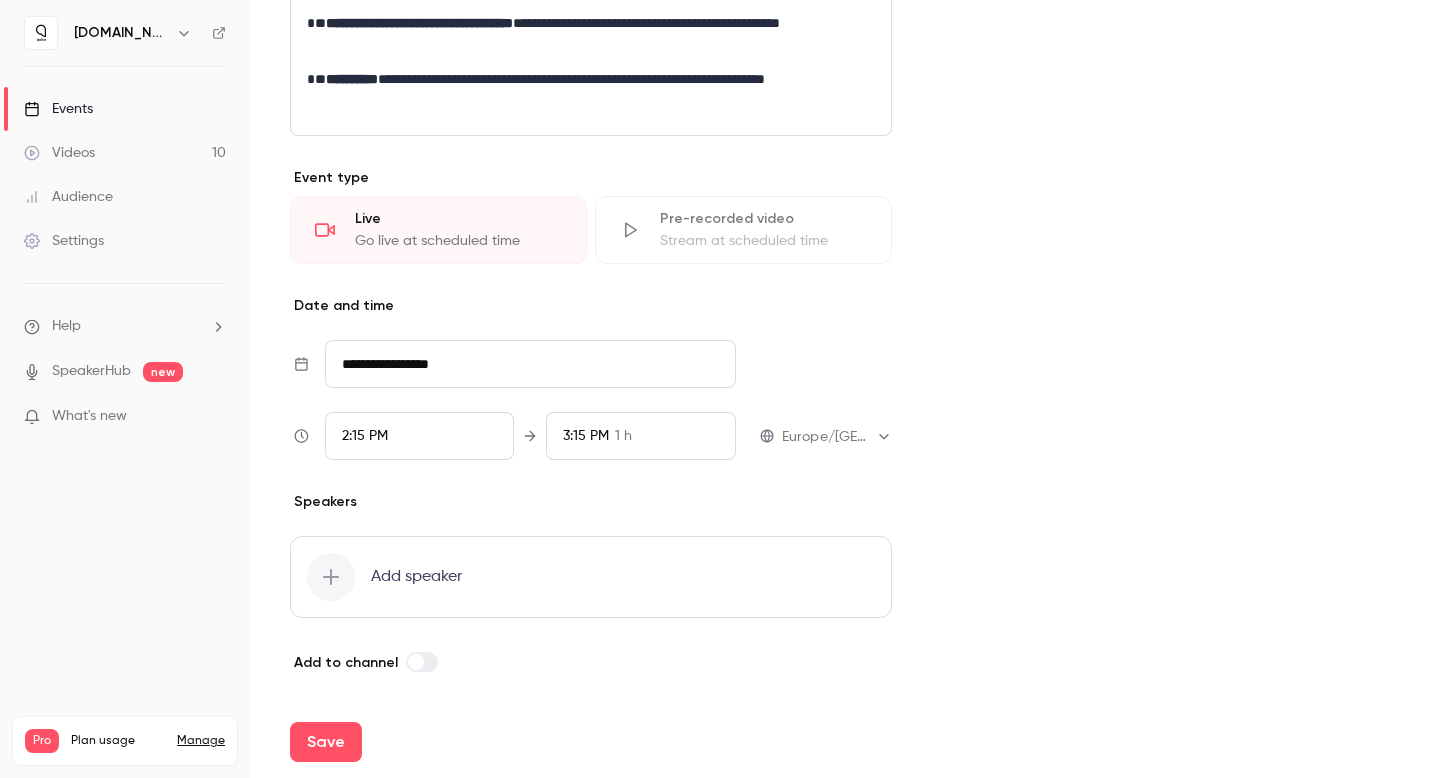 click on "2:15 PM" at bounding box center [365, 436] 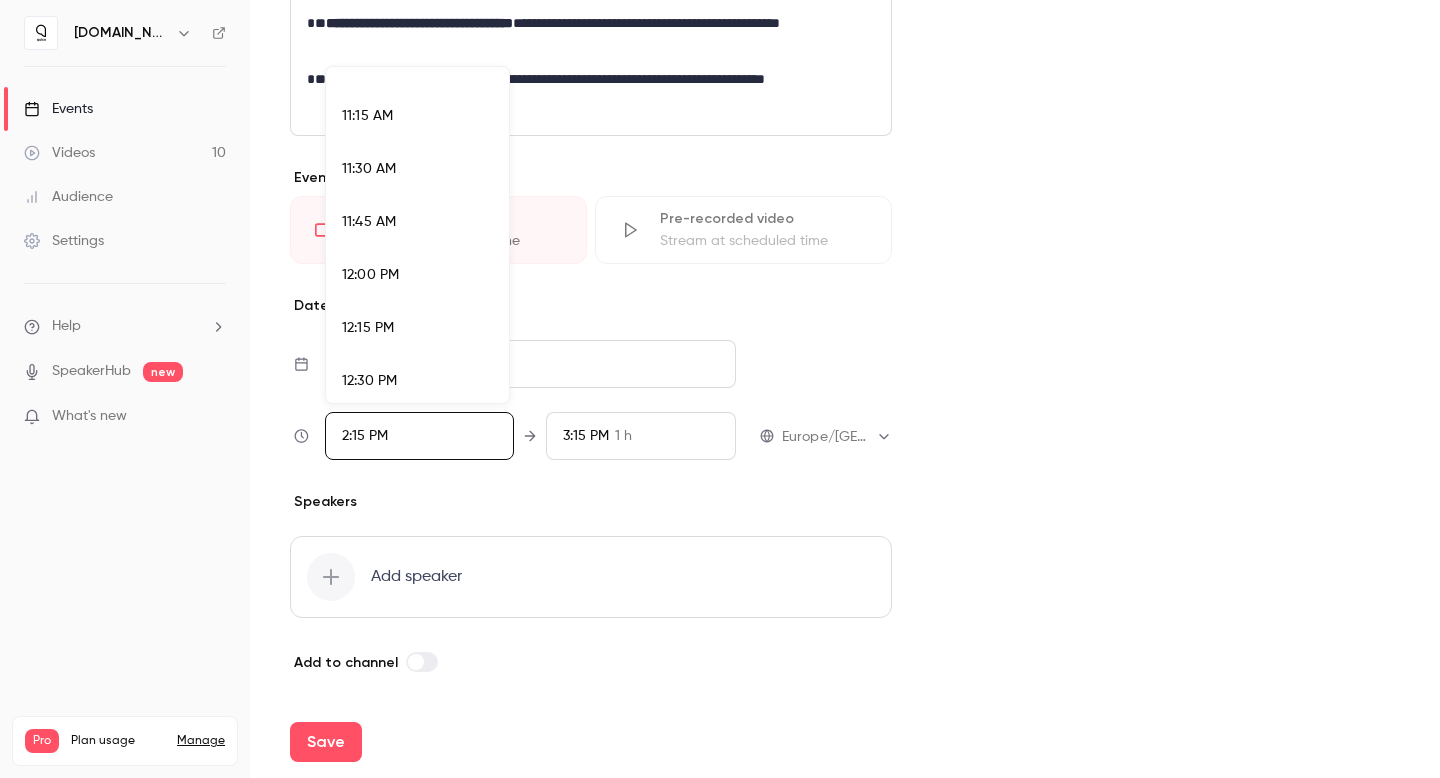 scroll, scrollTop: 2268, scrollLeft: 0, axis: vertical 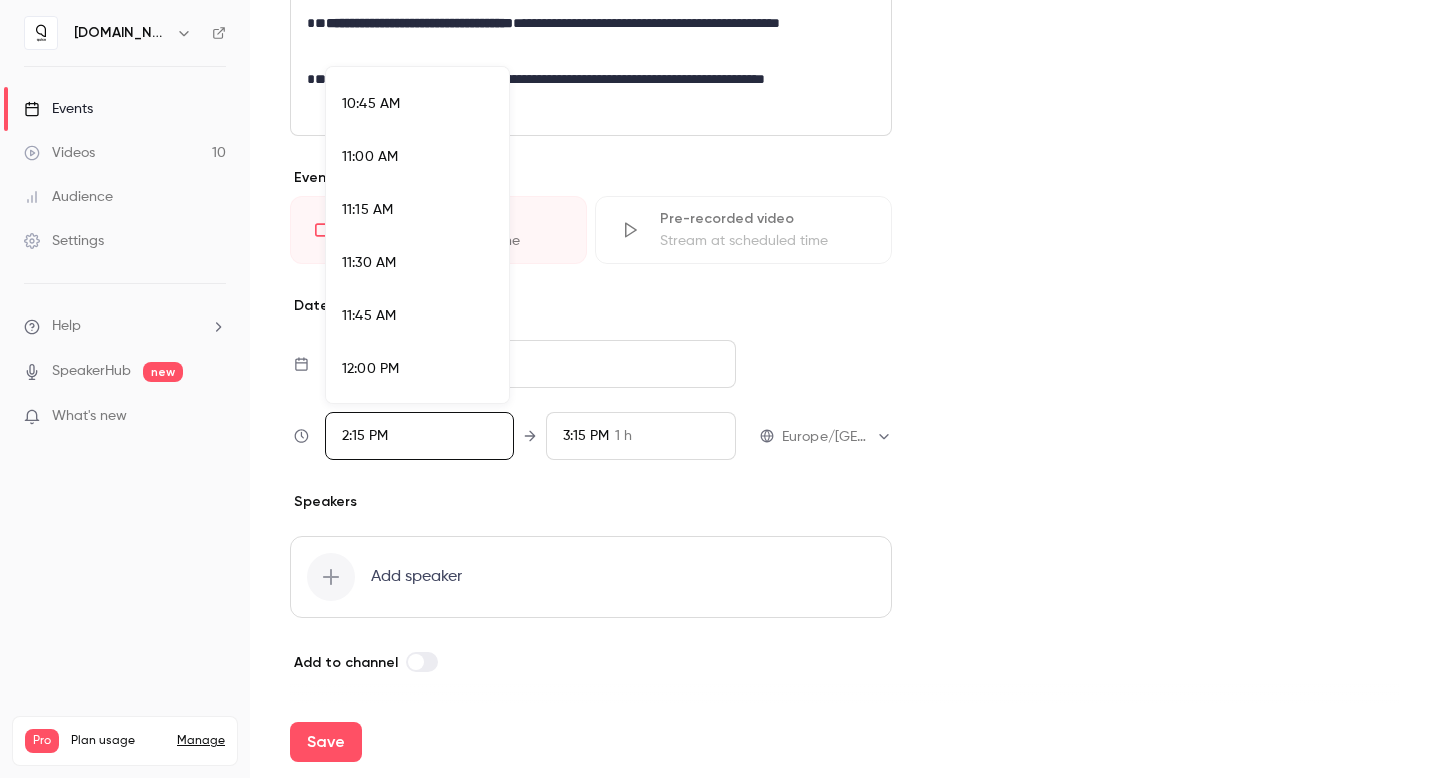 click on "11:00 AM" at bounding box center [370, 157] 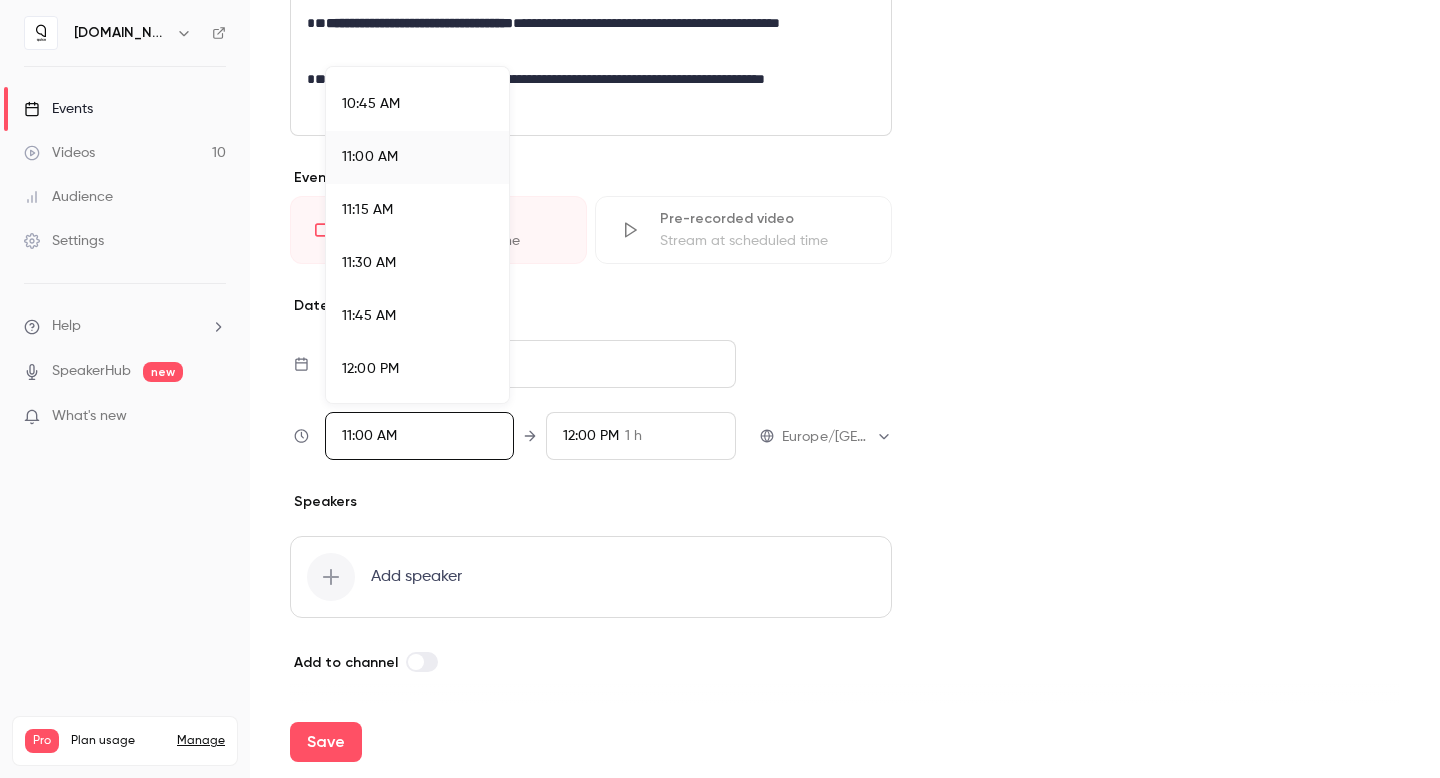 click at bounding box center [720, 389] 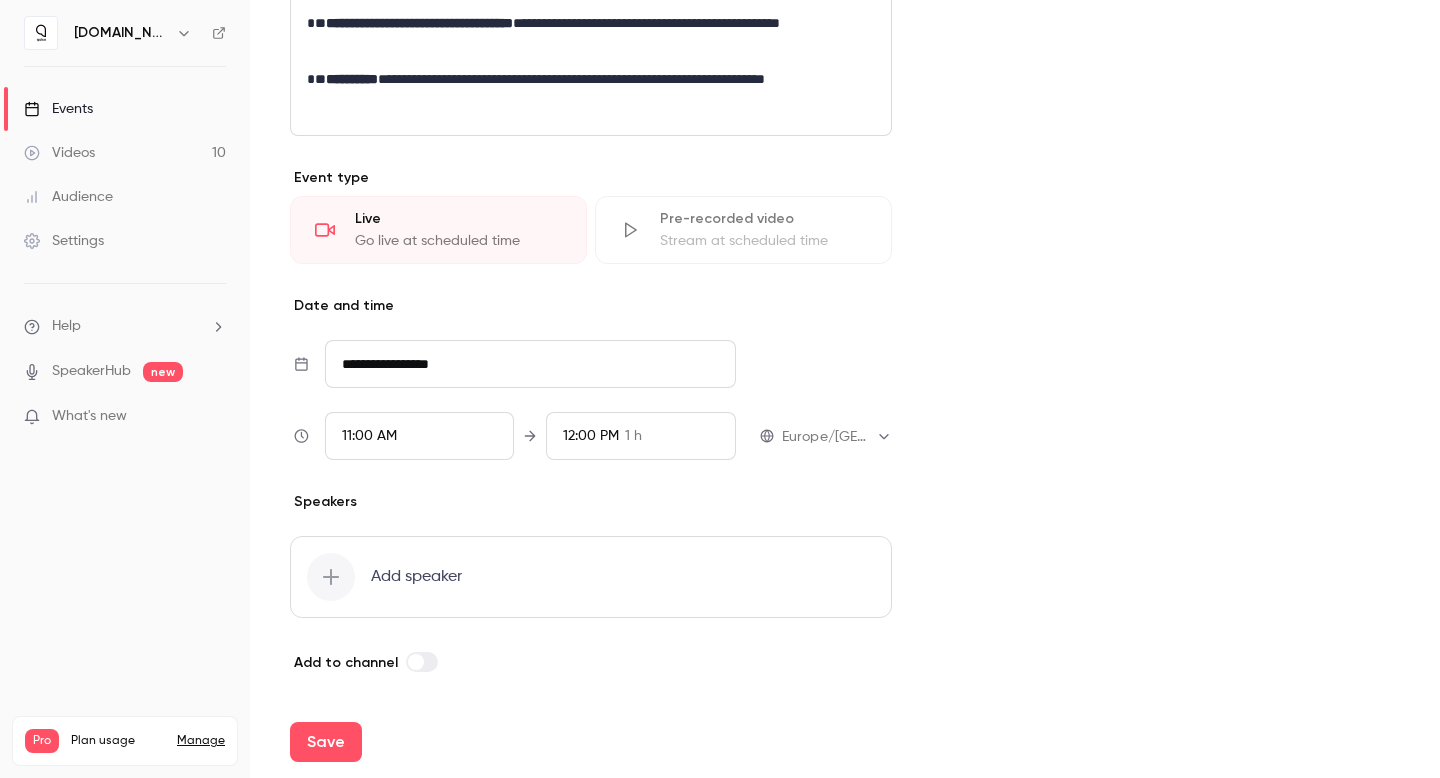 click 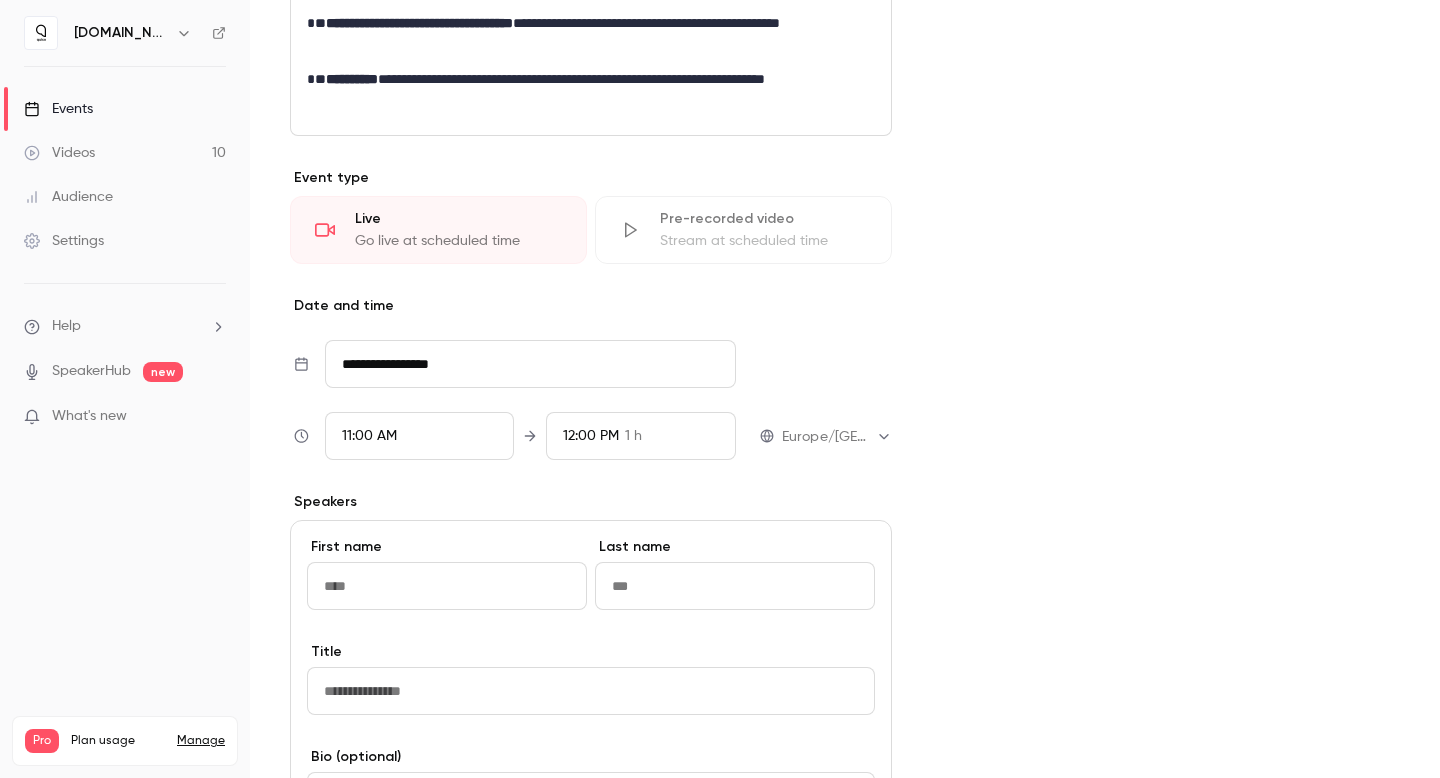 click at bounding box center (447, 586) 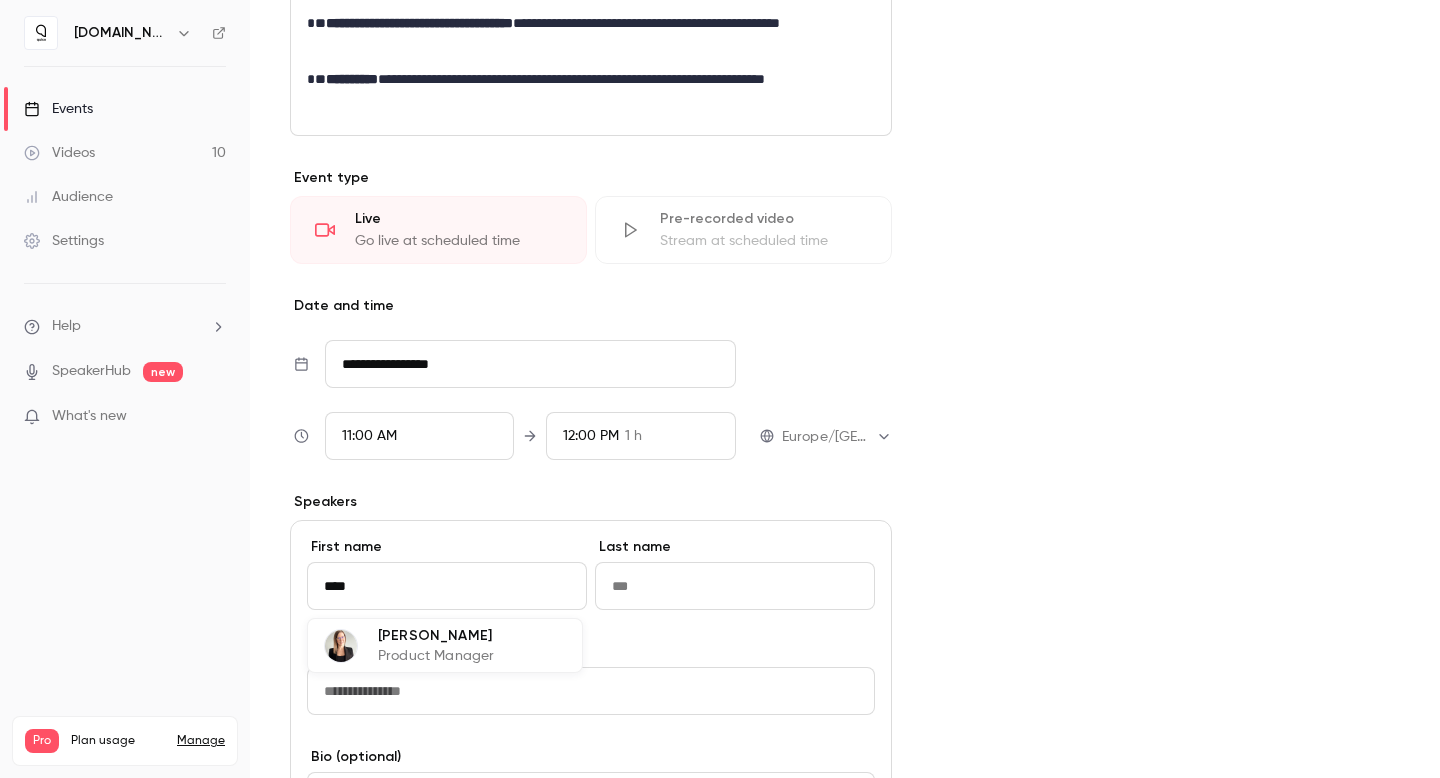 scroll, scrollTop: 1134, scrollLeft: 0, axis: vertical 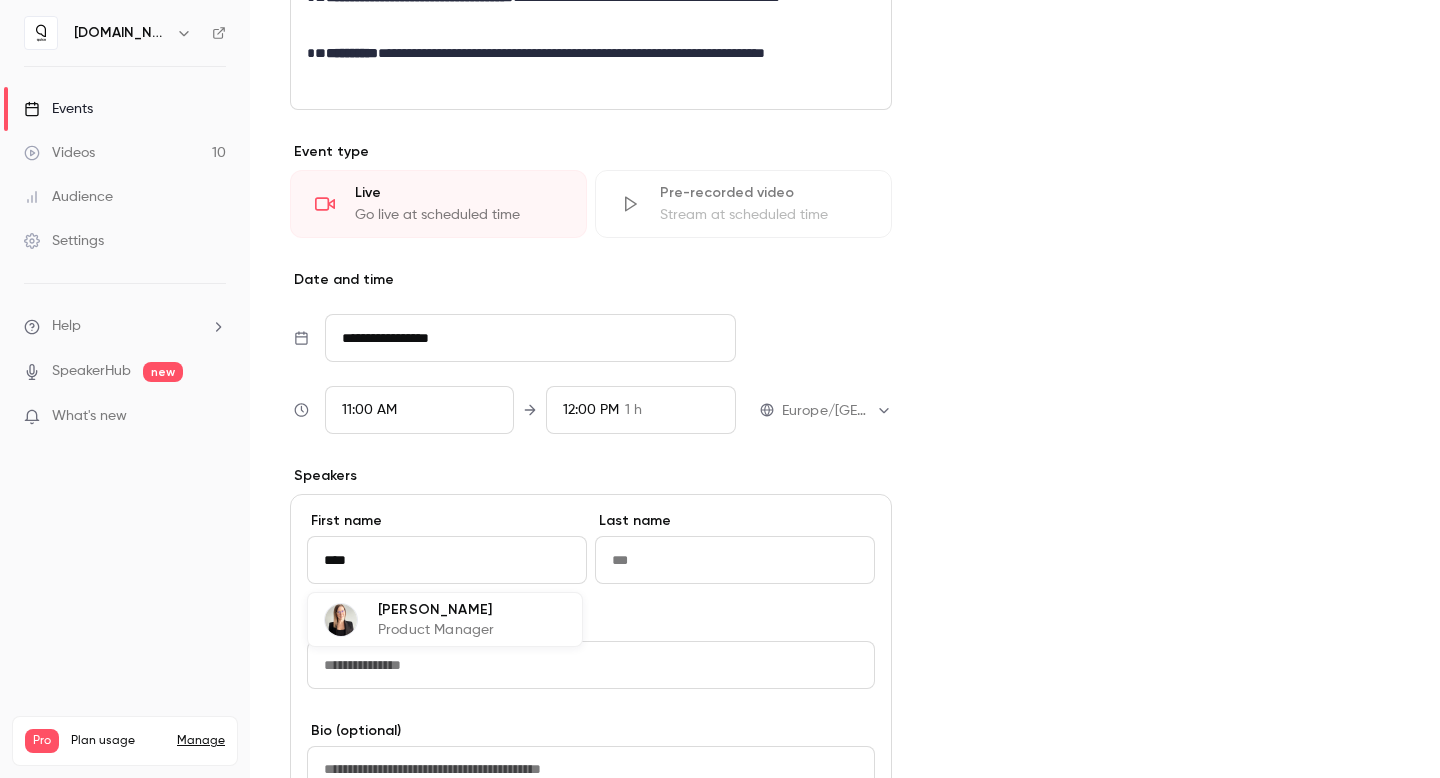 click on "[PERSON_NAME] Product Manager" at bounding box center [409, 619] 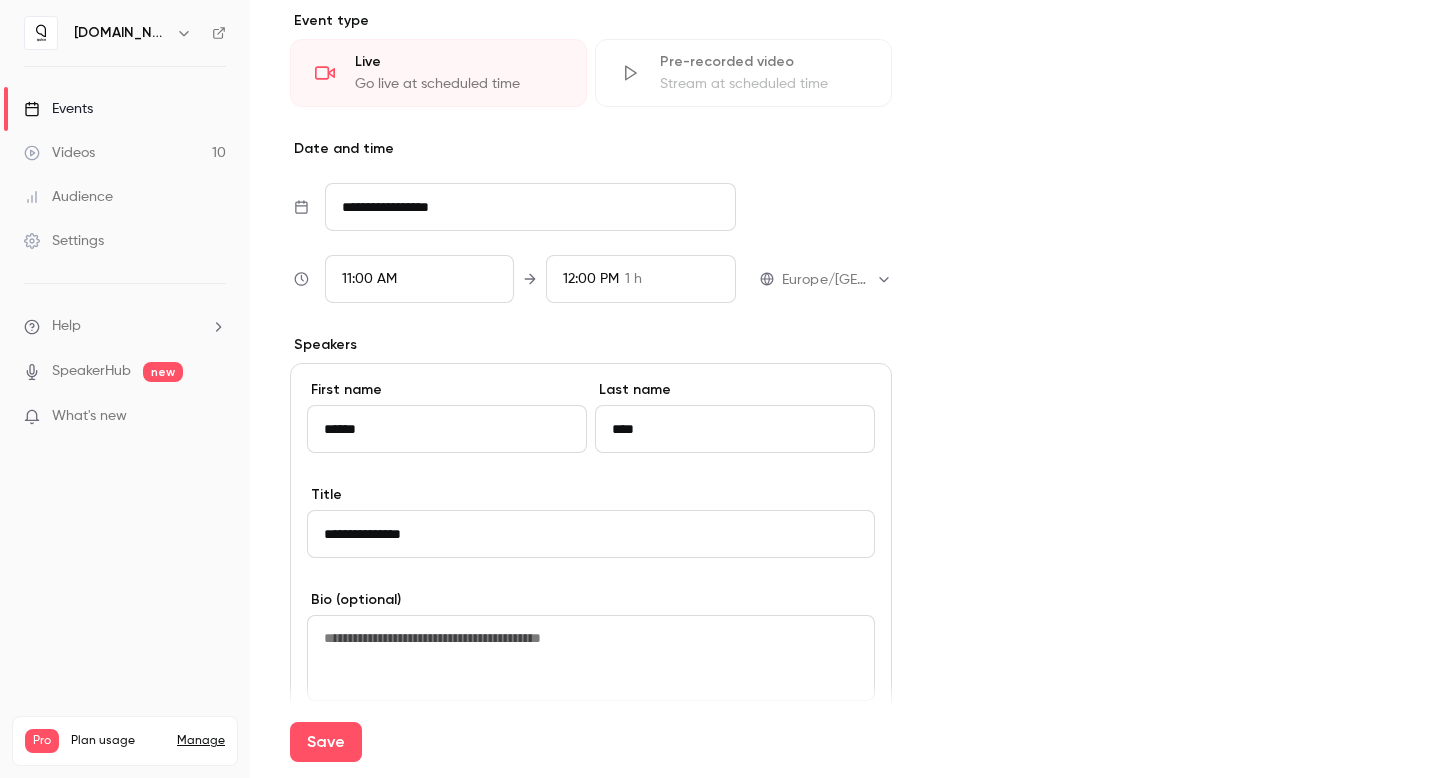 scroll, scrollTop: 1483, scrollLeft: 0, axis: vertical 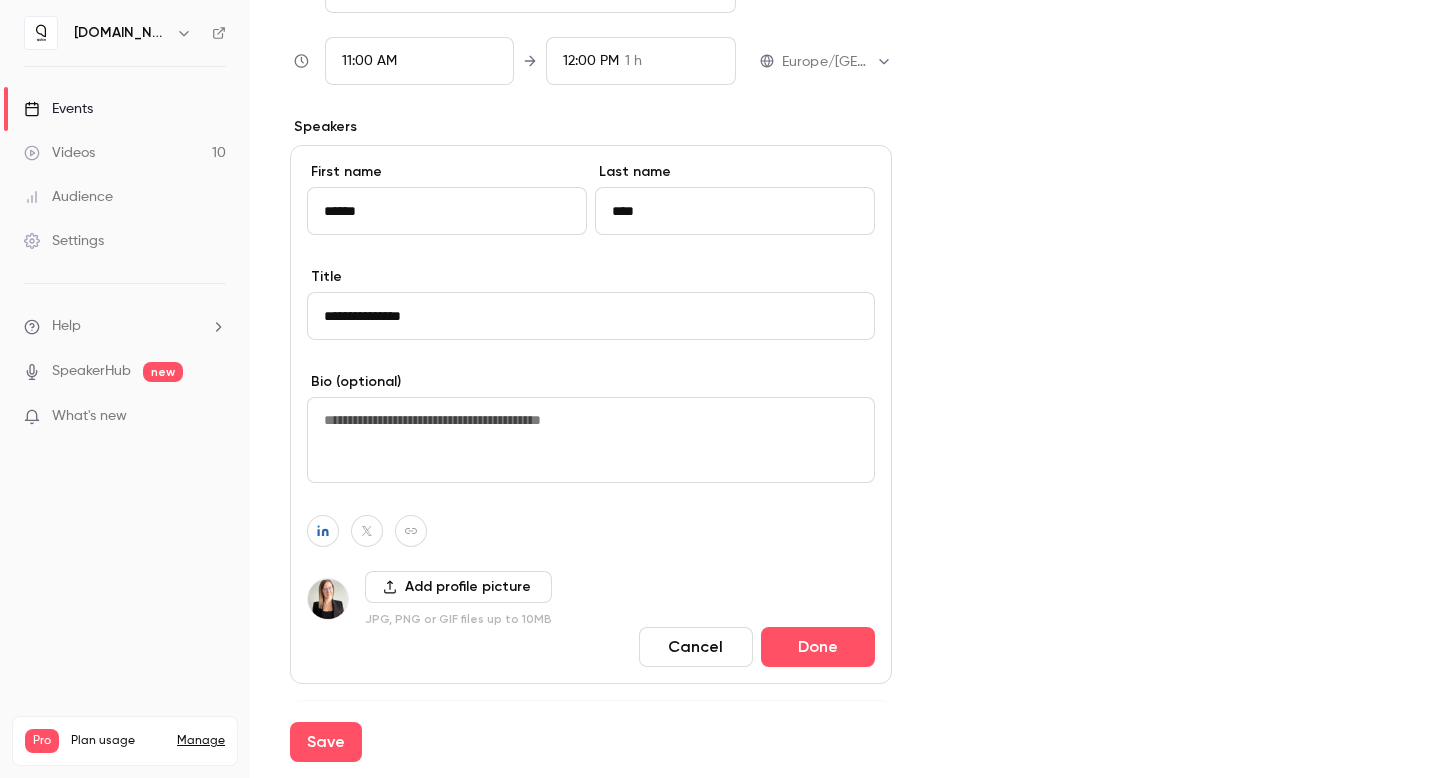 type on "******" 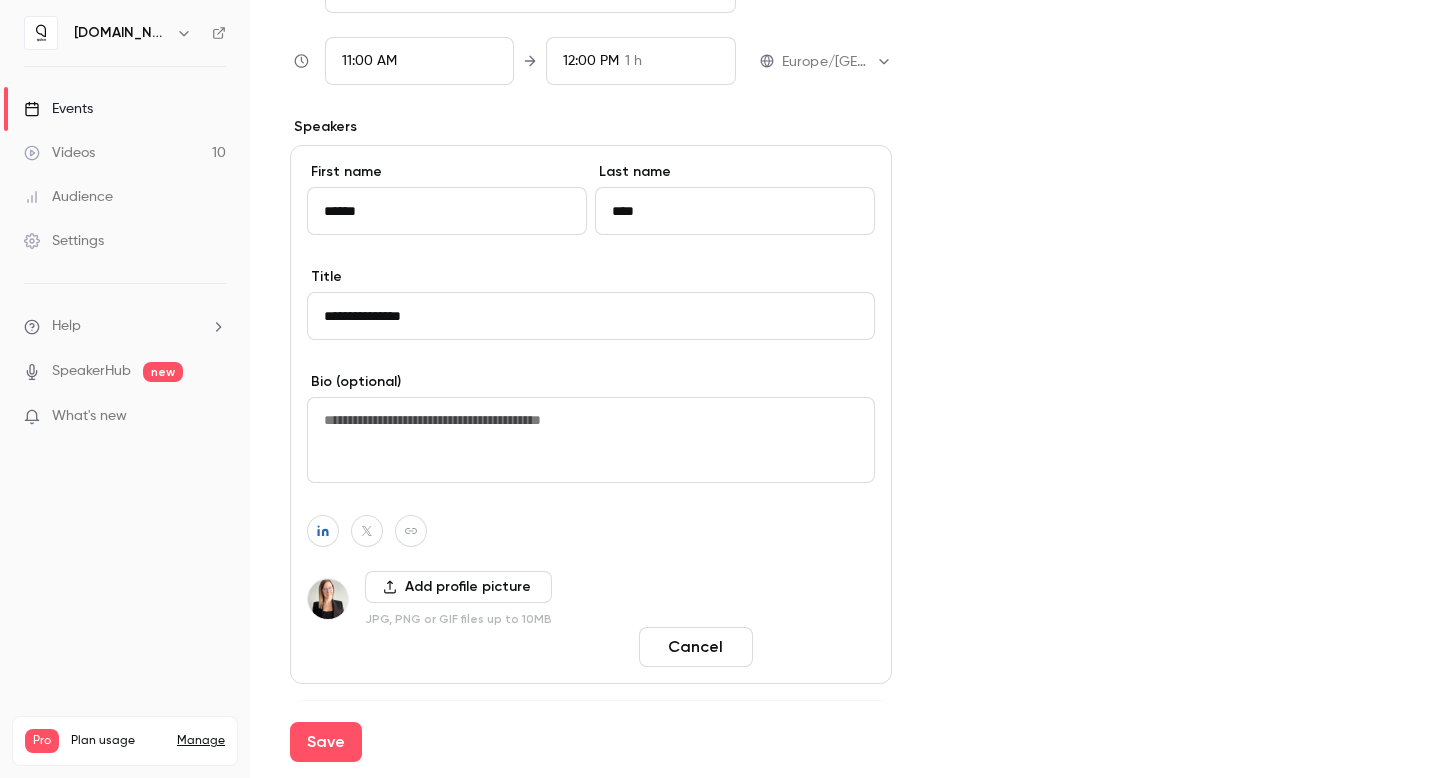 click on "Done" at bounding box center (818, 647) 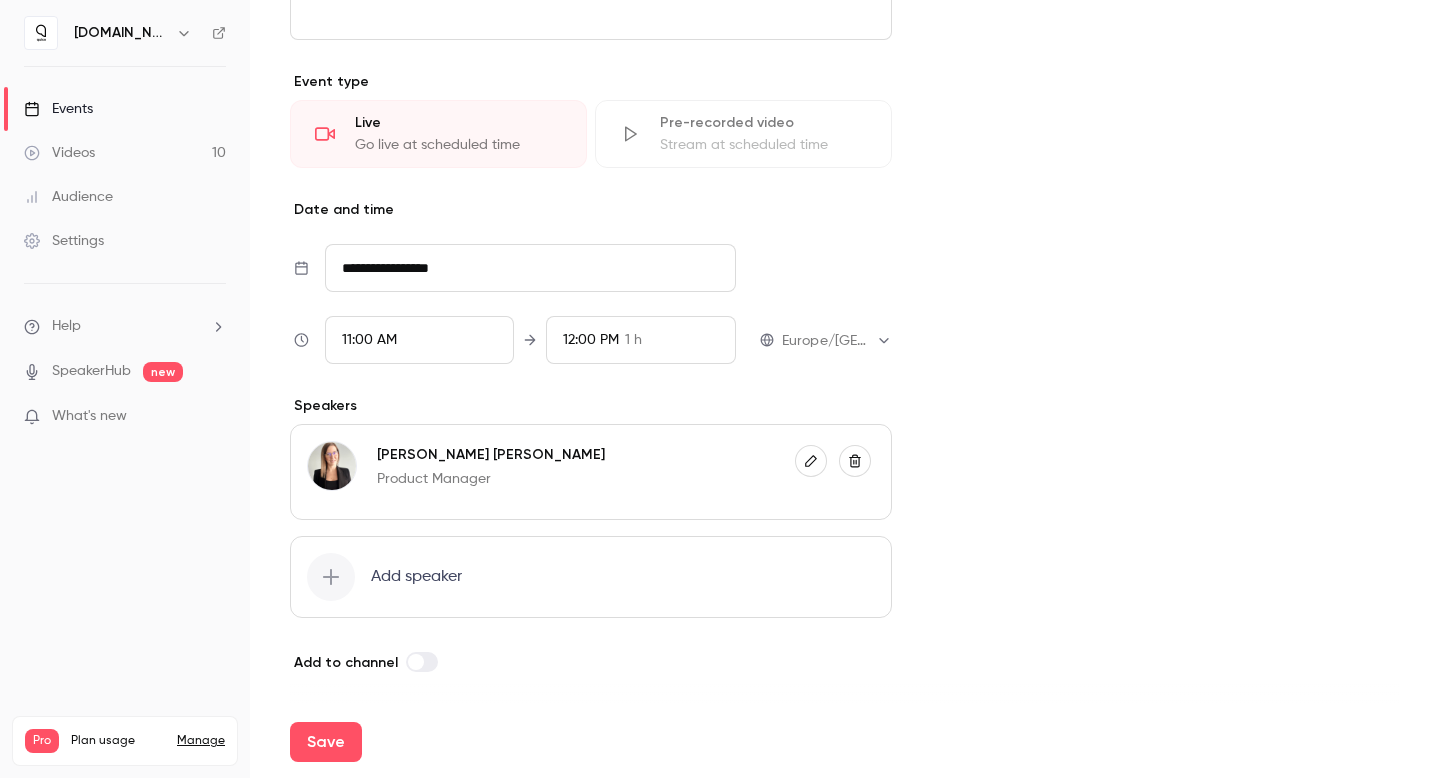 scroll, scrollTop: 1204, scrollLeft: 0, axis: vertical 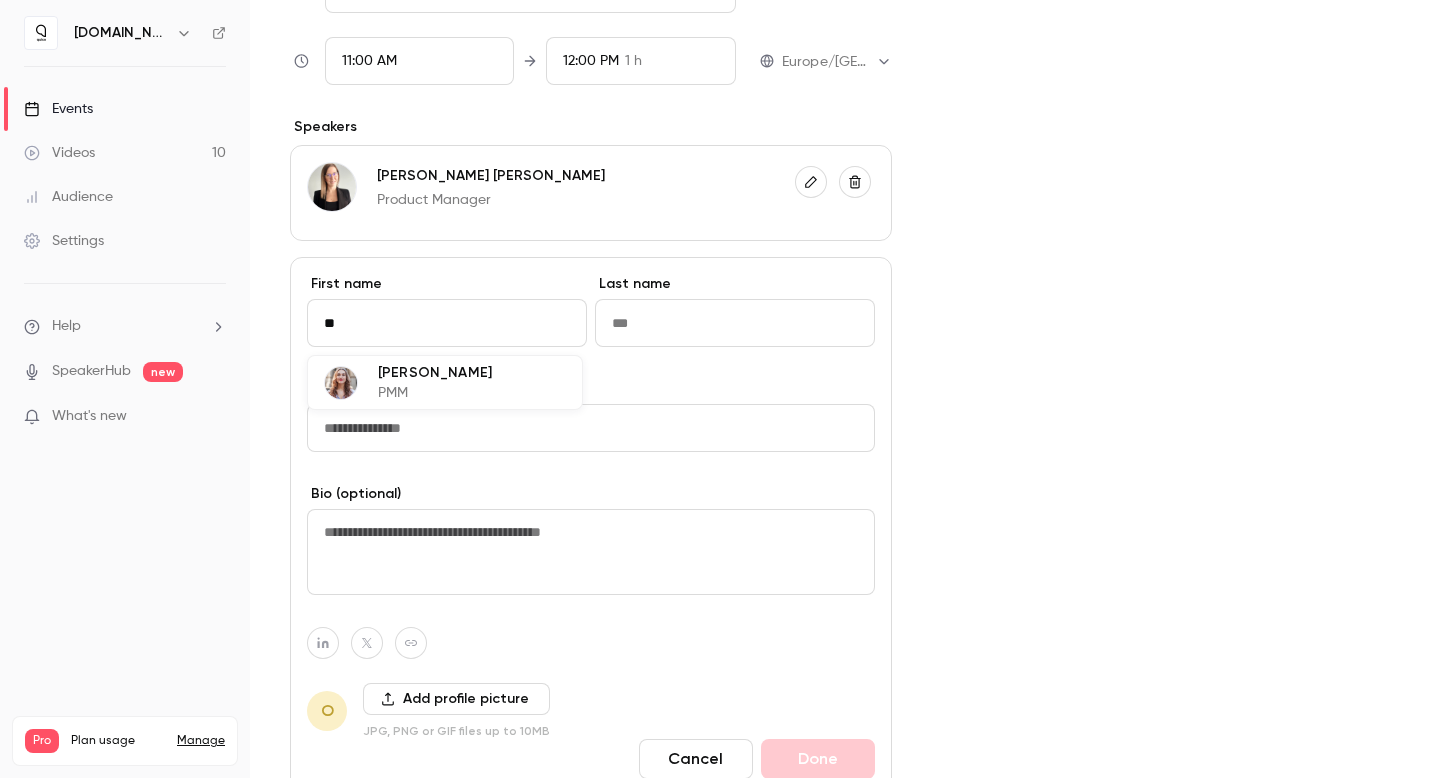 type on "*" 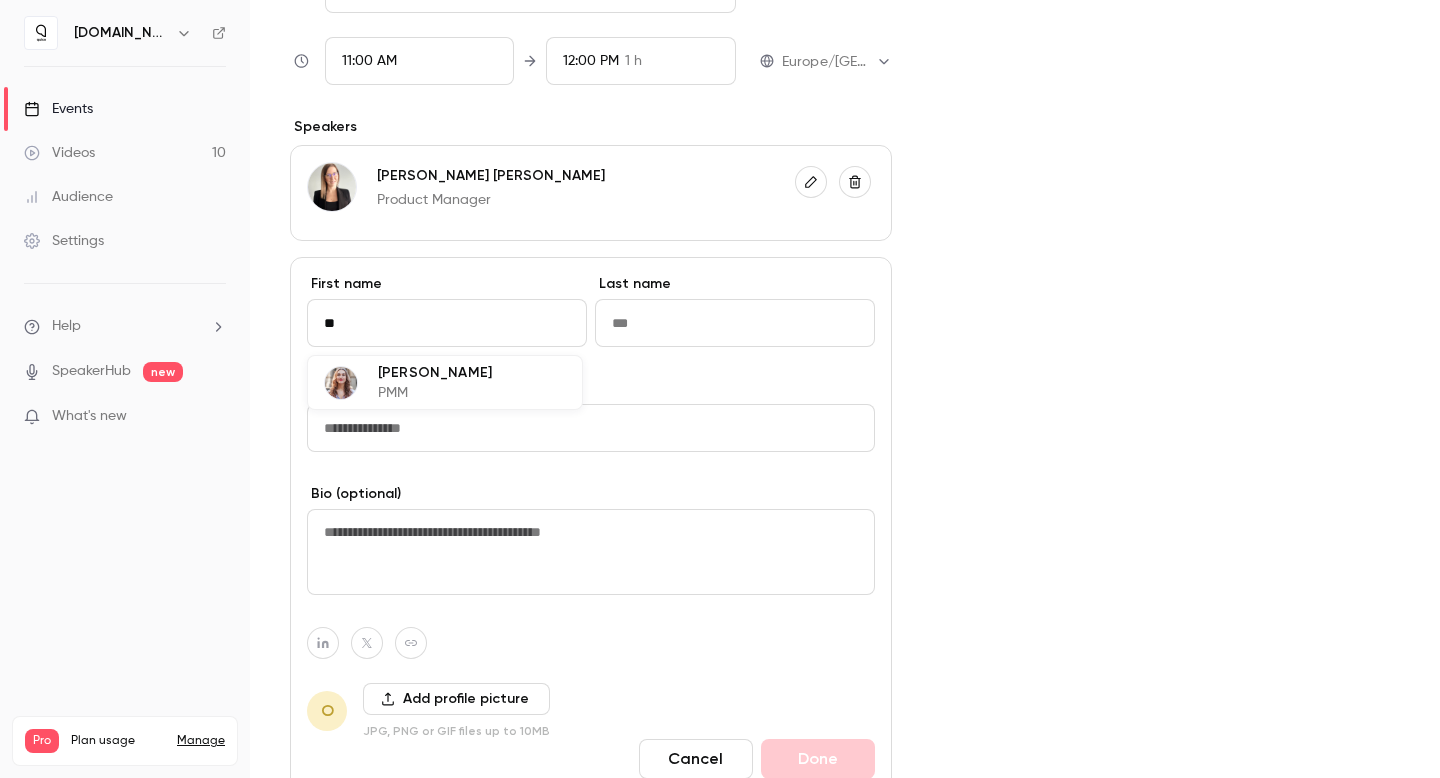 click on "First name ** Last name" at bounding box center (591, 326) 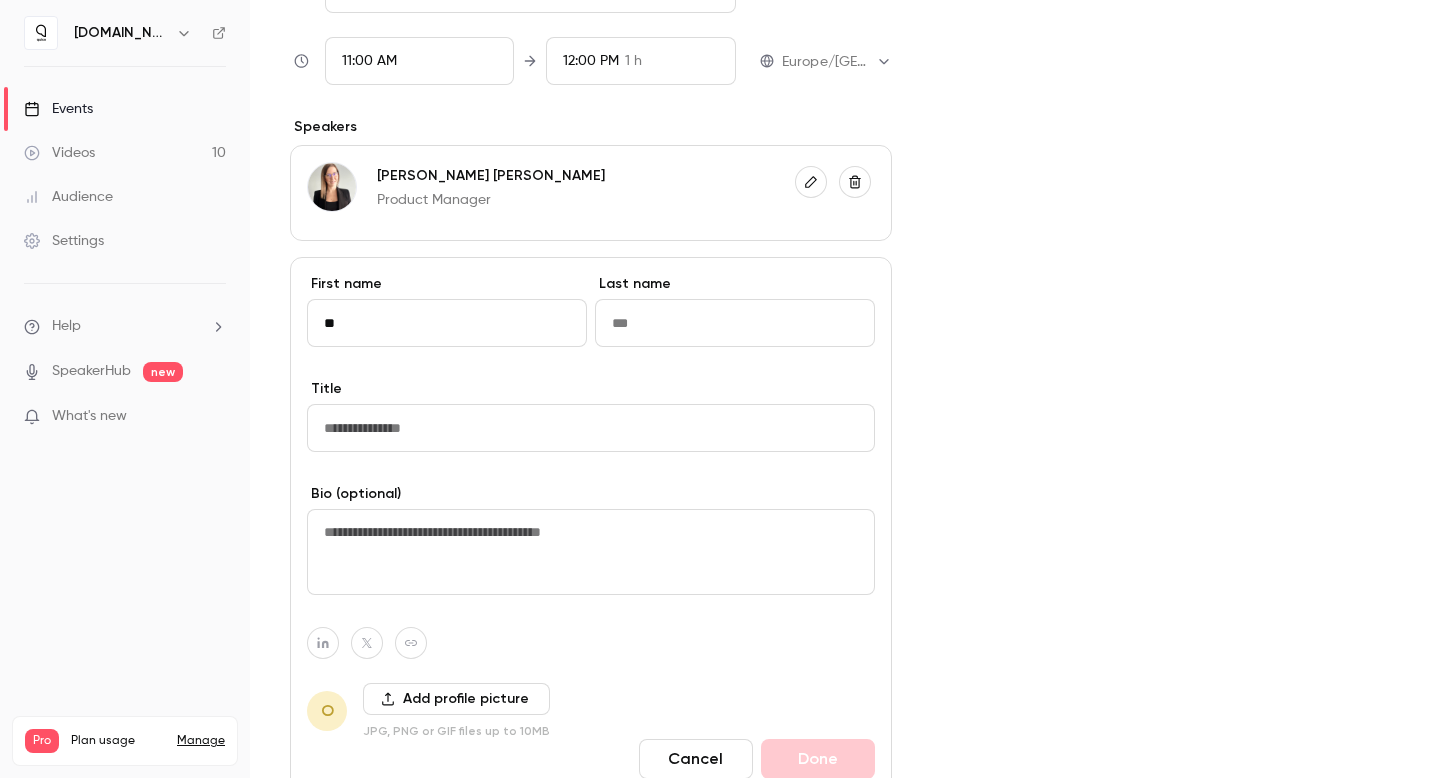 click on "**" at bounding box center [447, 323] 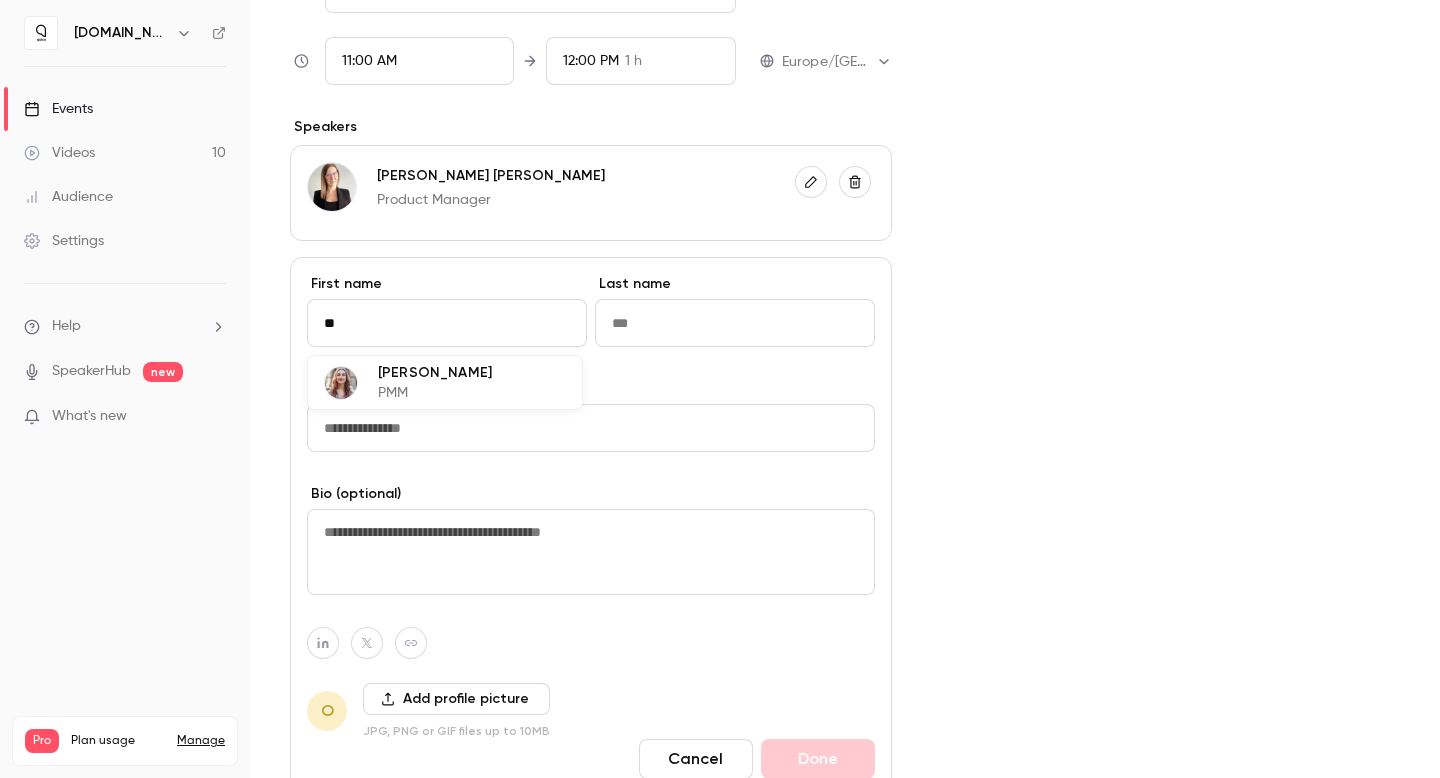 drag, startPoint x: 431, startPoint y: 323, endPoint x: 306, endPoint y: 324, distance: 125.004 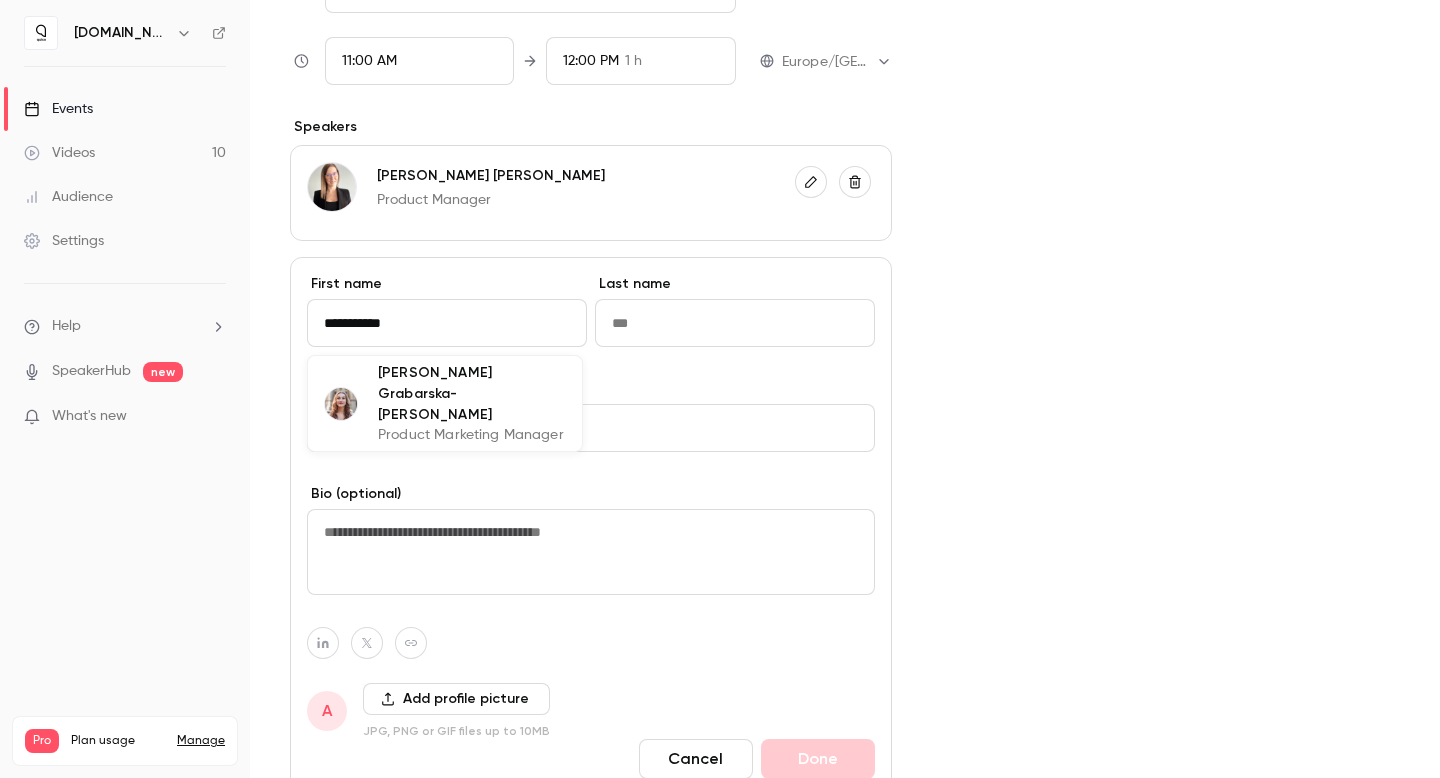 click on "[PERSON_NAME] Grabarska-[PERSON_NAME]" at bounding box center [472, 393] 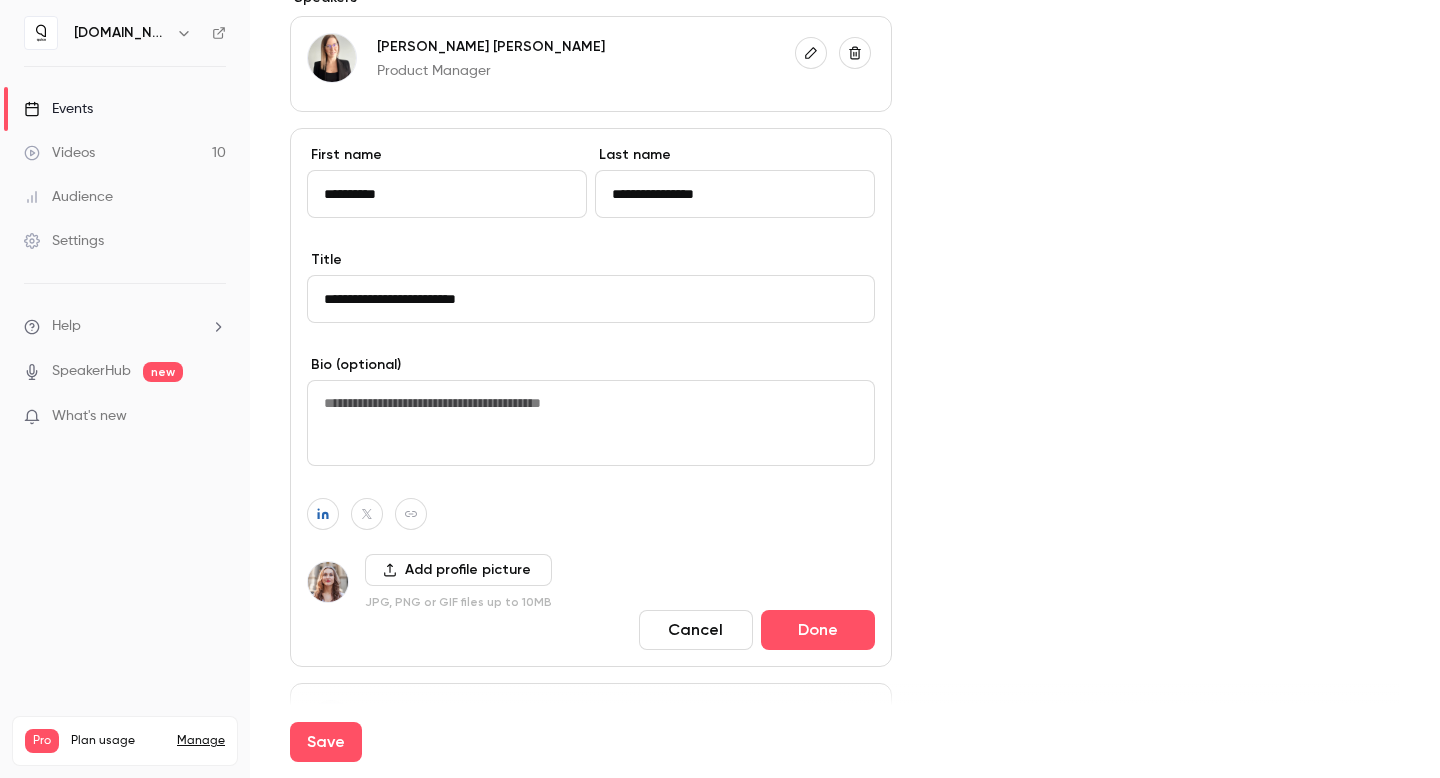 scroll, scrollTop: 1759, scrollLeft: 0, axis: vertical 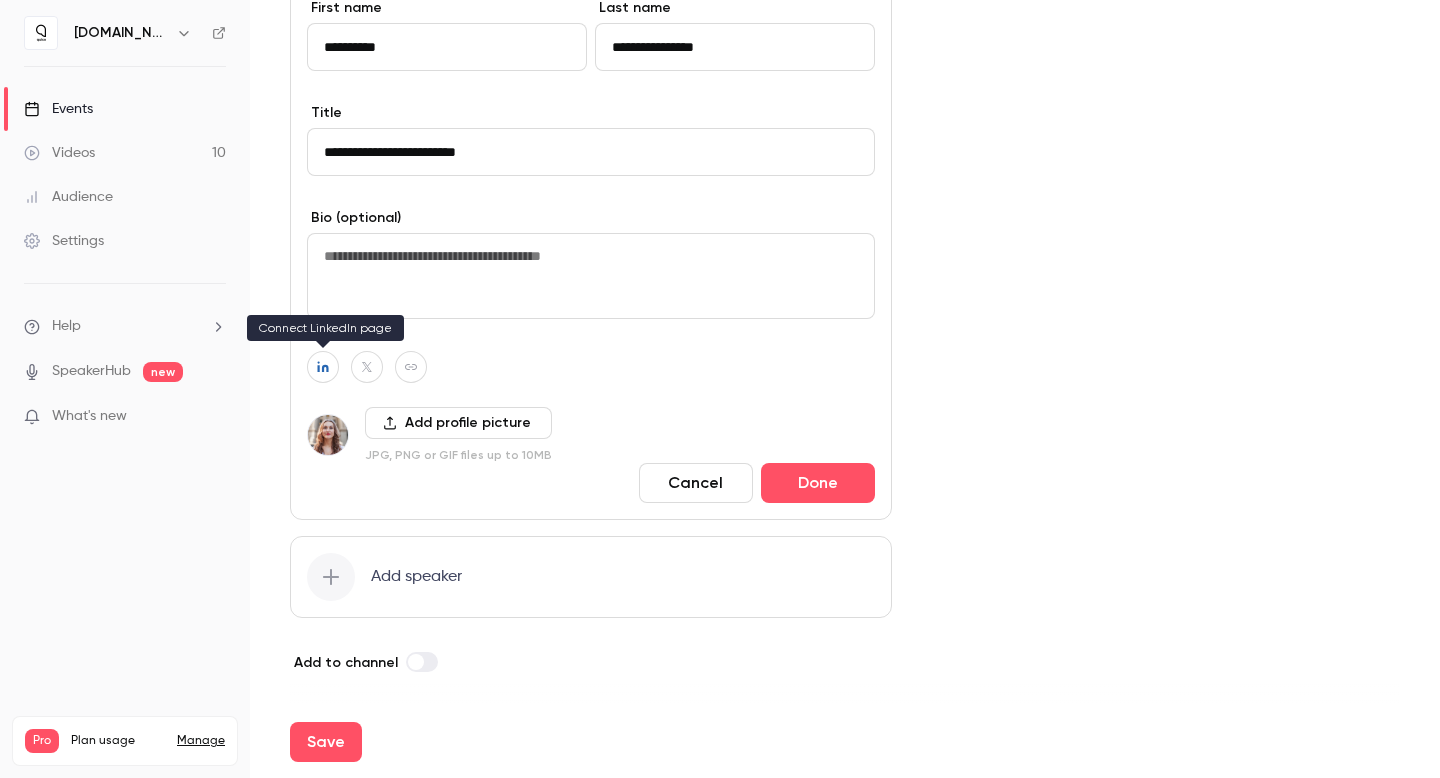 type on "**********" 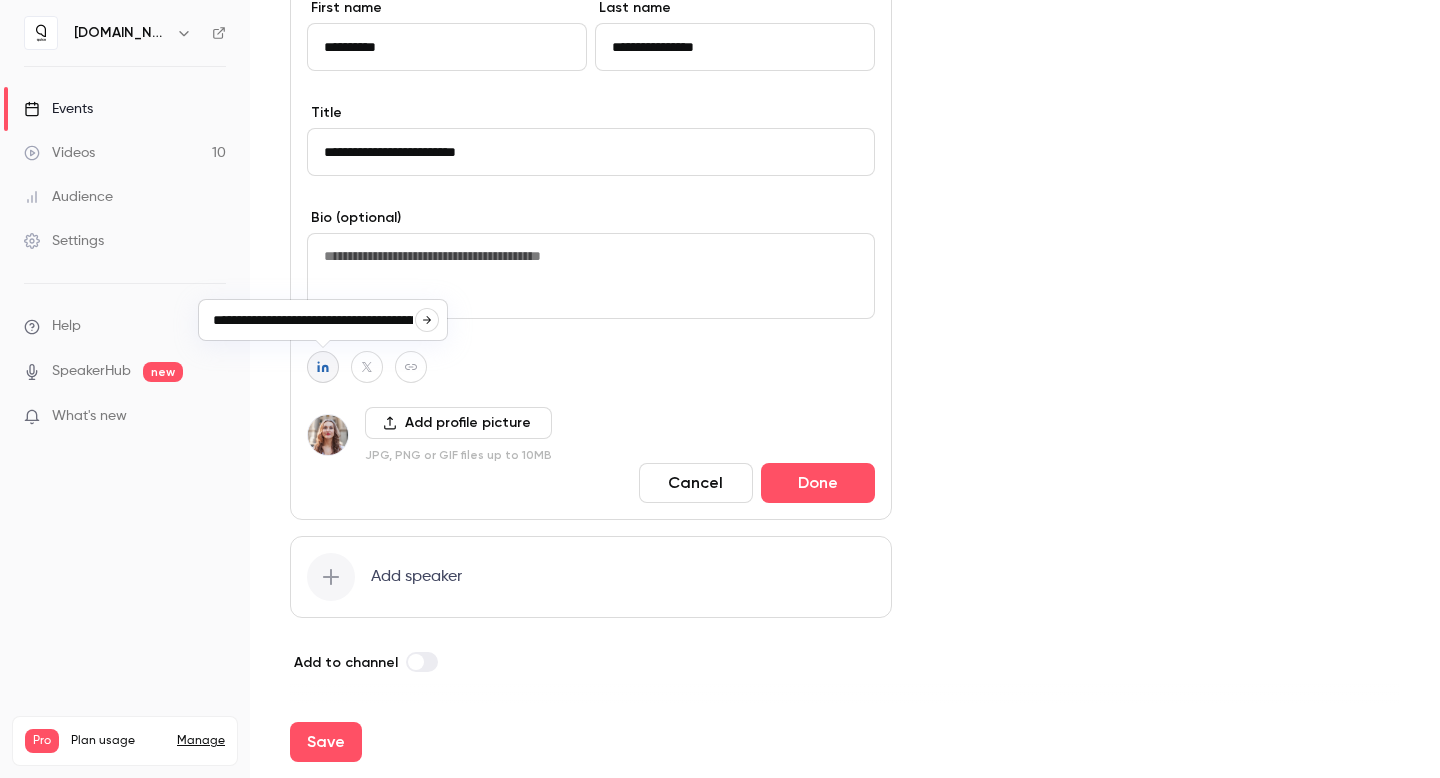 scroll, scrollTop: 0, scrollLeft: 111, axis: horizontal 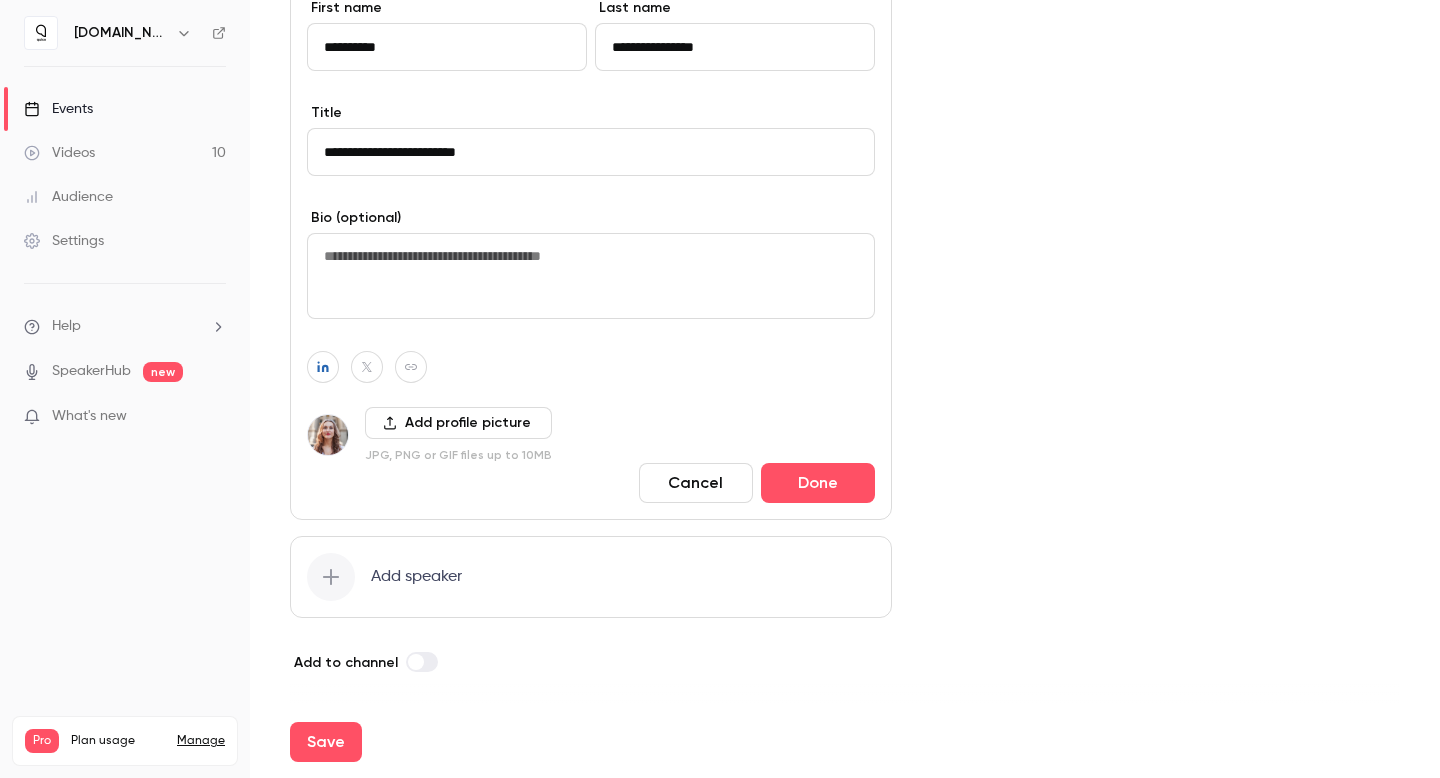 click at bounding box center (591, 367) 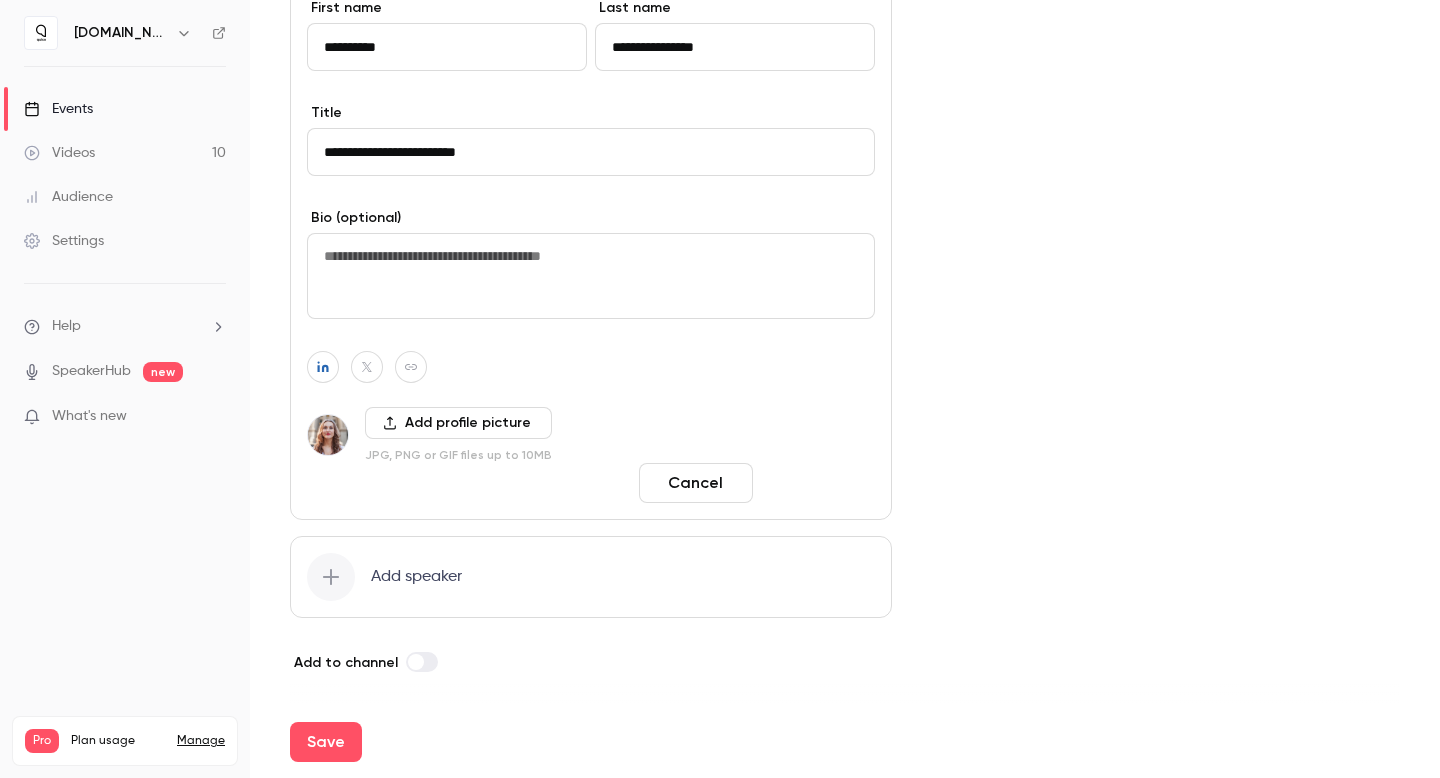 click on "Done" at bounding box center [818, 483] 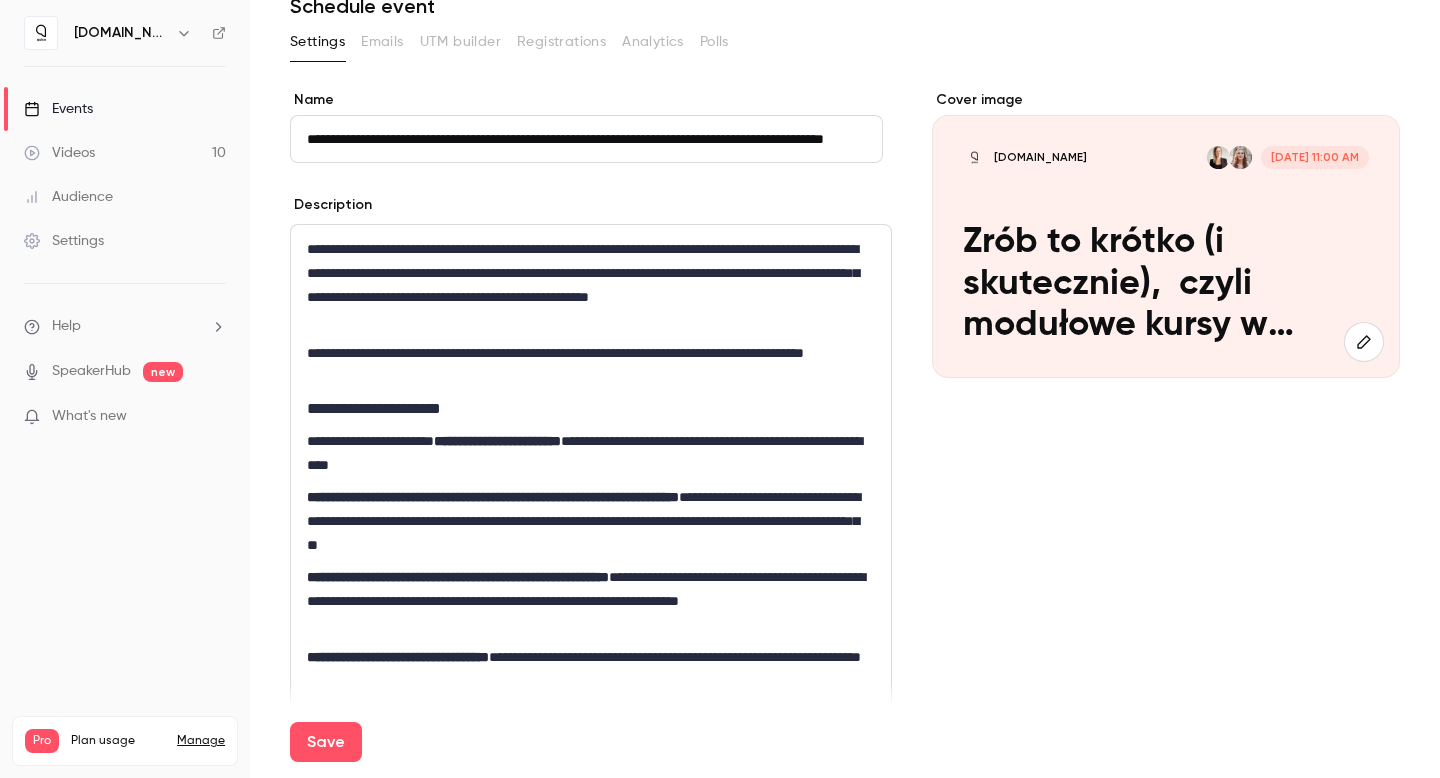 scroll, scrollTop: 103, scrollLeft: 0, axis: vertical 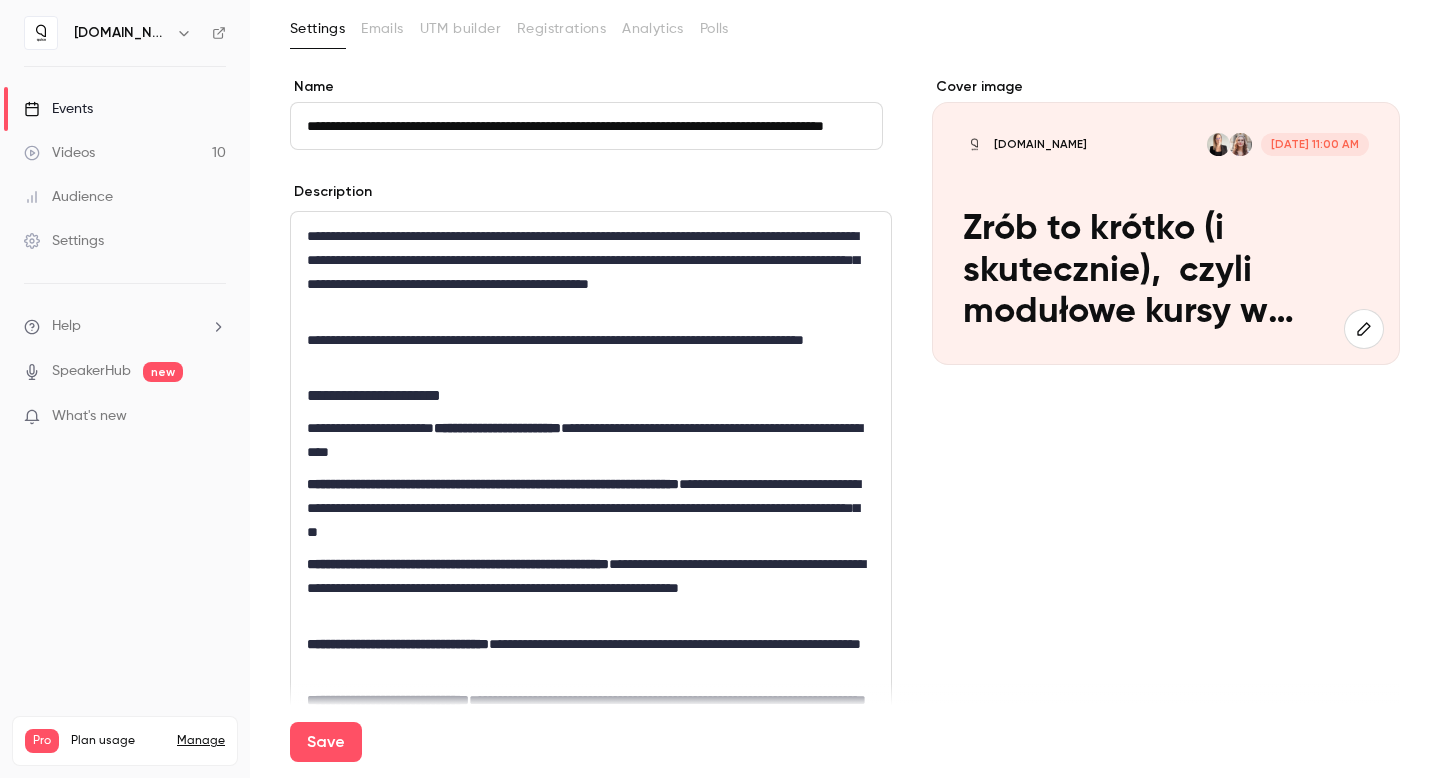 click on "**********" at bounding box center [586, 352] 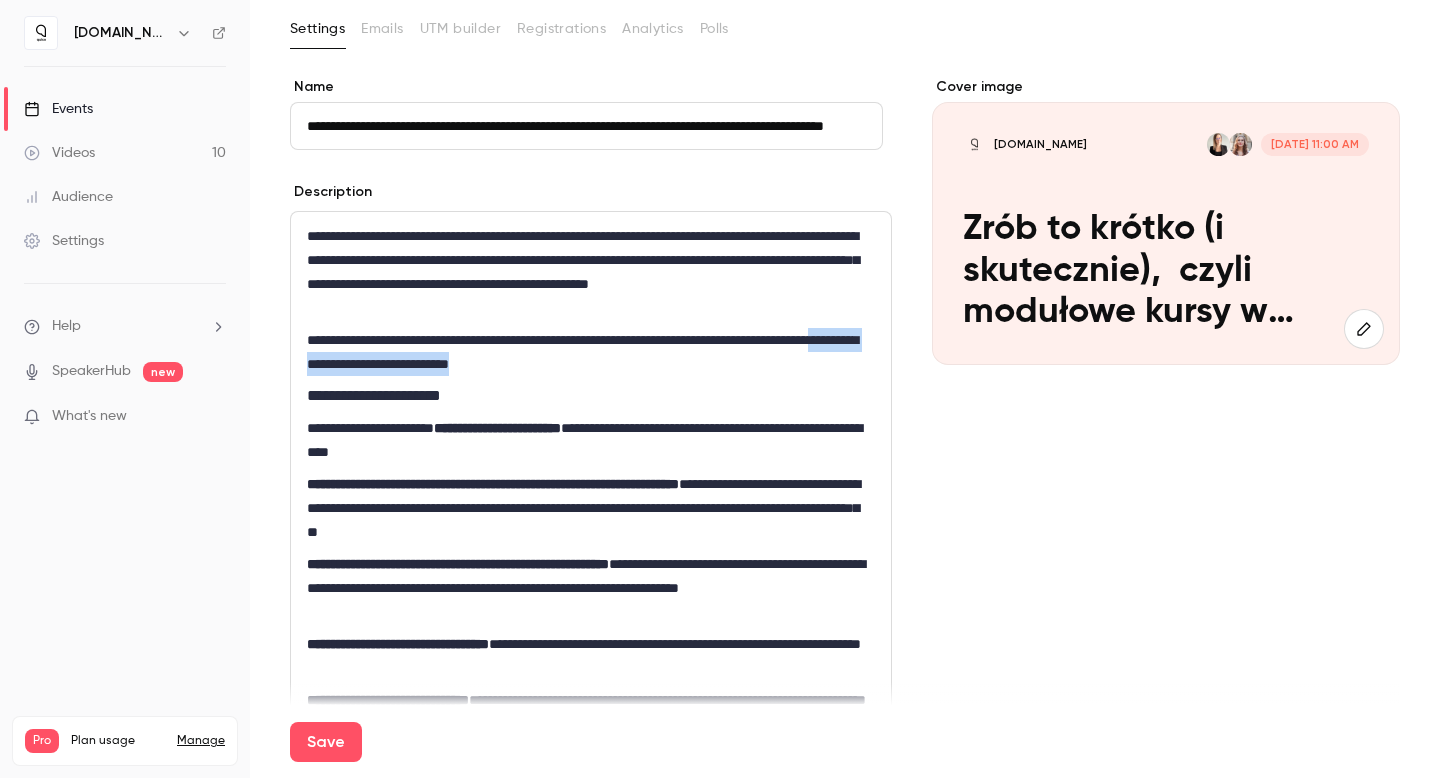 drag, startPoint x: 717, startPoint y: 365, endPoint x: 422, endPoint y: 374, distance: 295.13727 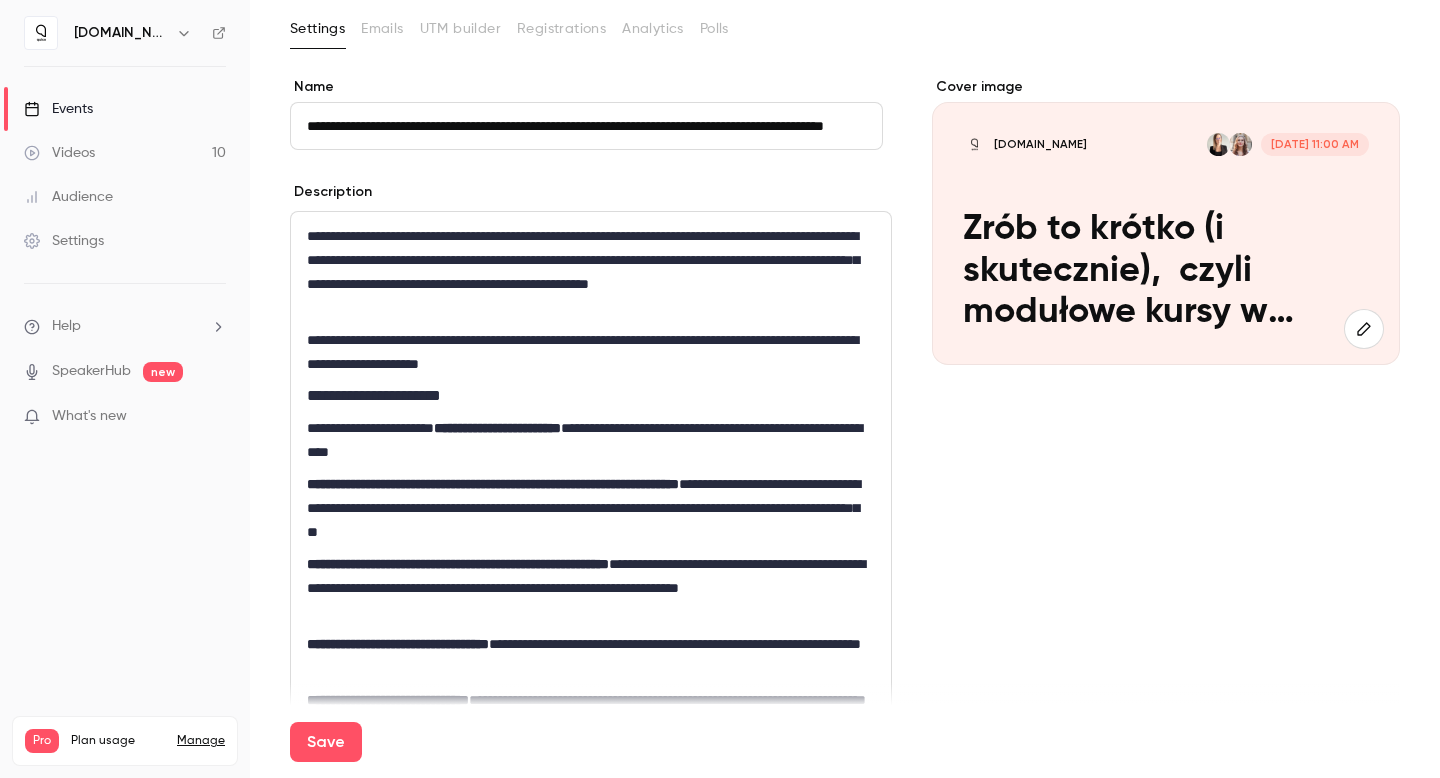 scroll, scrollTop: 0, scrollLeft: 0, axis: both 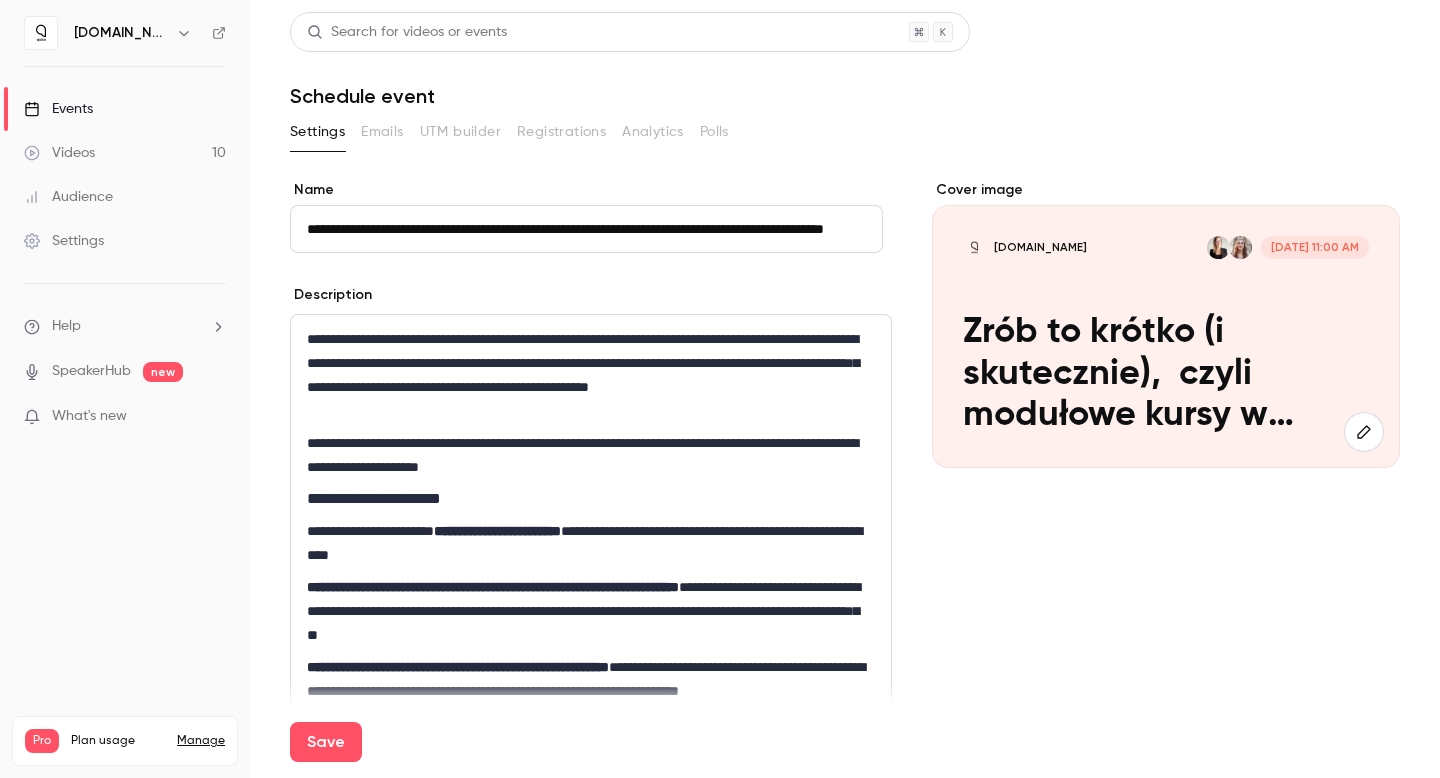 click on "**********" at bounding box center [586, 375] 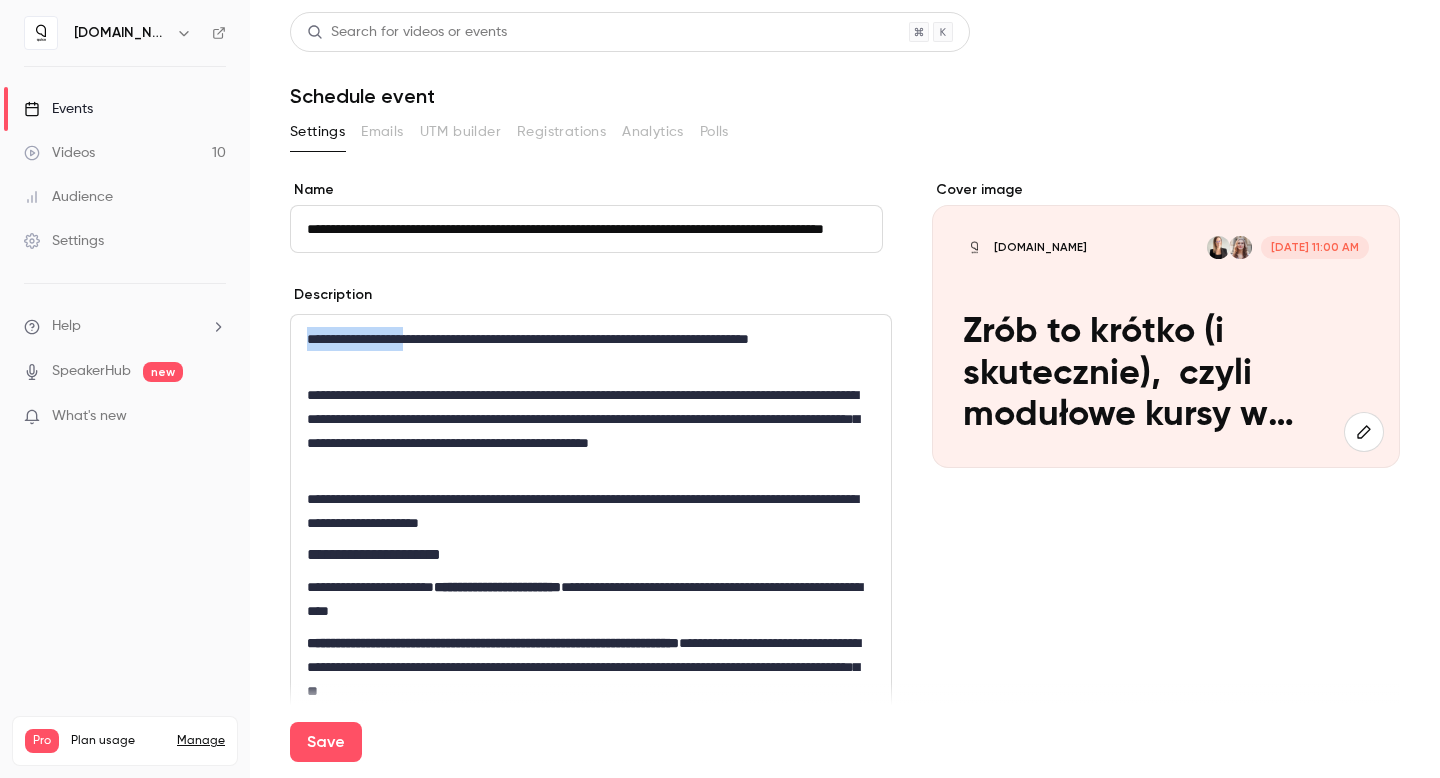 drag, startPoint x: 420, startPoint y: 351, endPoint x: 351, endPoint y: 352, distance: 69.00725 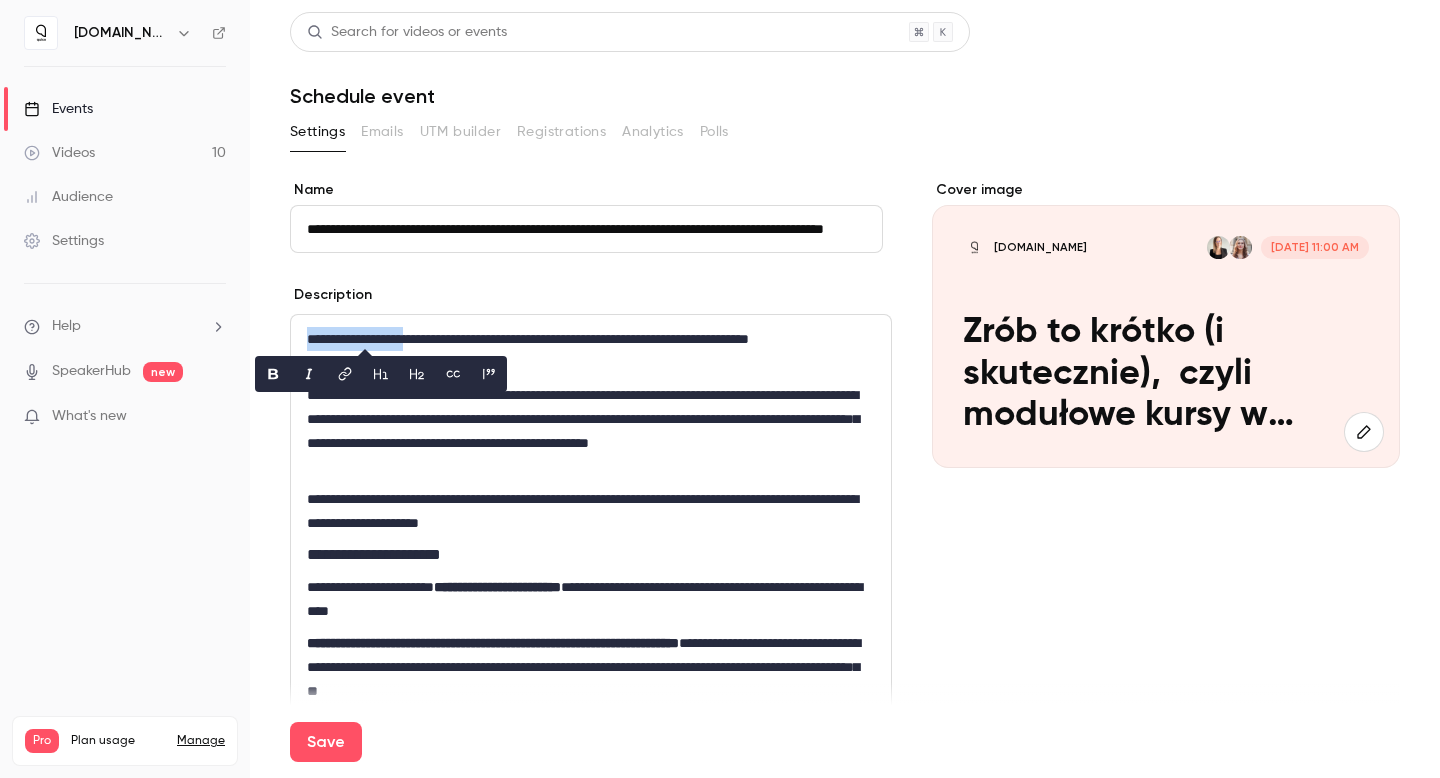 click at bounding box center (417, 374) 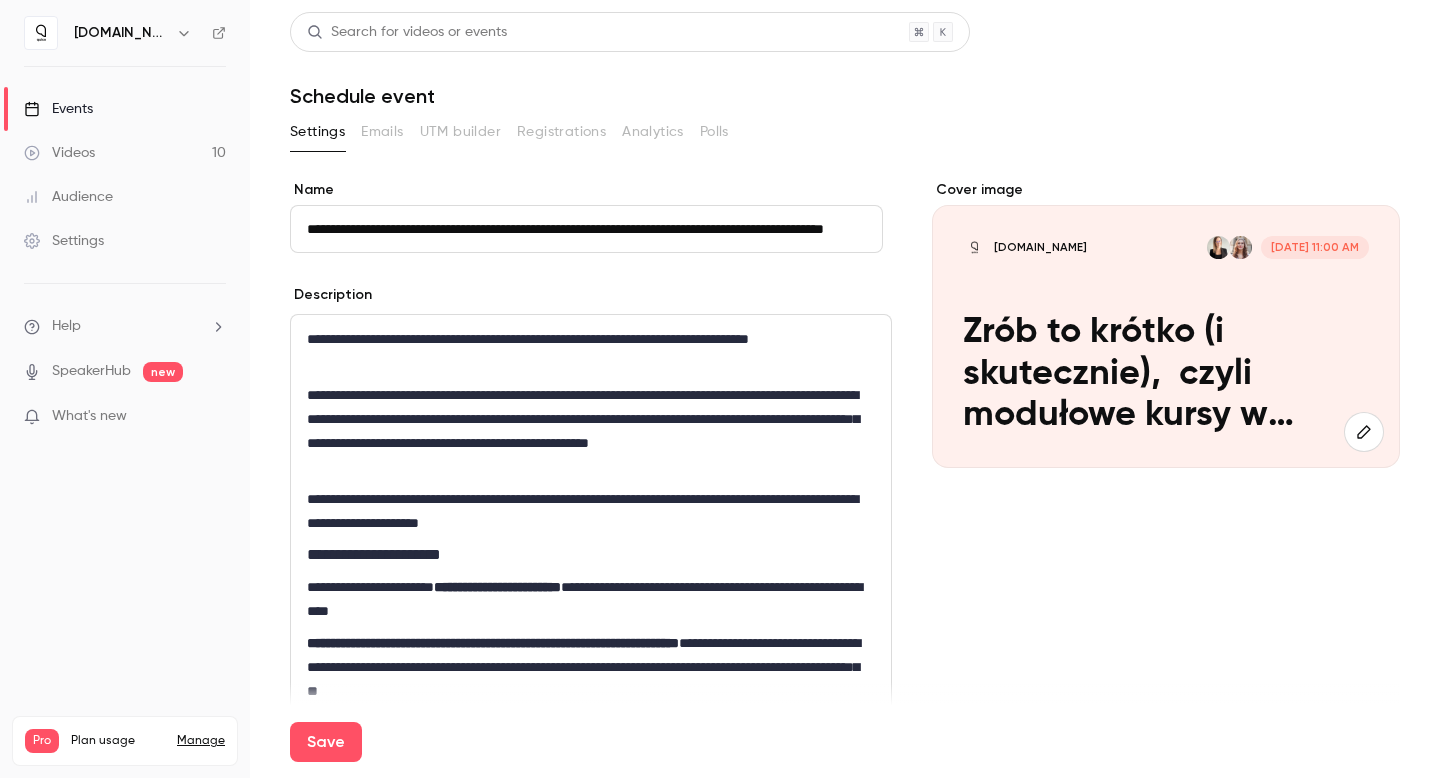 click on "**********" at bounding box center [586, 351] 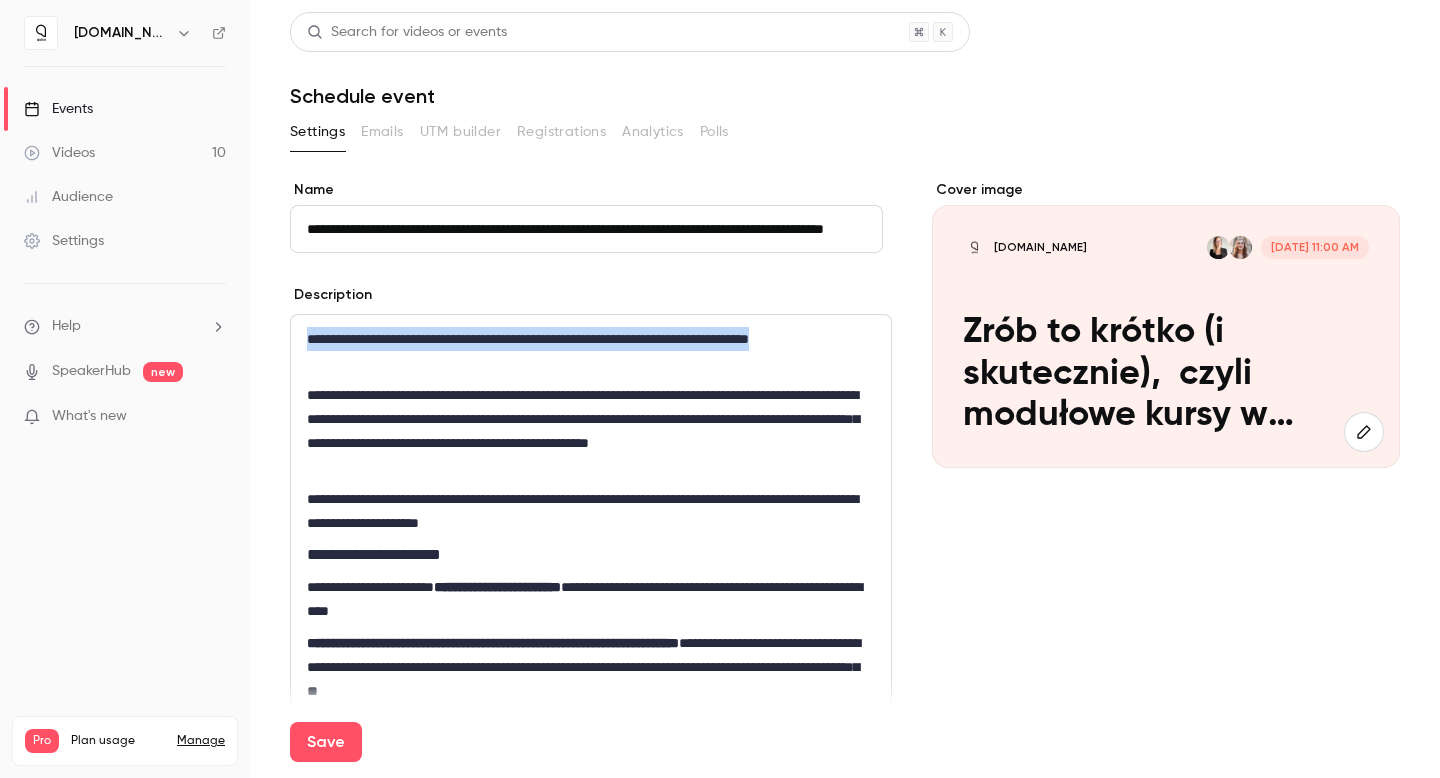 drag, startPoint x: 401, startPoint y: 360, endPoint x: 301, endPoint y: 339, distance: 102.18121 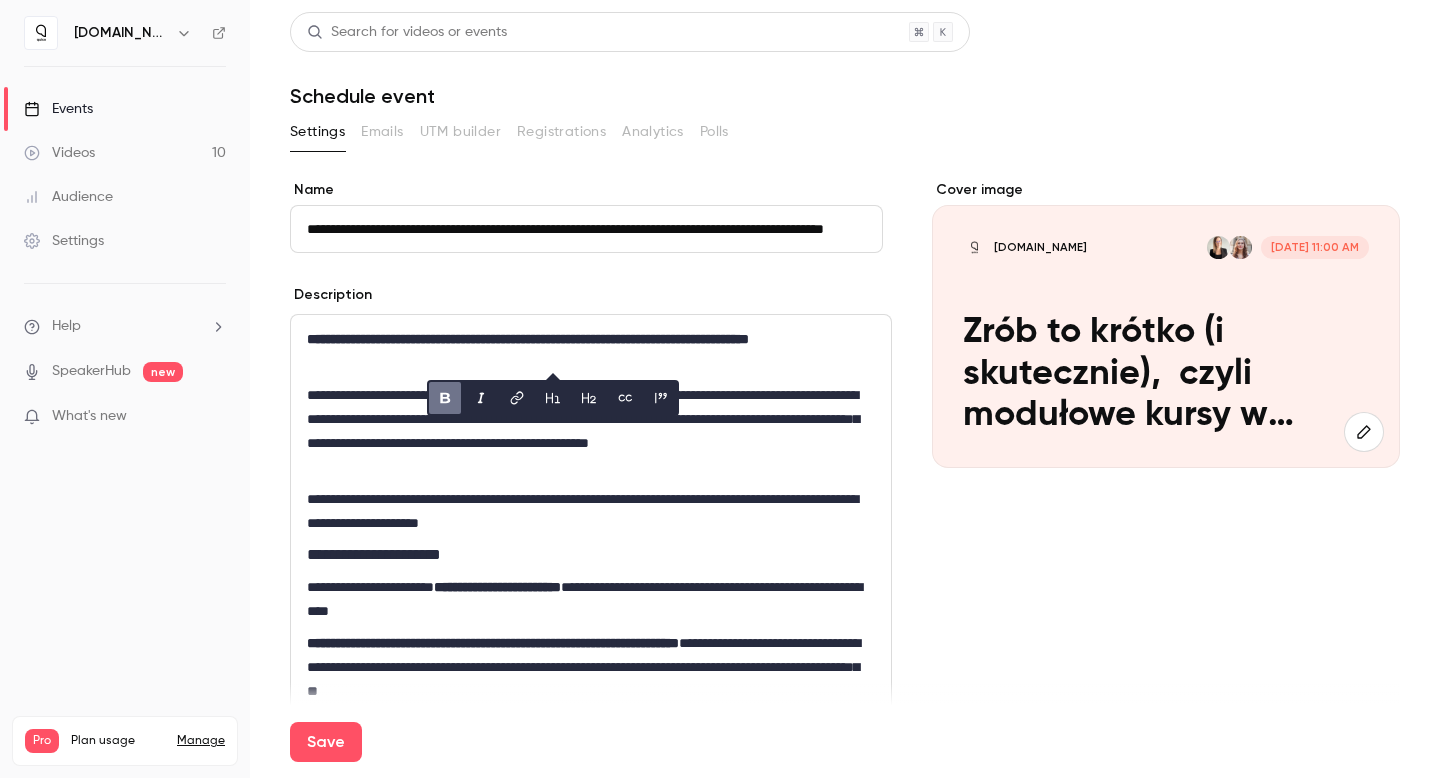 click on "**********" at bounding box center [586, 351] 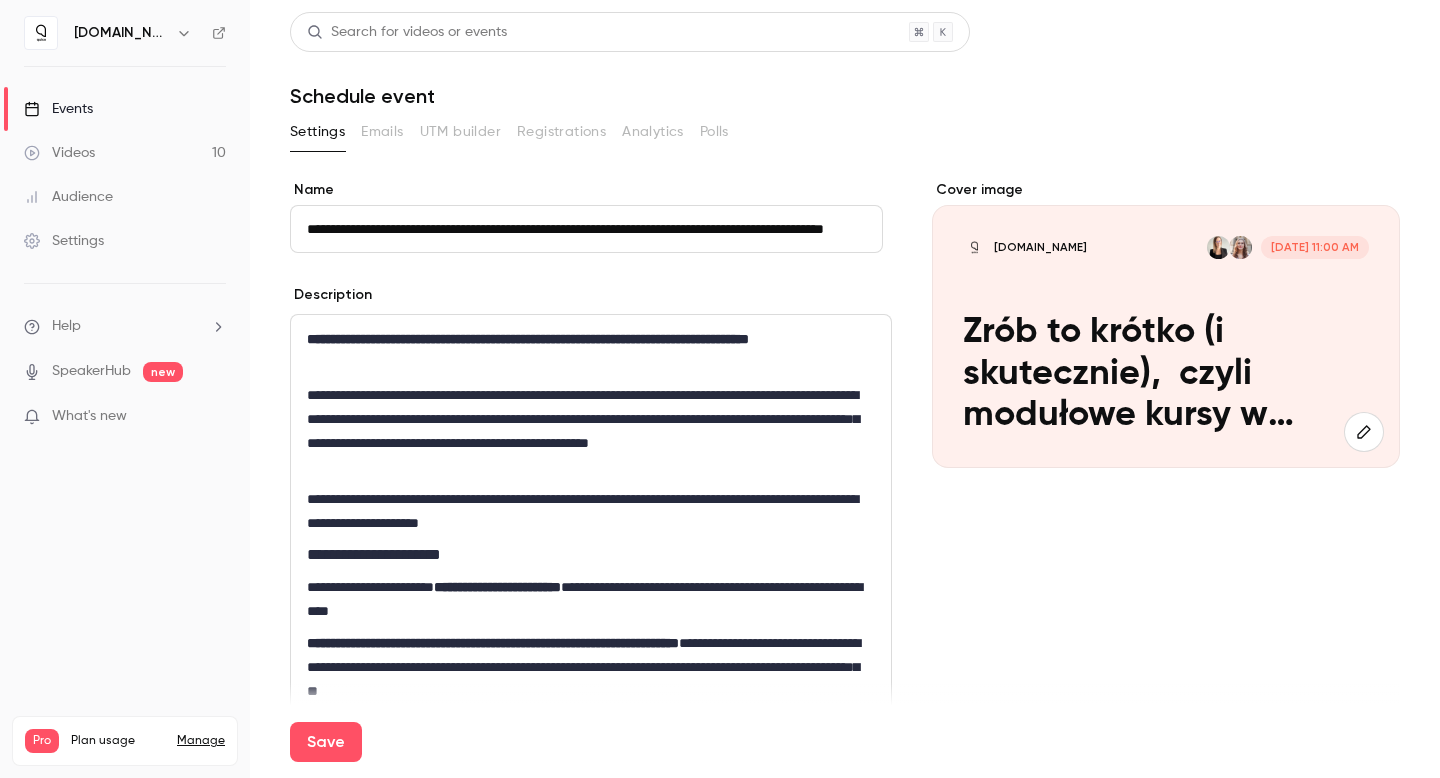 click on "**********" at bounding box center [586, 351] 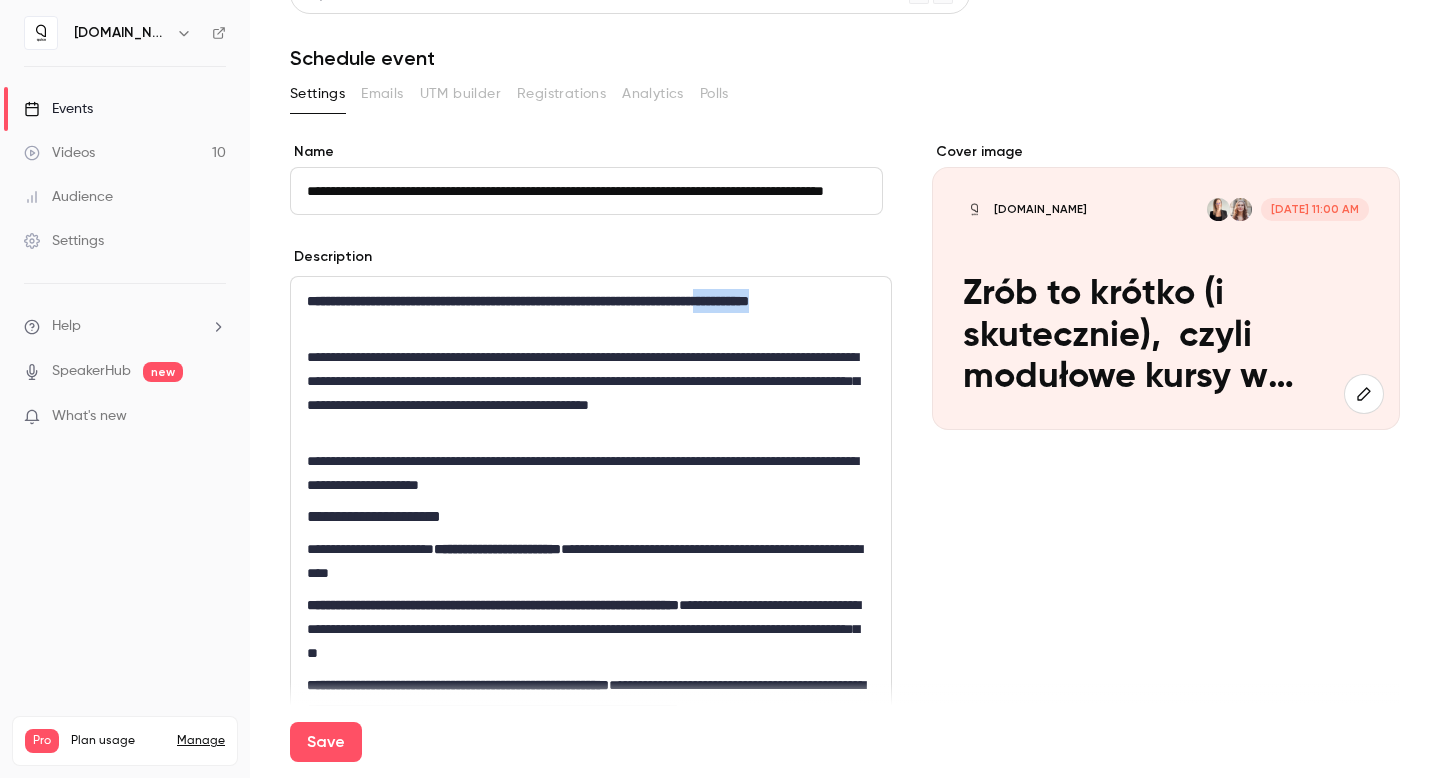 drag, startPoint x: 418, startPoint y: 320, endPoint x: 302, endPoint y: 321, distance: 116.00431 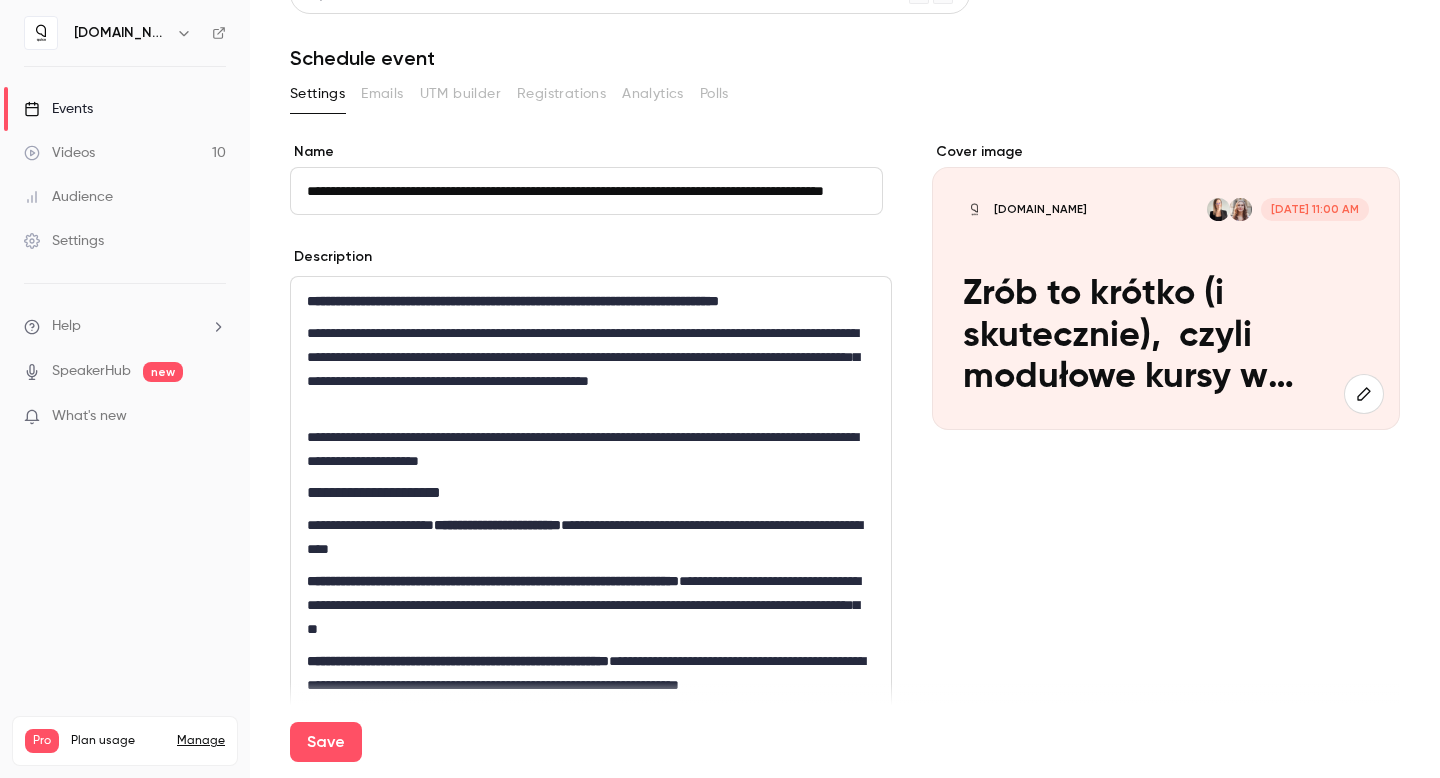 click on "**********" at bounding box center [586, 449] 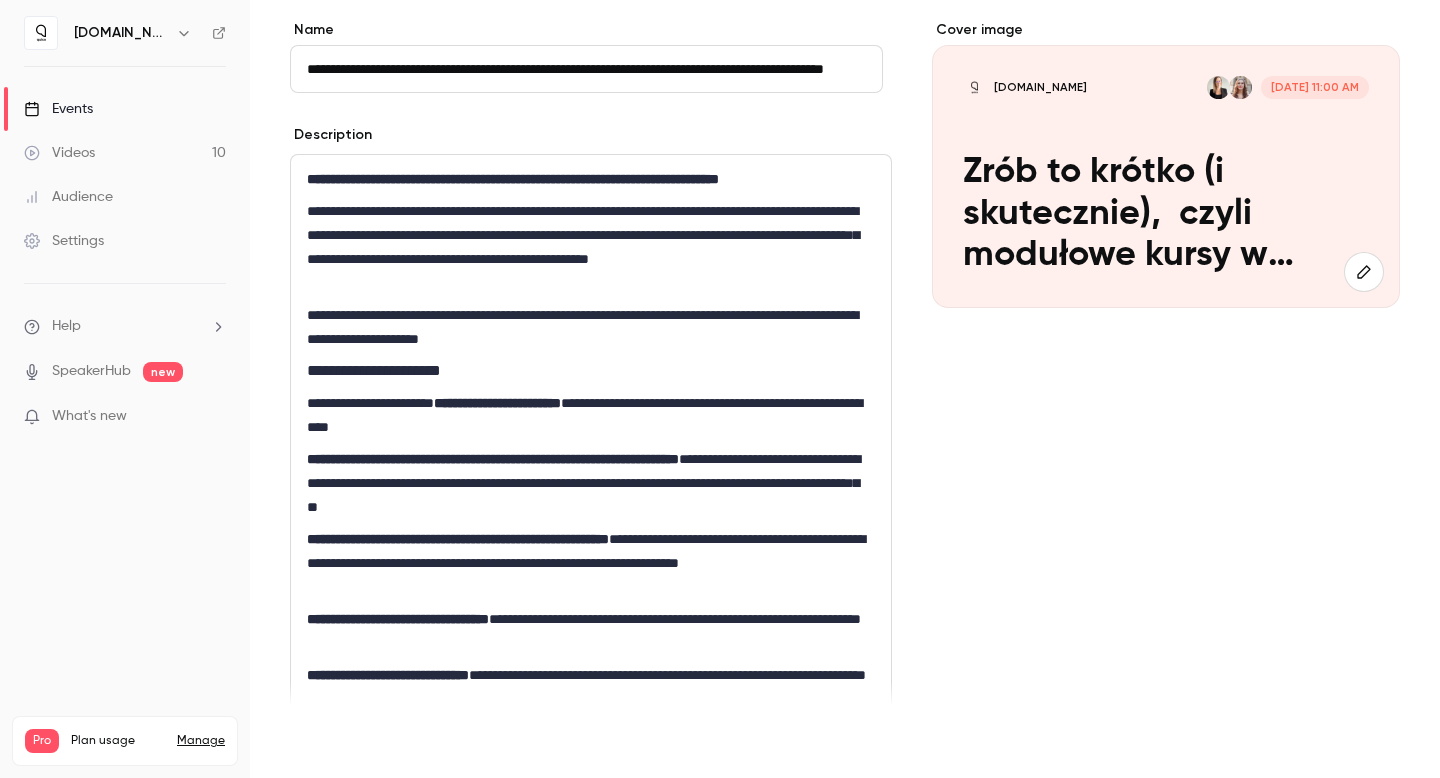 click on "Save" at bounding box center (326, 742) 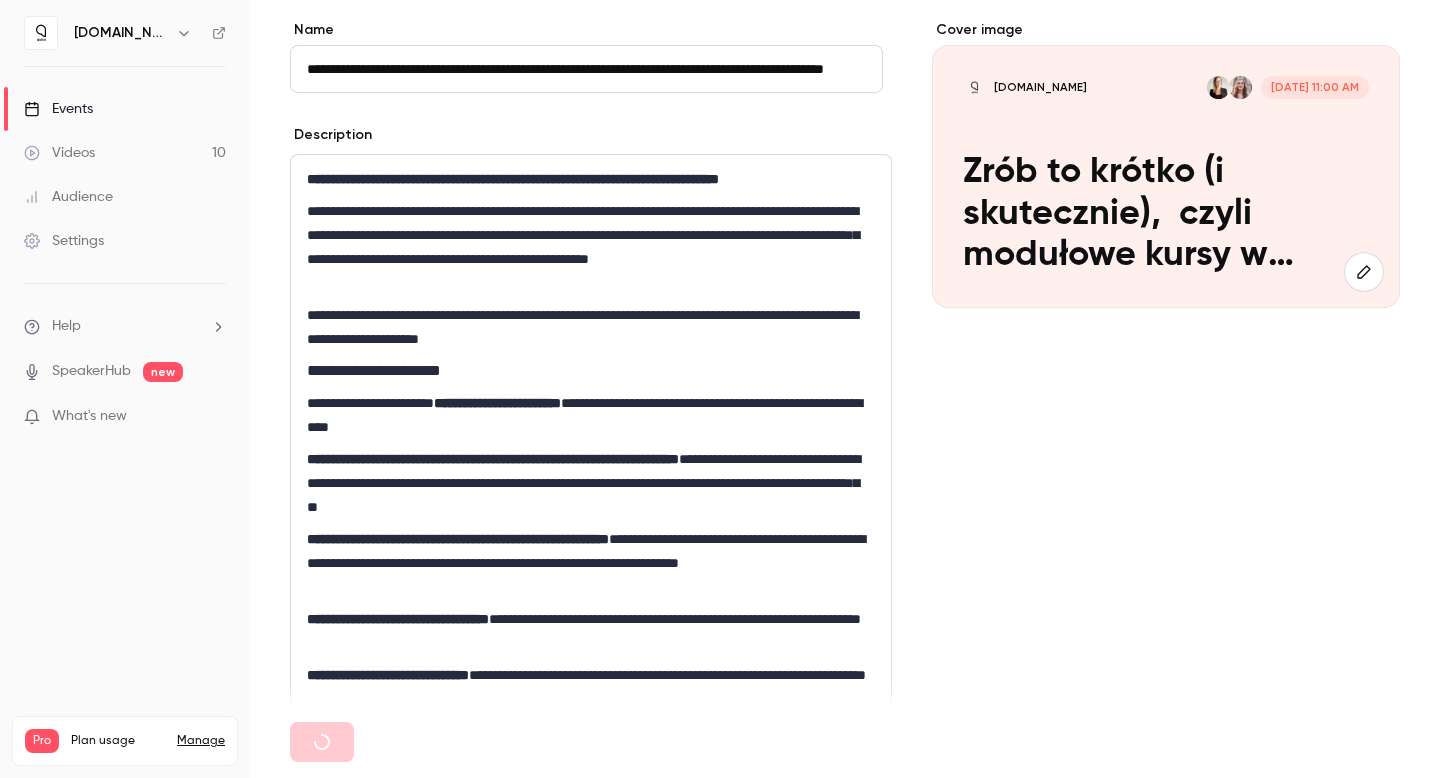 type 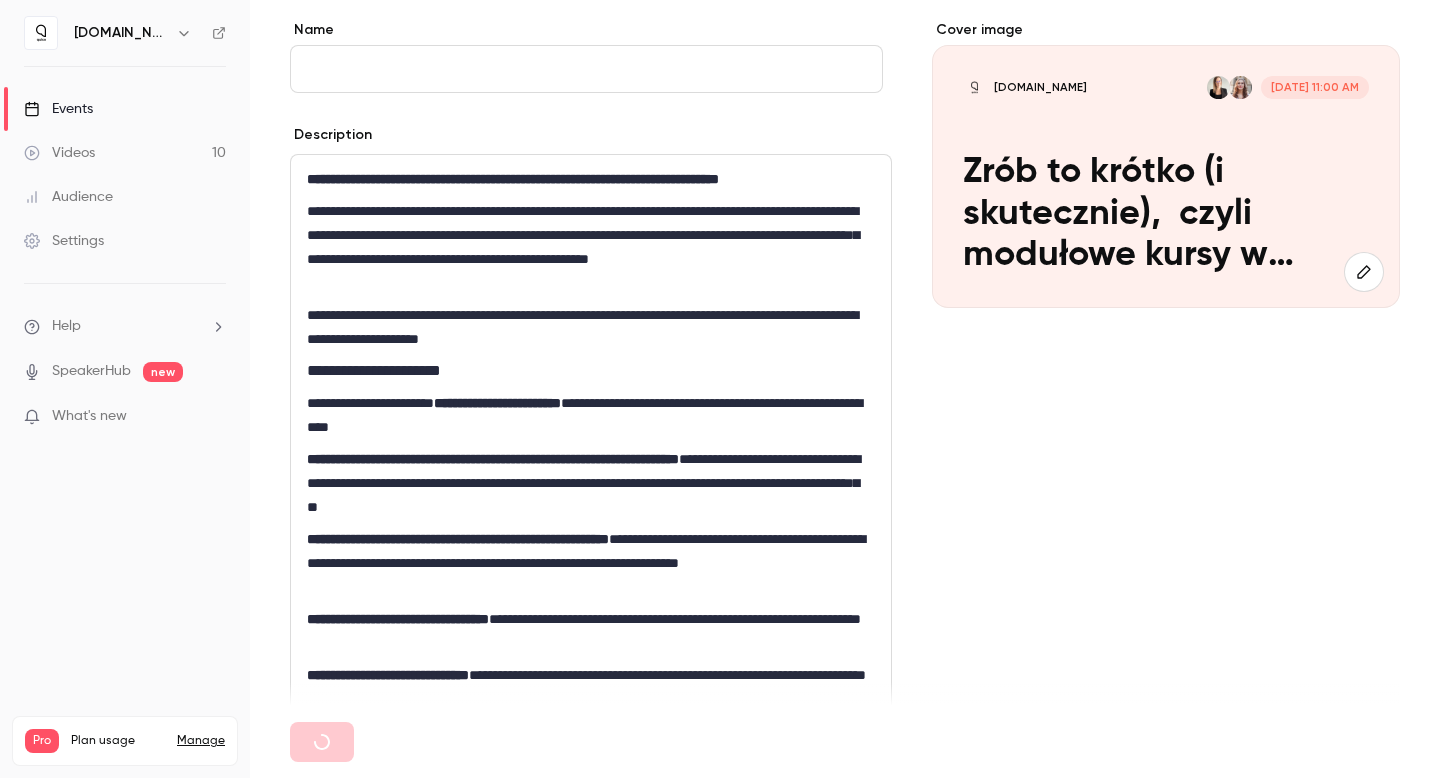 scroll, scrollTop: 0, scrollLeft: 0, axis: both 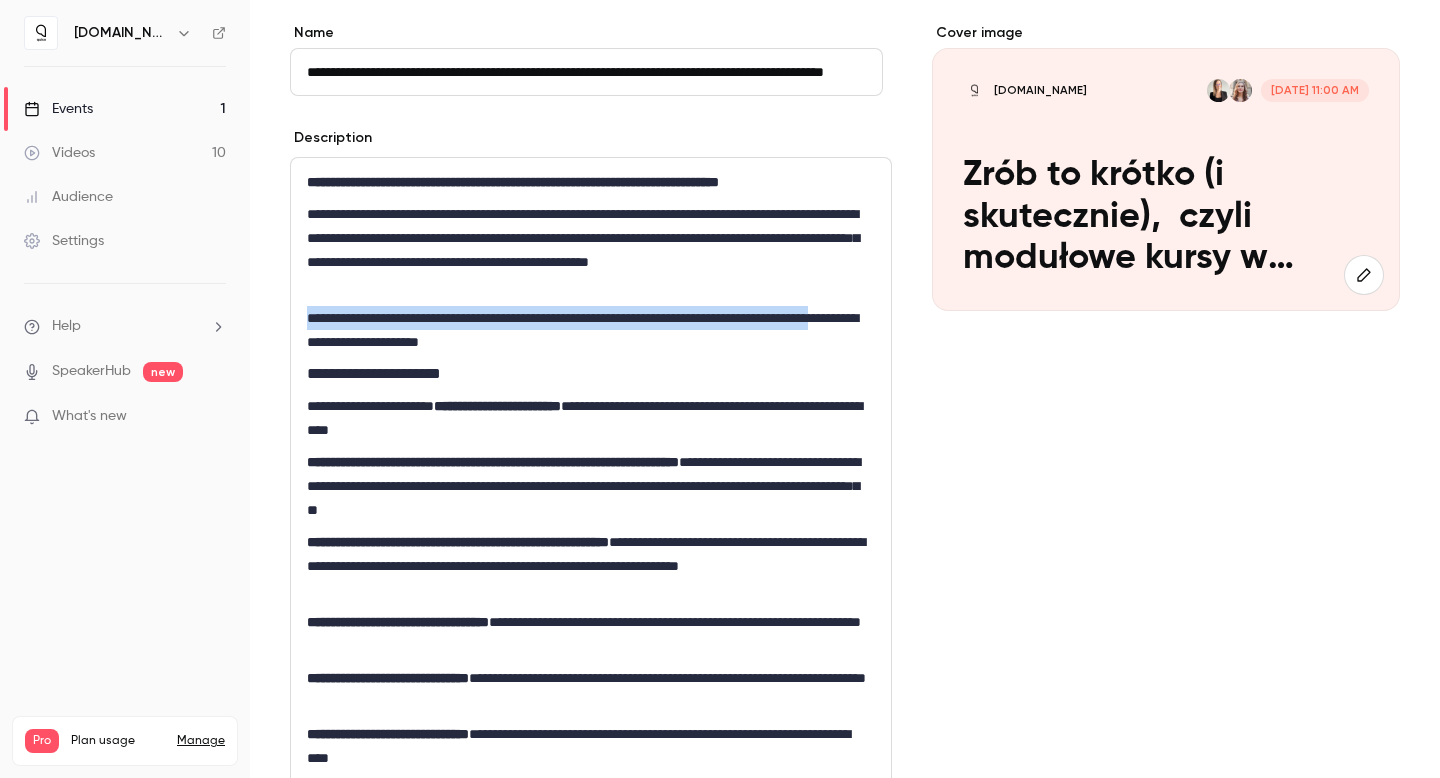 drag, startPoint x: 422, startPoint y: 341, endPoint x: 303, endPoint y: 320, distance: 120.83874 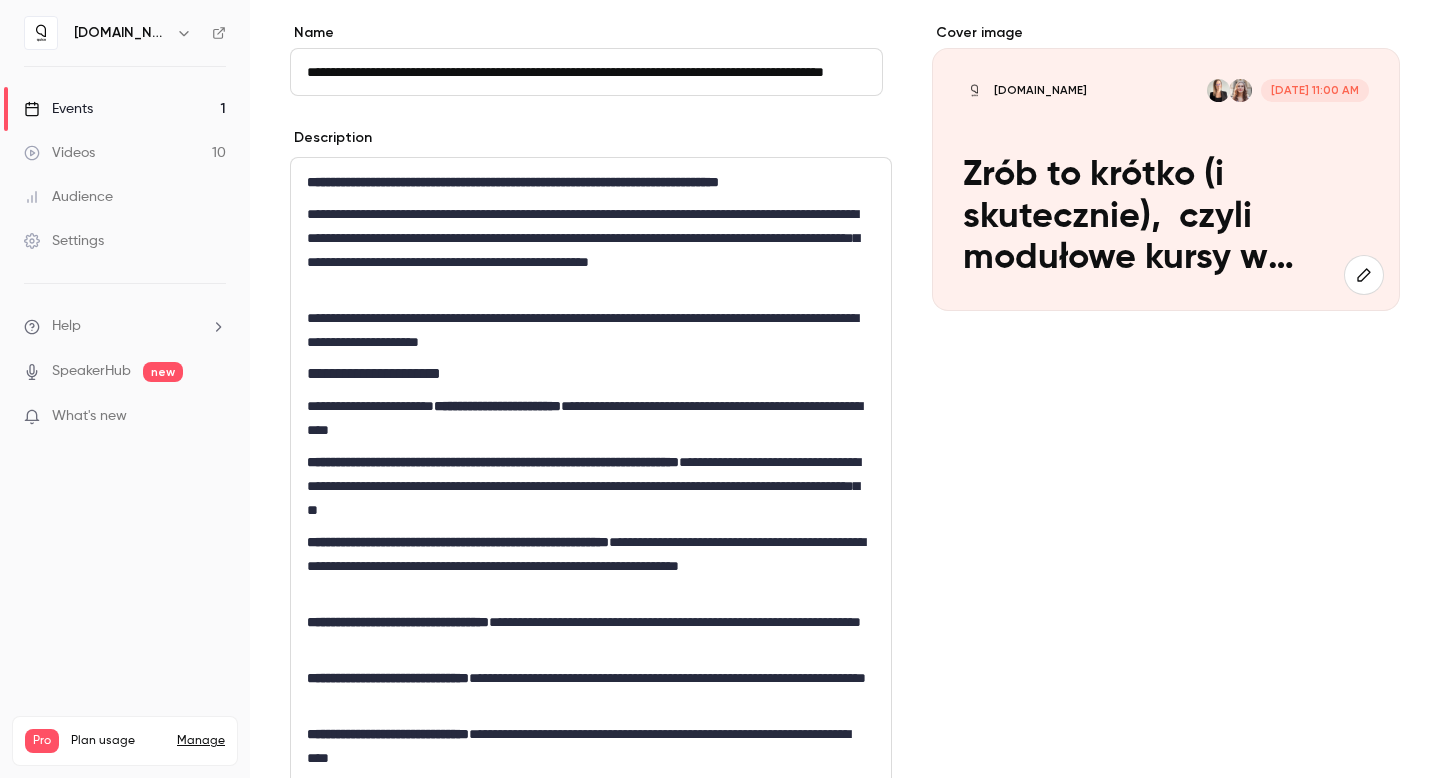 click on "**********" at bounding box center [586, 330] 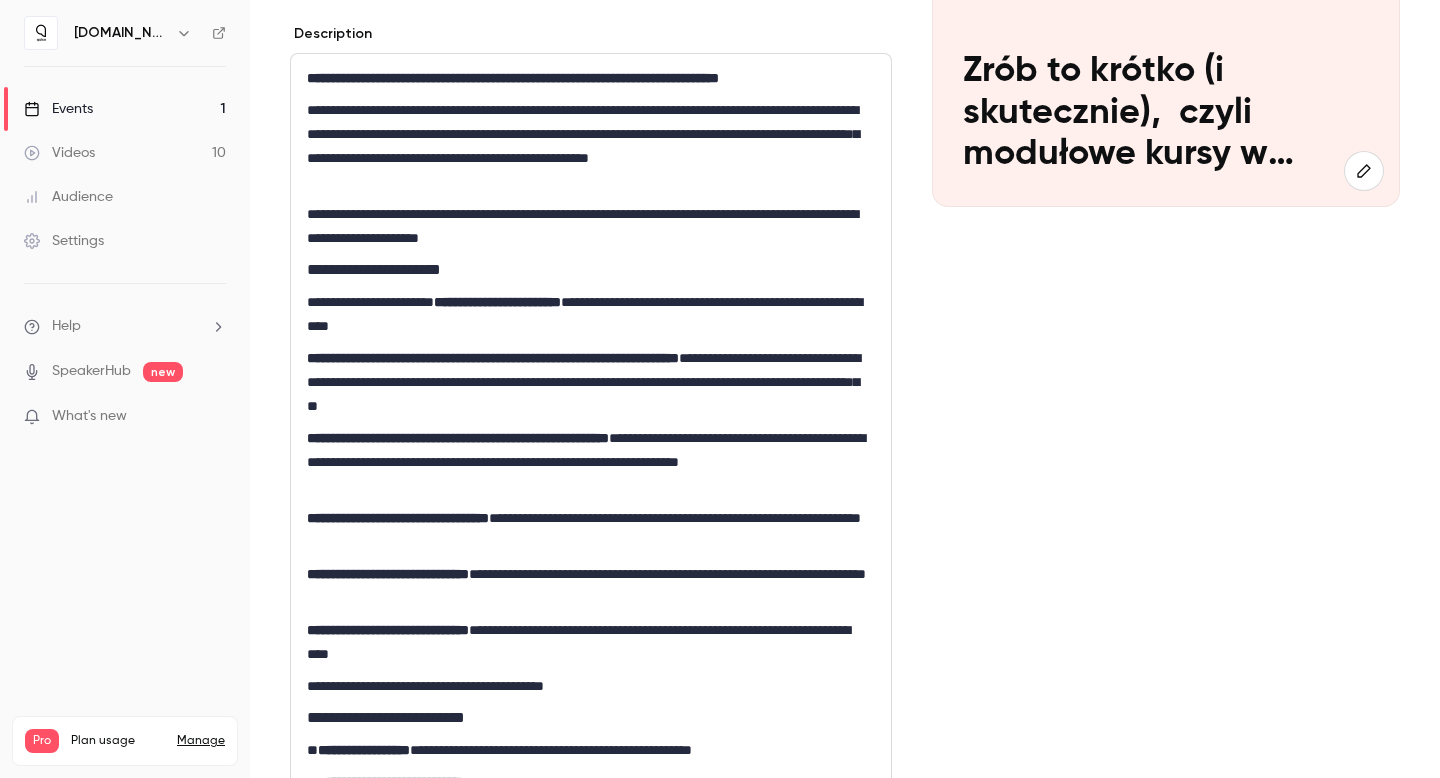 scroll, scrollTop: 274, scrollLeft: 0, axis: vertical 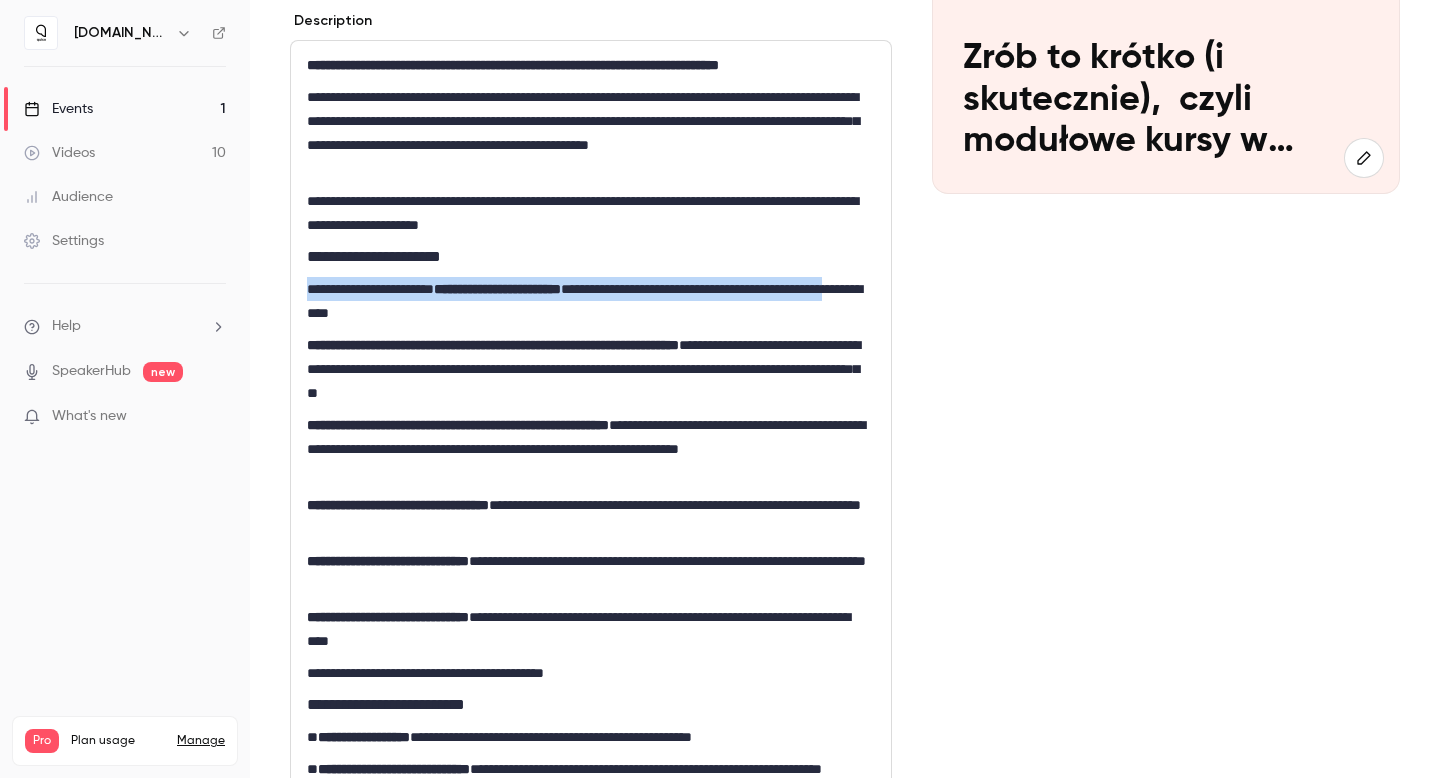 drag, startPoint x: 435, startPoint y: 309, endPoint x: 303, endPoint y: 279, distance: 135.36617 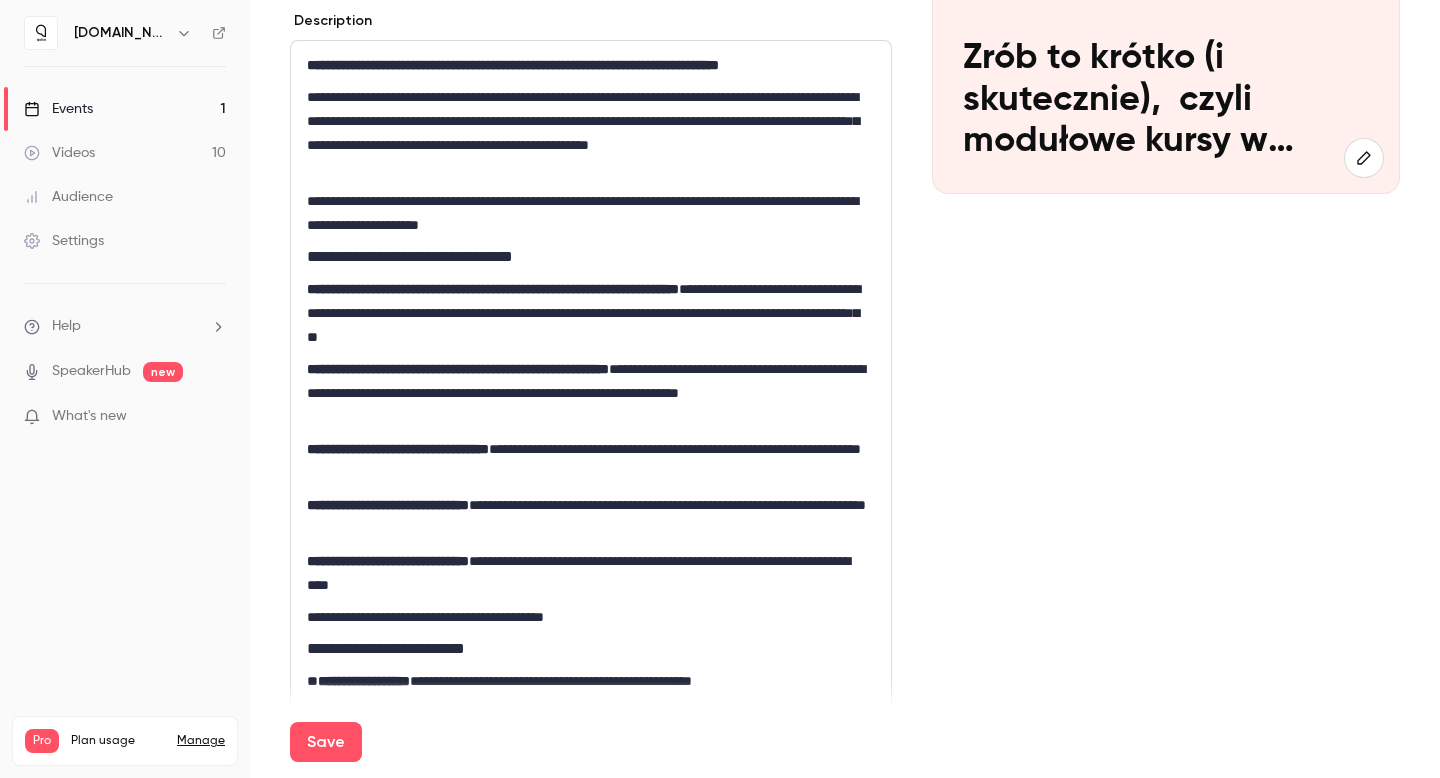 type 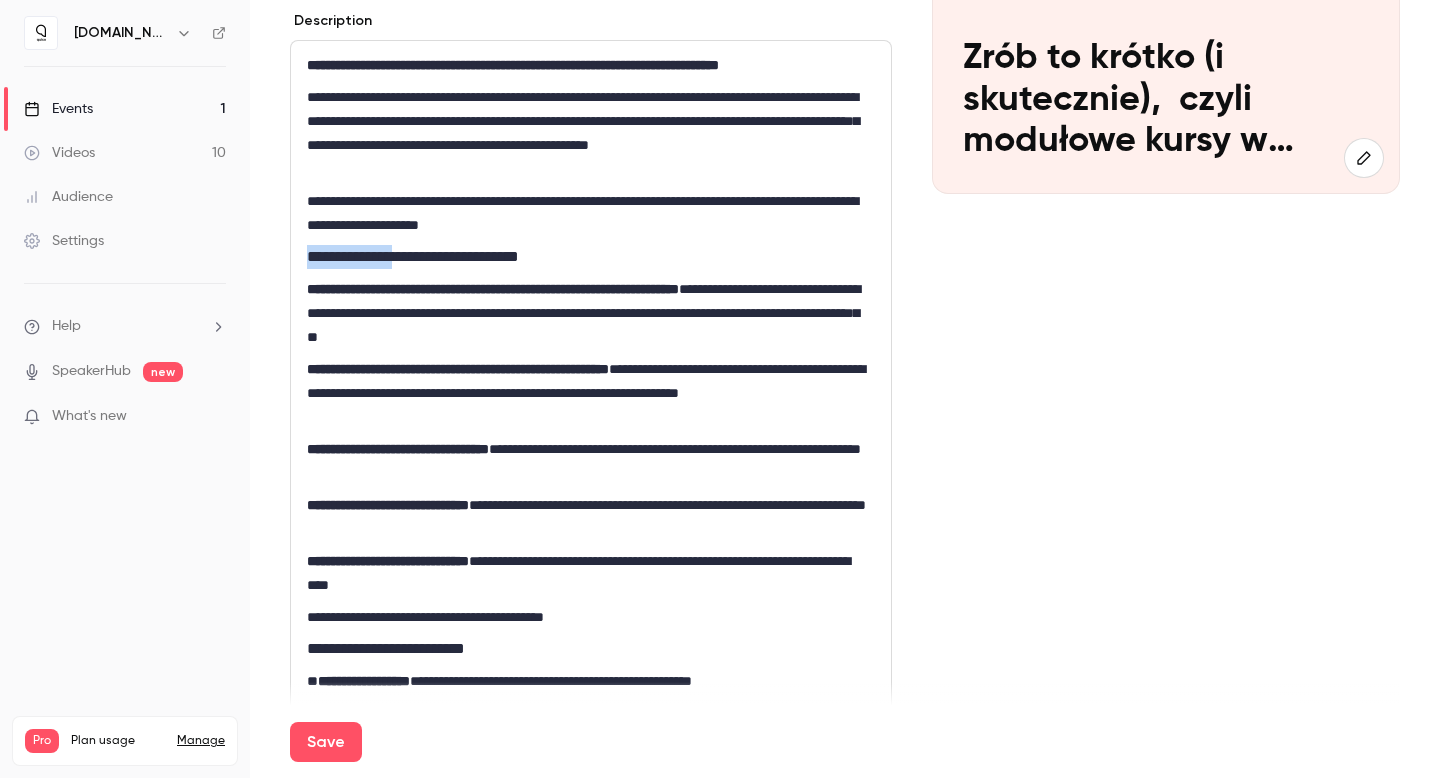 drag, startPoint x: 415, startPoint y: 253, endPoint x: 292, endPoint y: 255, distance: 123.01626 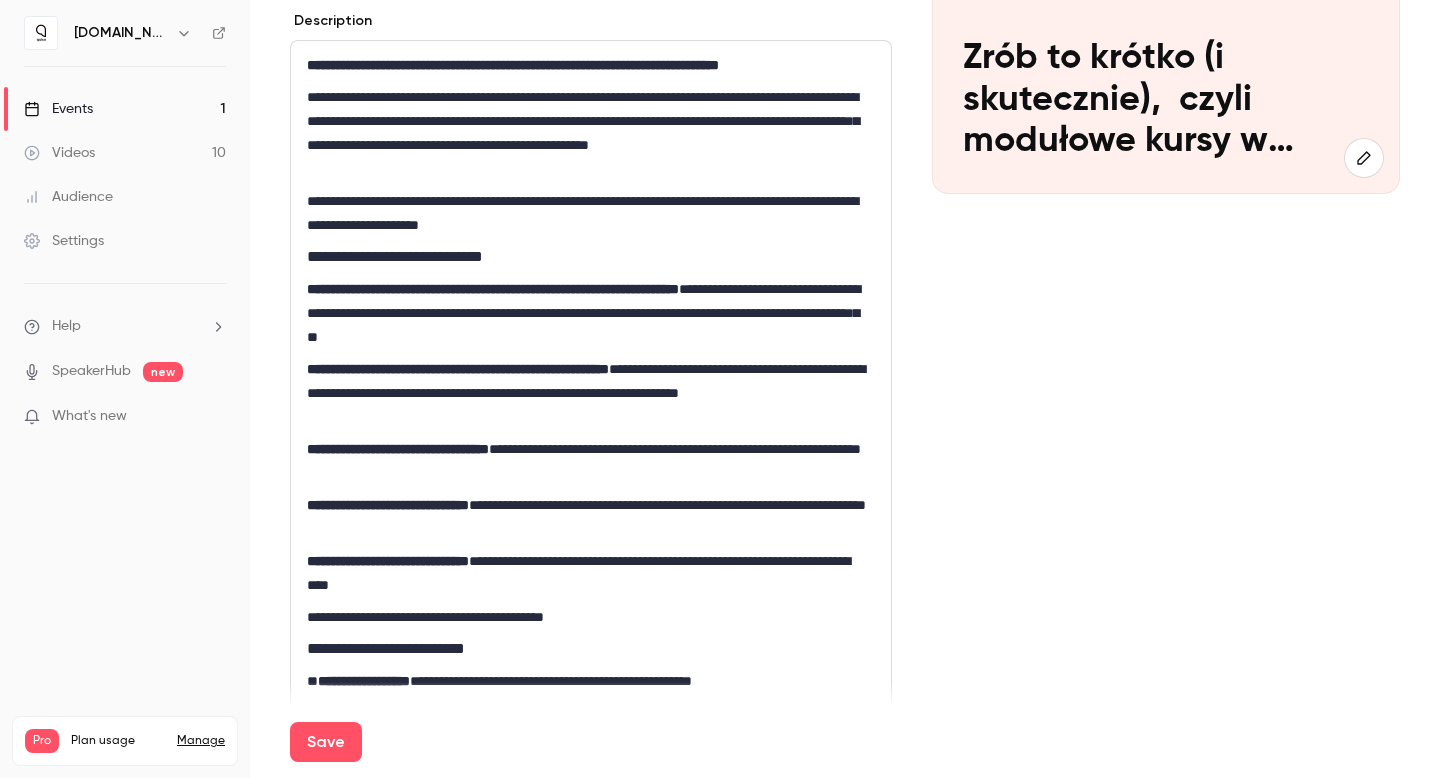 click on "**********" at bounding box center [493, 289] 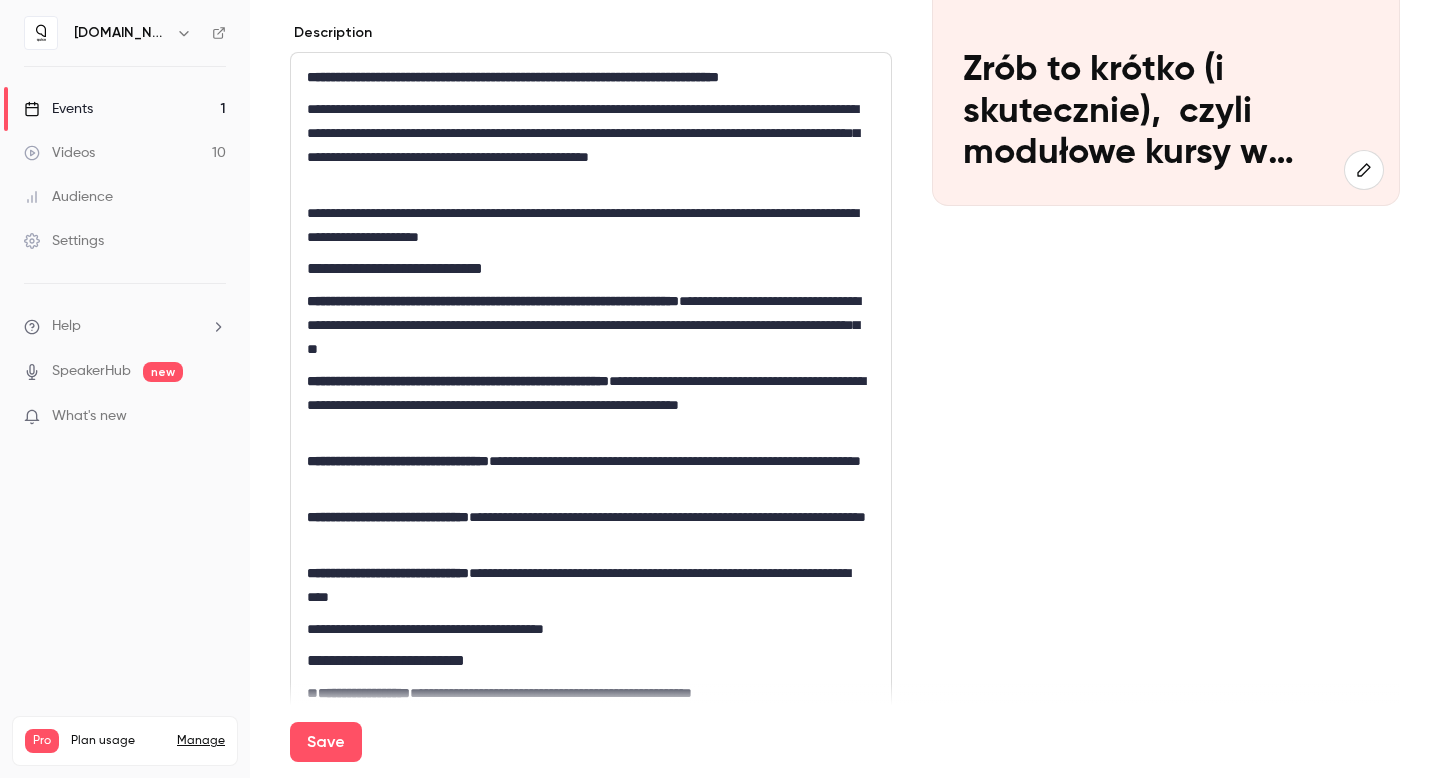 click on "**********" at bounding box center [493, 301] 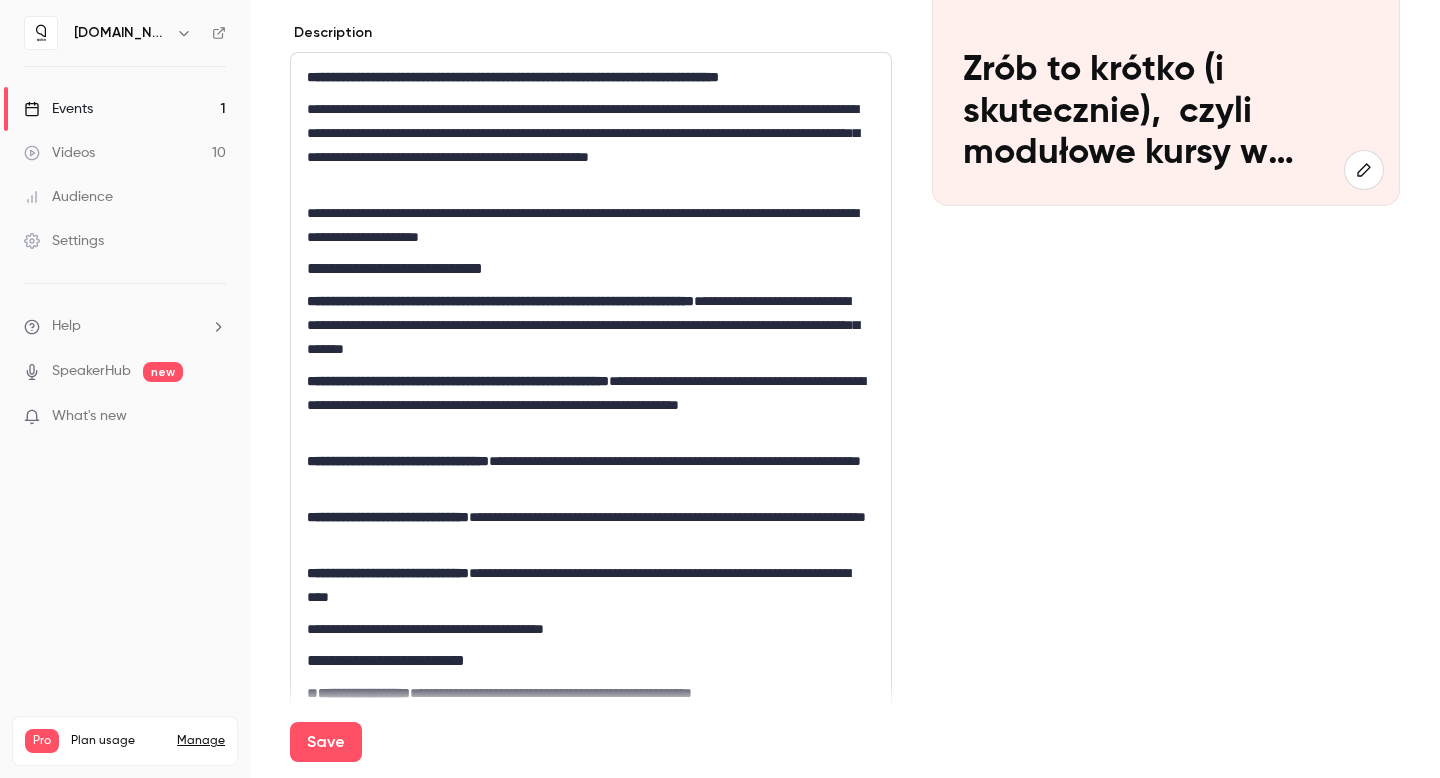 click on "Zrób to krótko (i skutecznie),  czyli modułowe kursy w [GEOGRAPHIC_DATA] – o mikrotreściach w szkoleniach i kursach" at bounding box center (1166, 112) 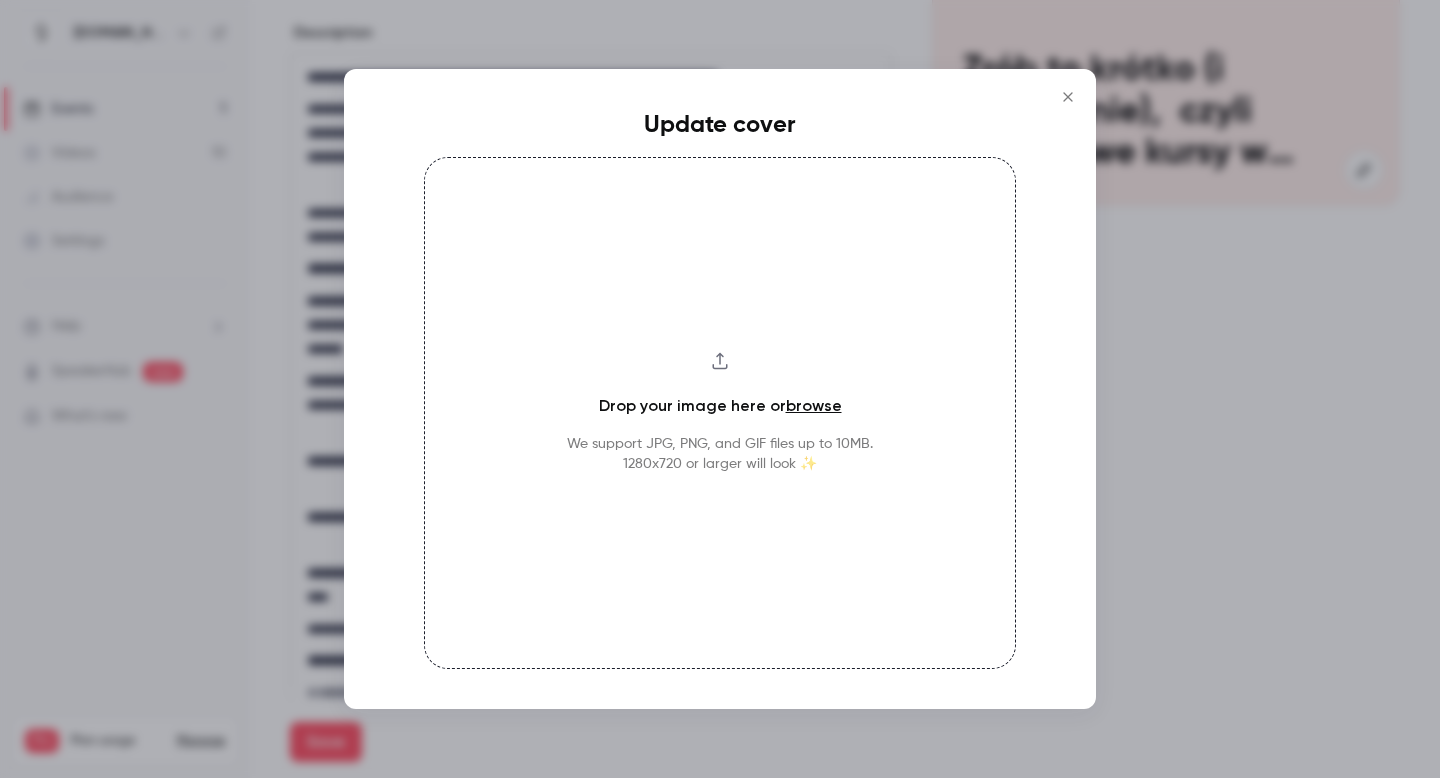 click on "browse" at bounding box center (814, 405) 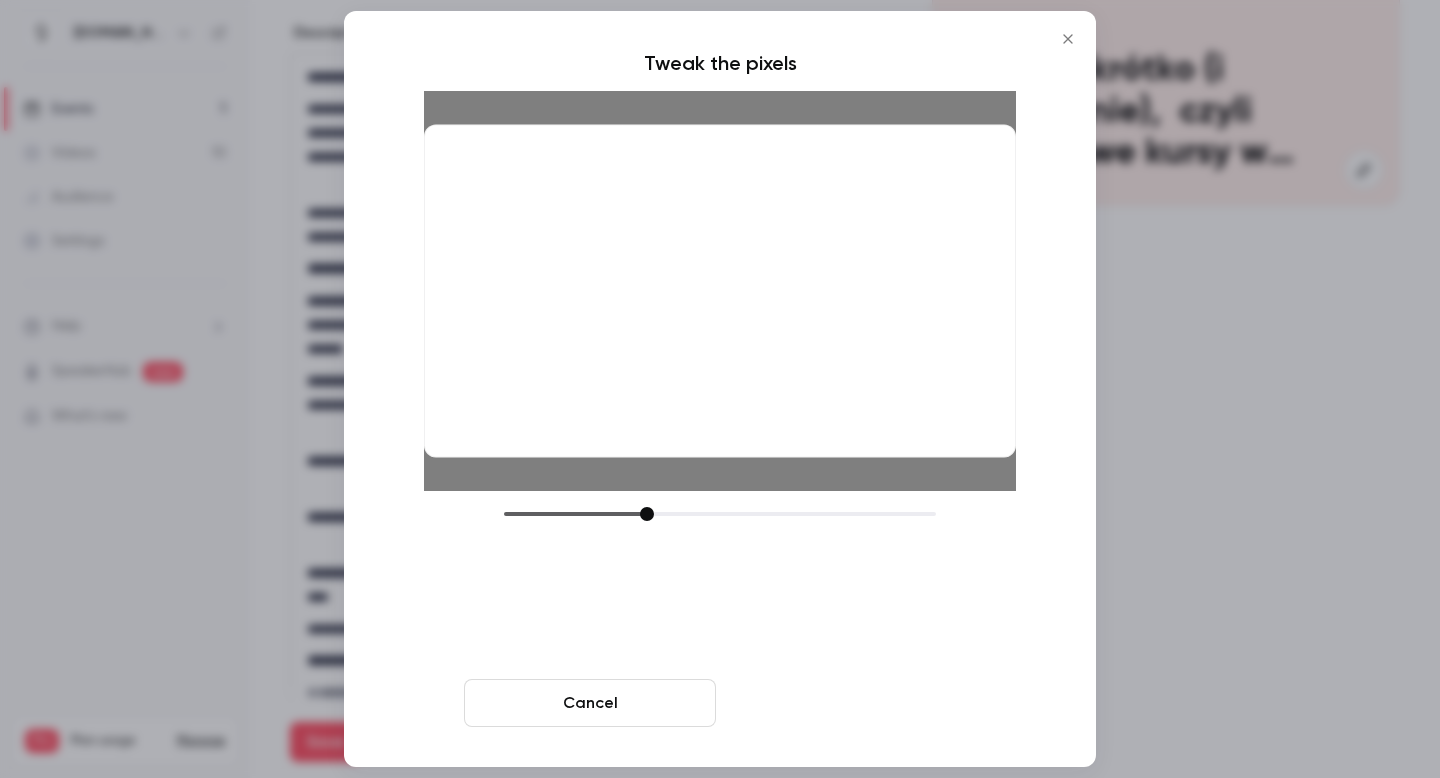 click on "Crop and save" at bounding box center (850, 703) 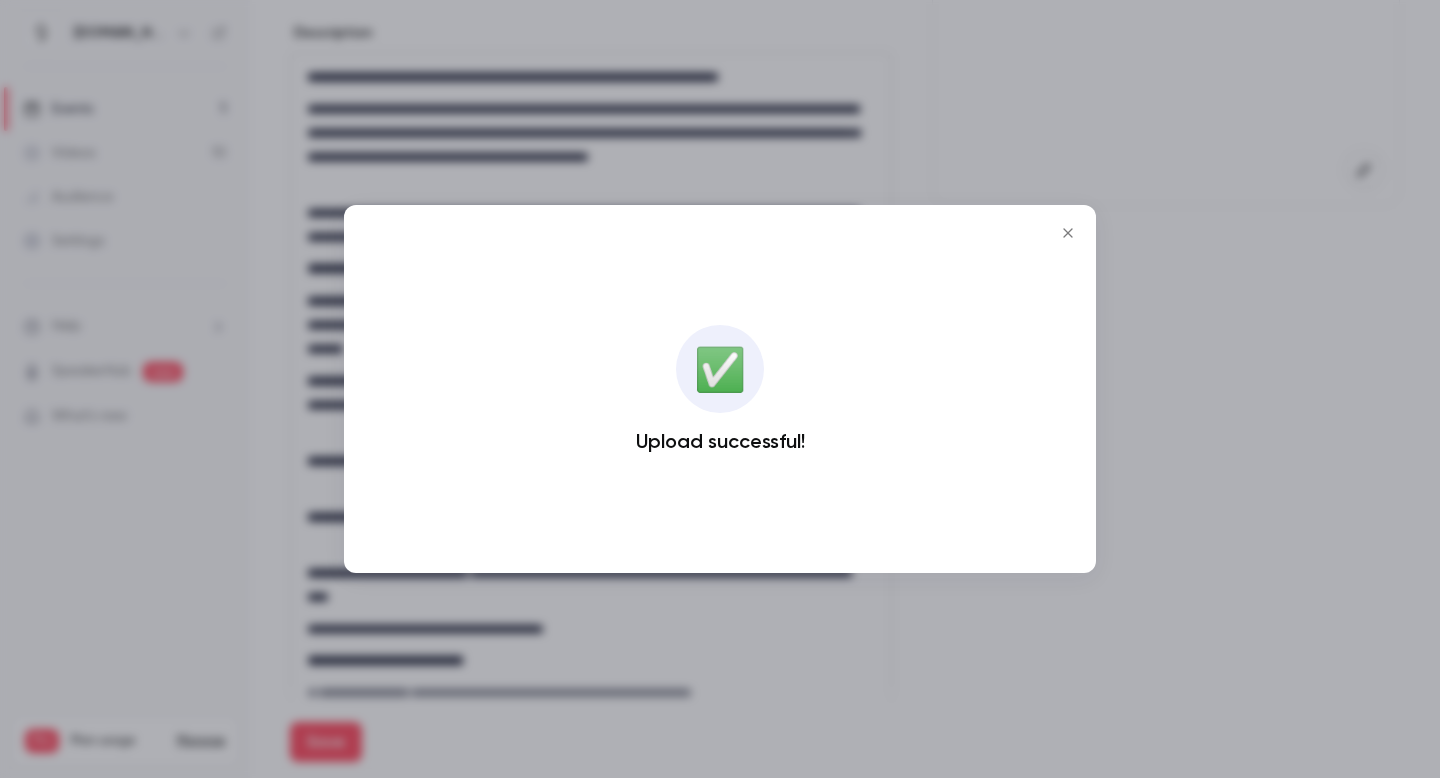 click 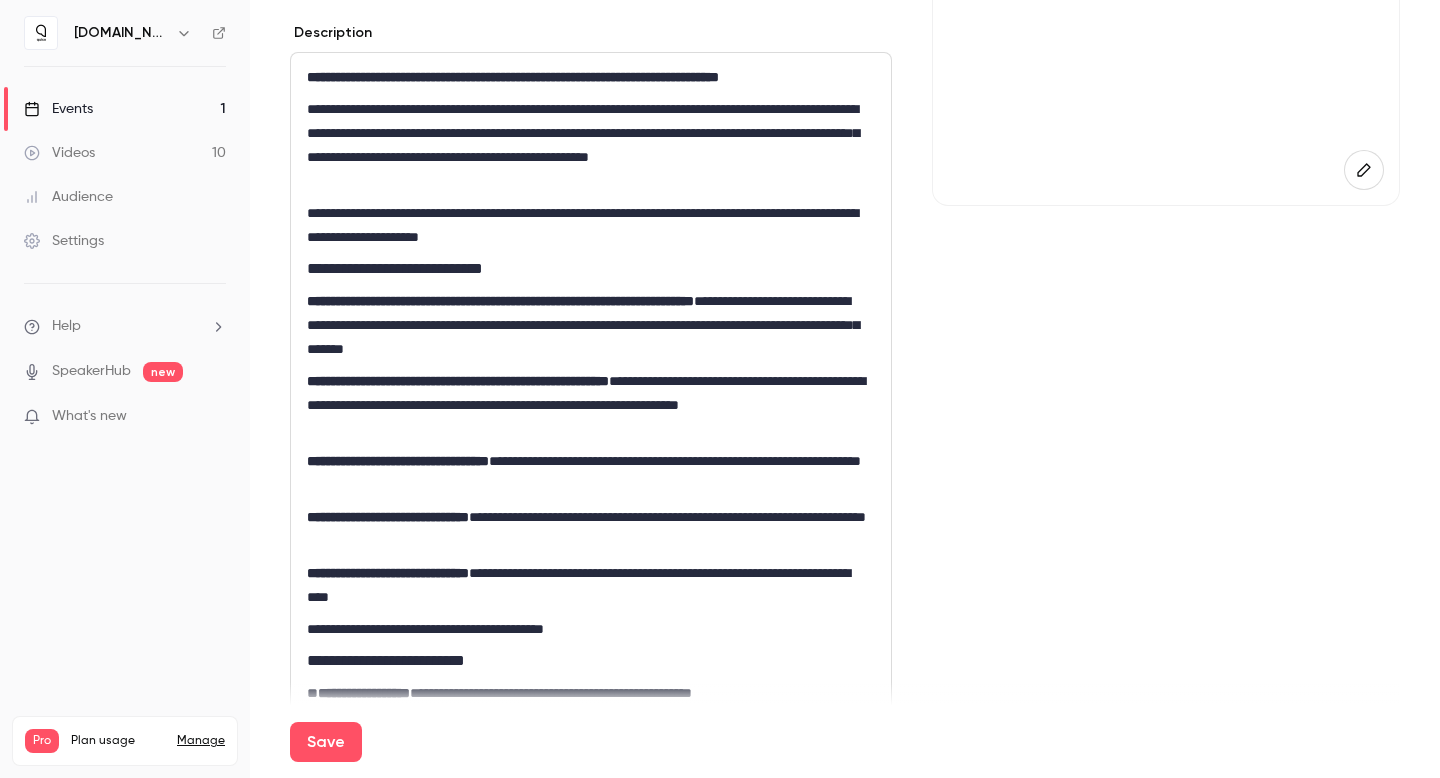 scroll, scrollTop: 250, scrollLeft: 0, axis: vertical 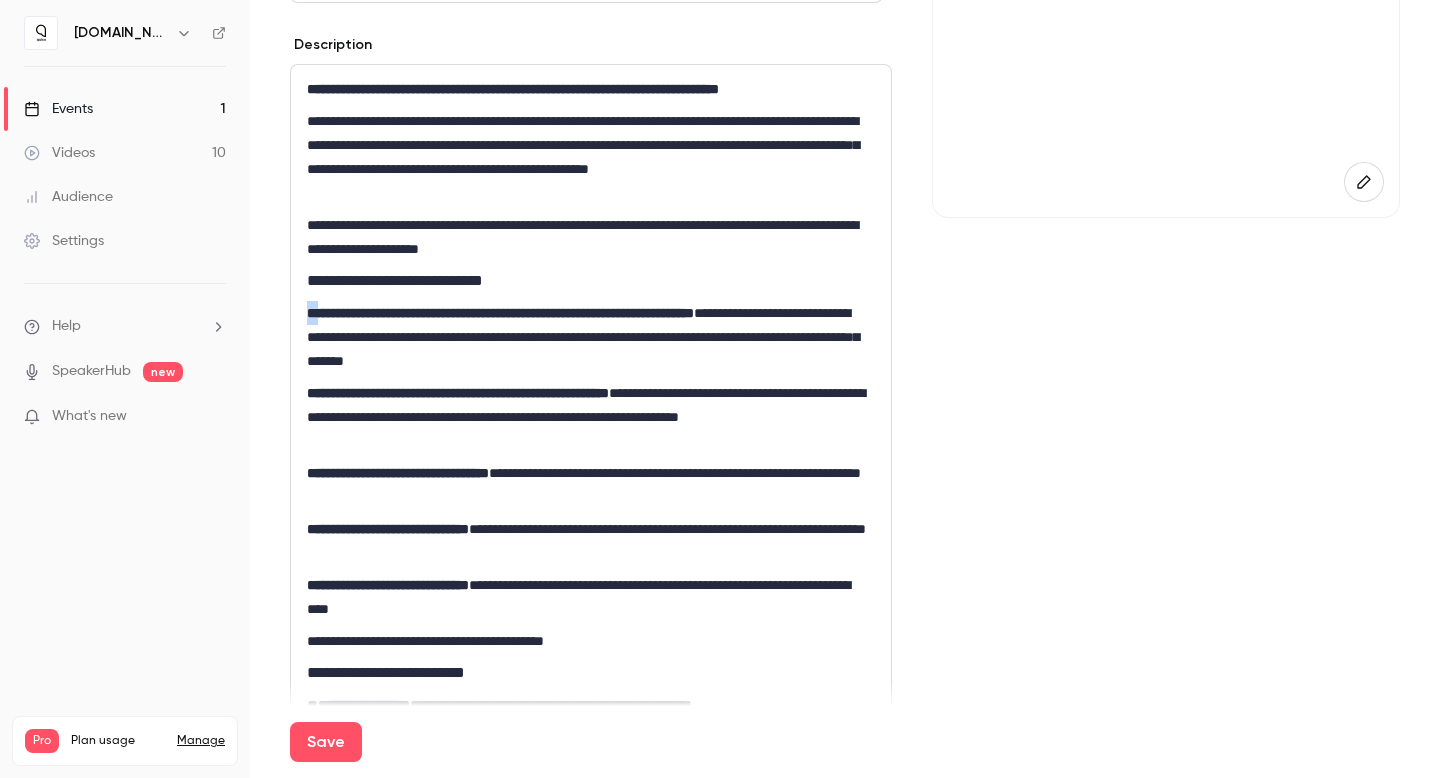 drag, startPoint x: 321, startPoint y: 307, endPoint x: 304, endPoint y: 306, distance: 17.029387 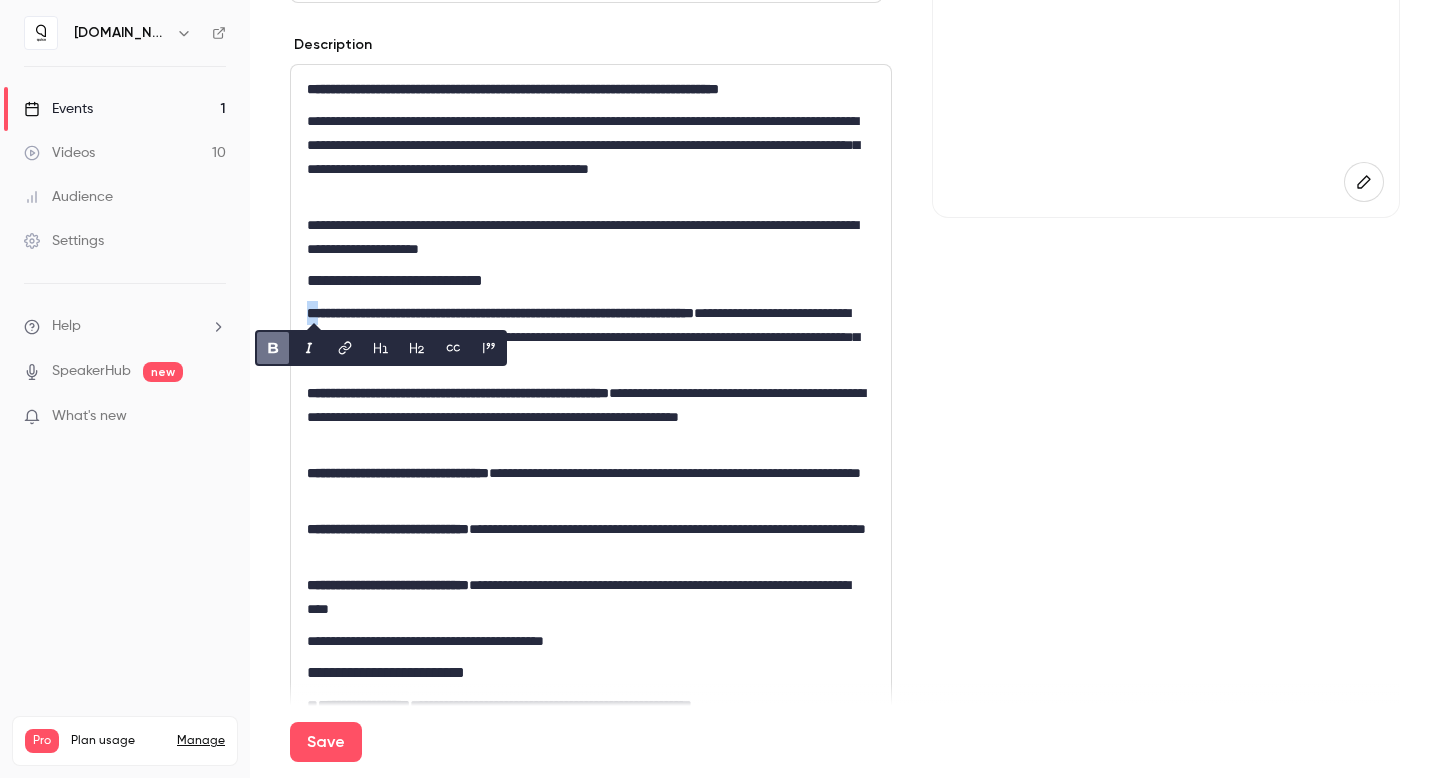 copy on "**" 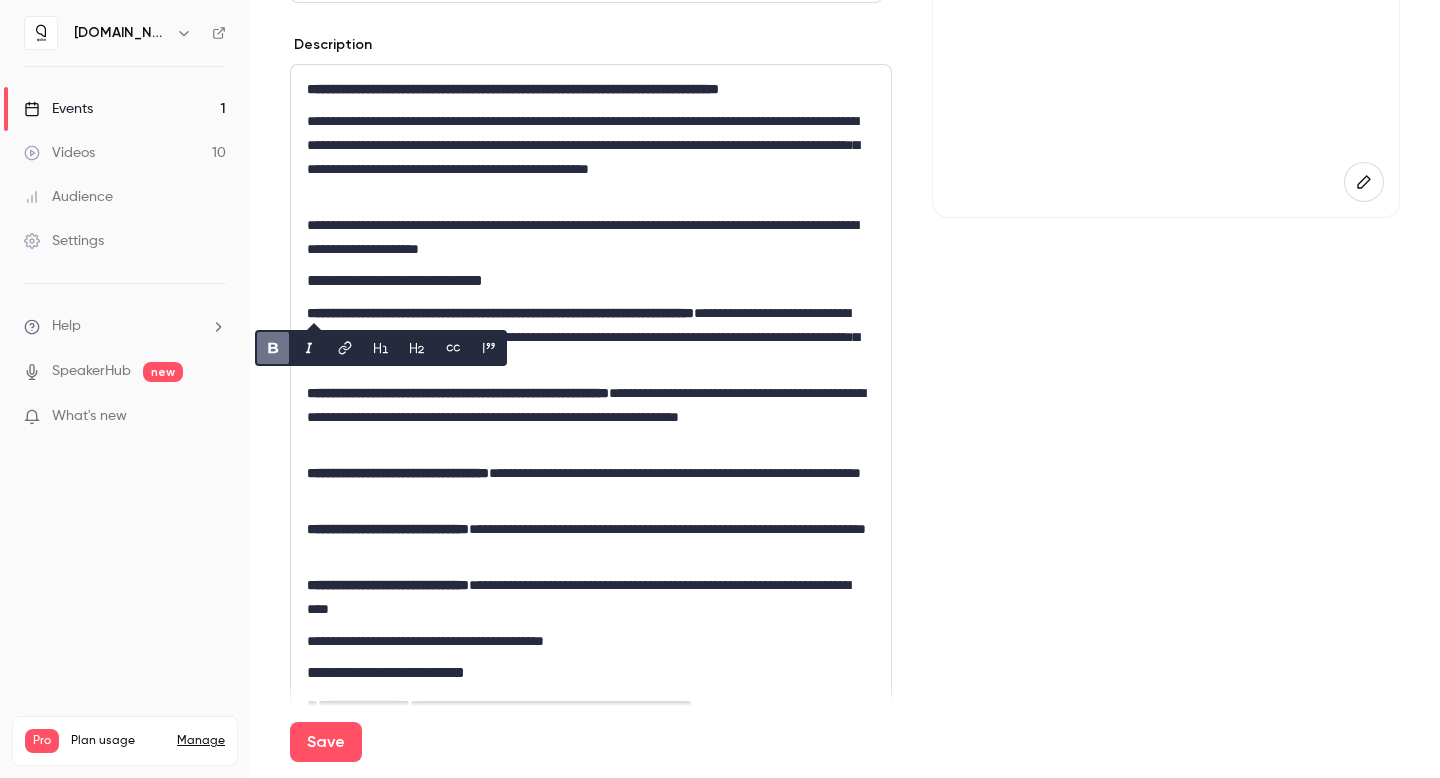 click on "**********" at bounding box center (591, 485) 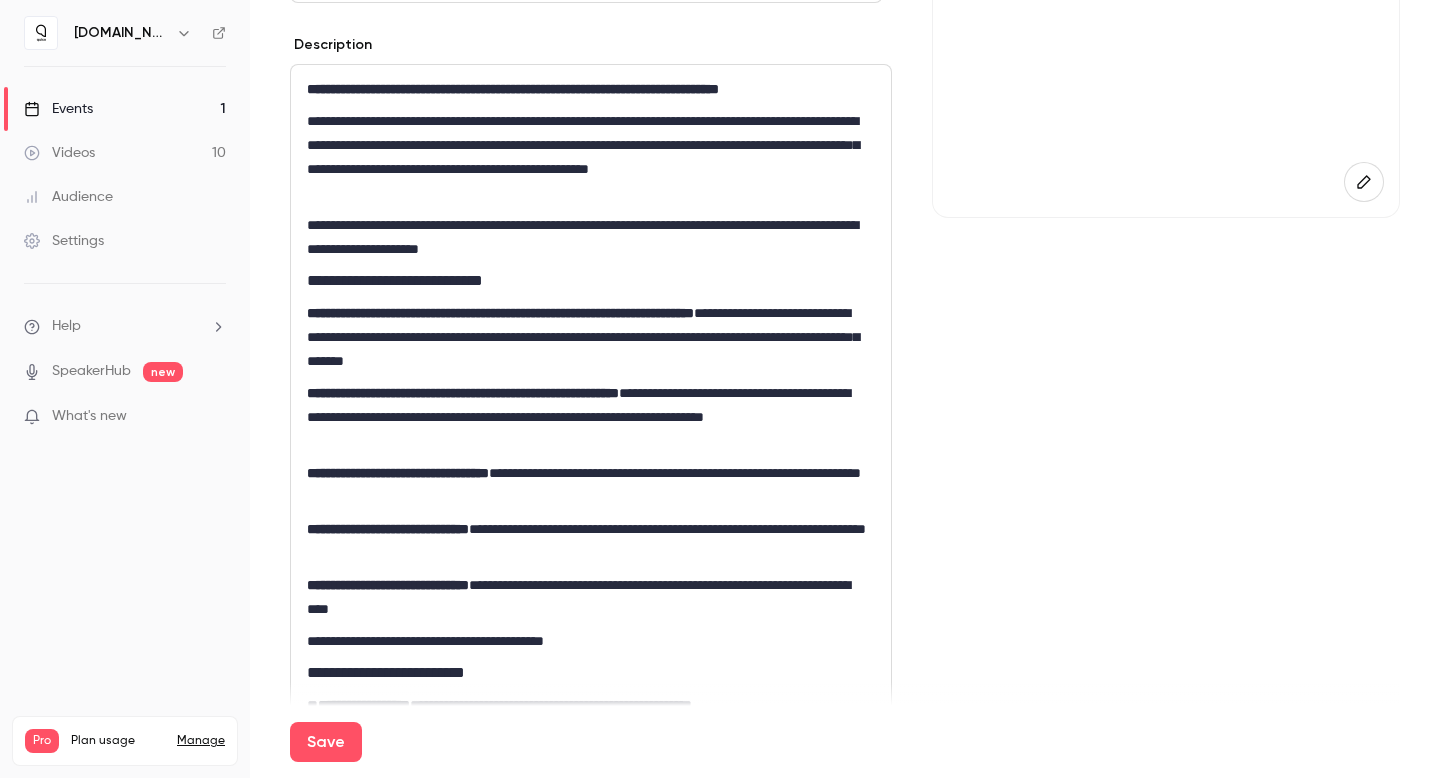scroll, scrollTop: 0, scrollLeft: 0, axis: both 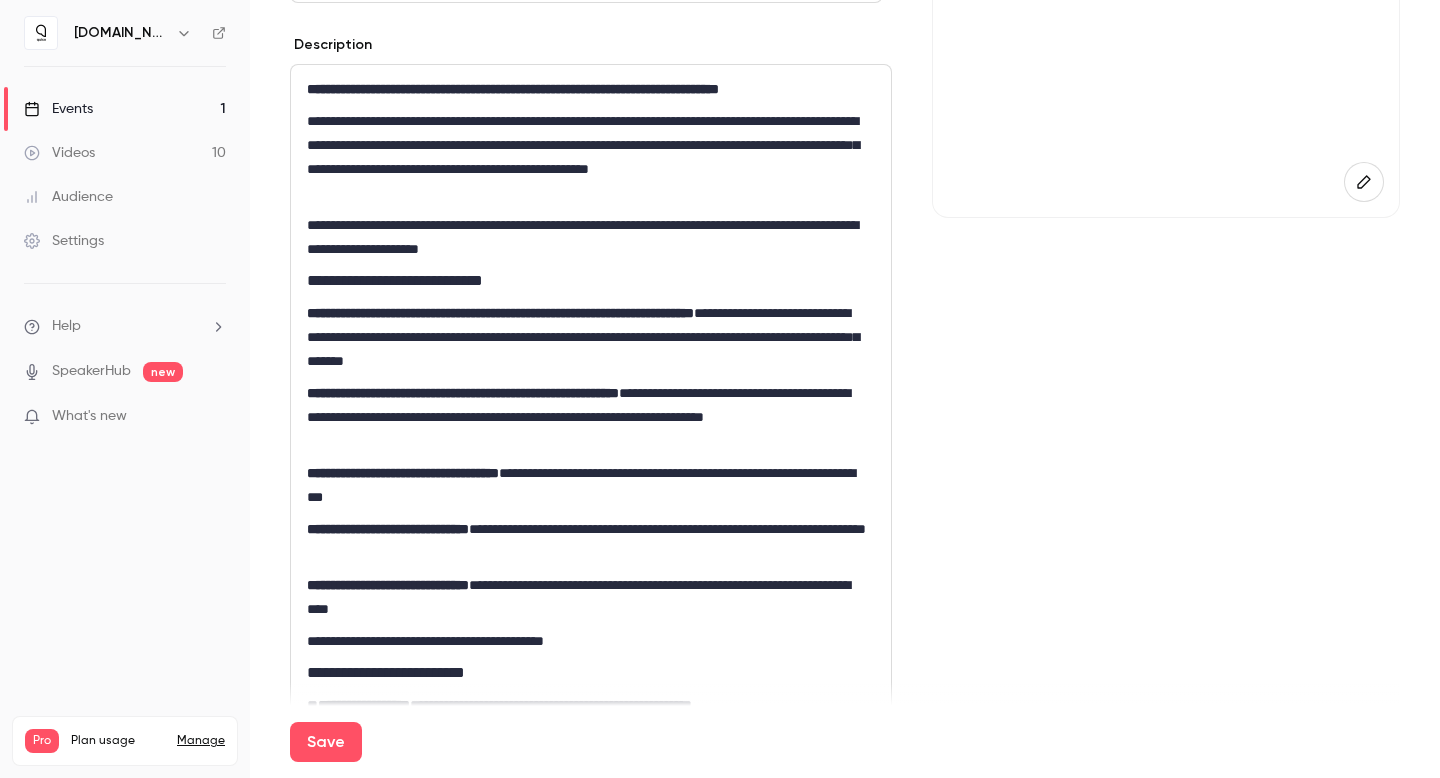 click on "**********" at bounding box center (388, 529) 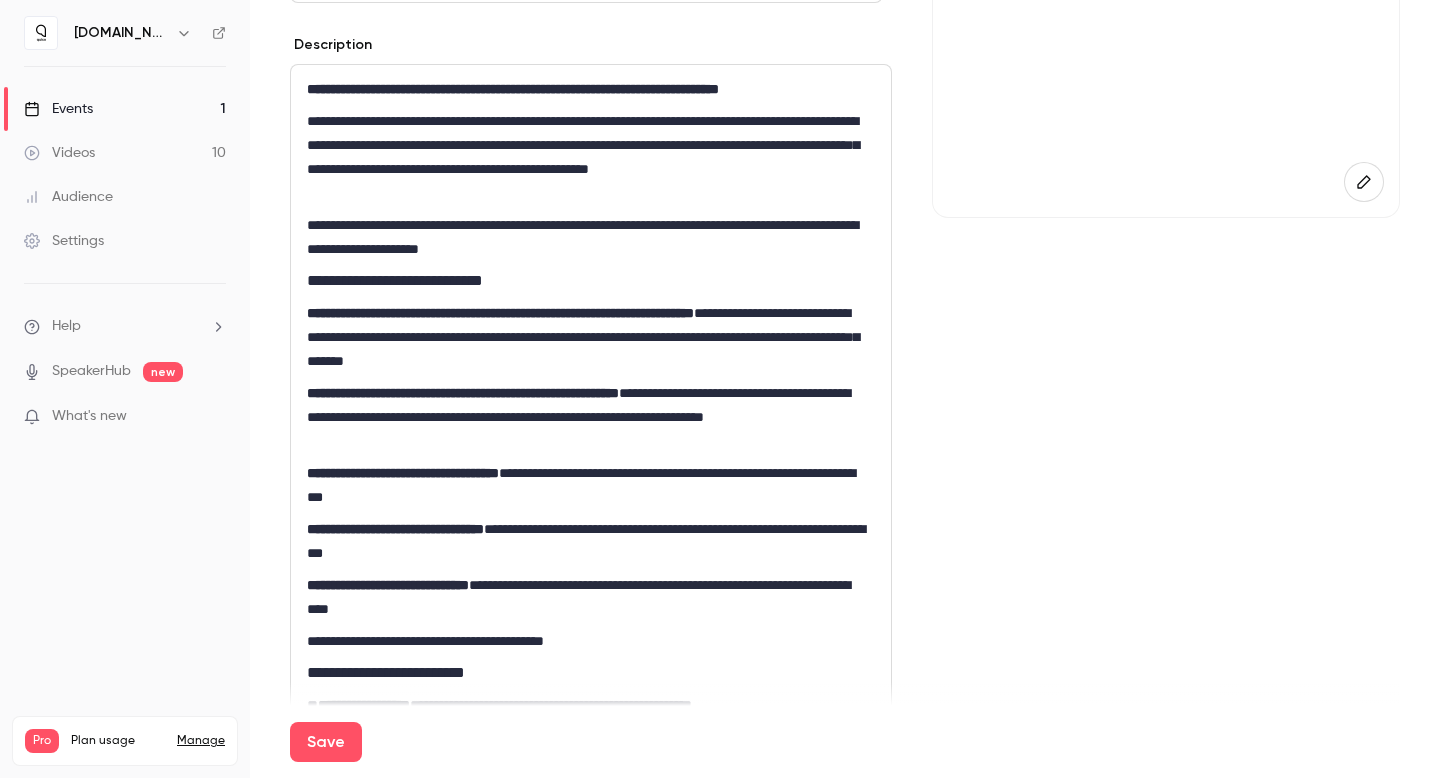 click on "**" at bounding box center (312, 473) 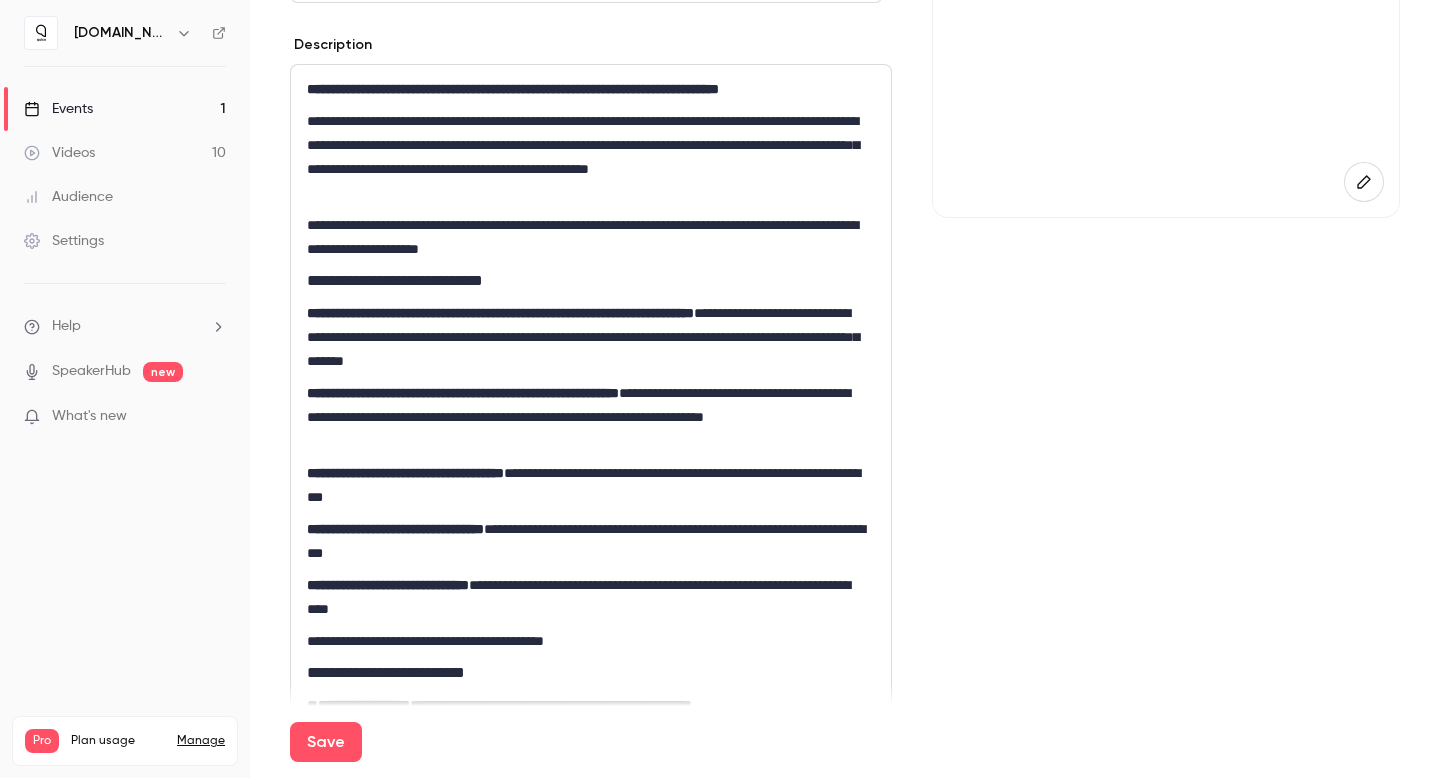 click on "**********" at bounding box center (468, 393) 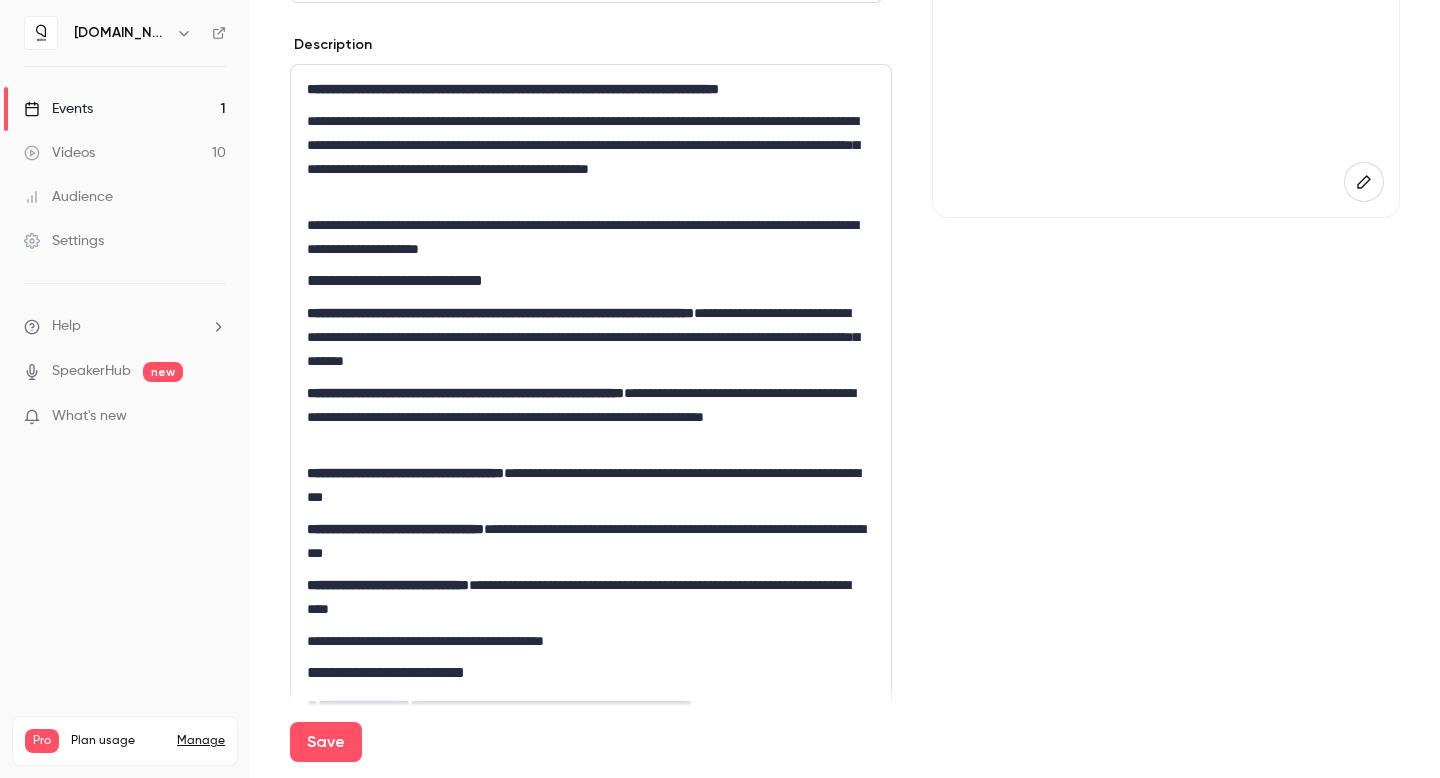 click on "**********" at bounding box center (500, 313) 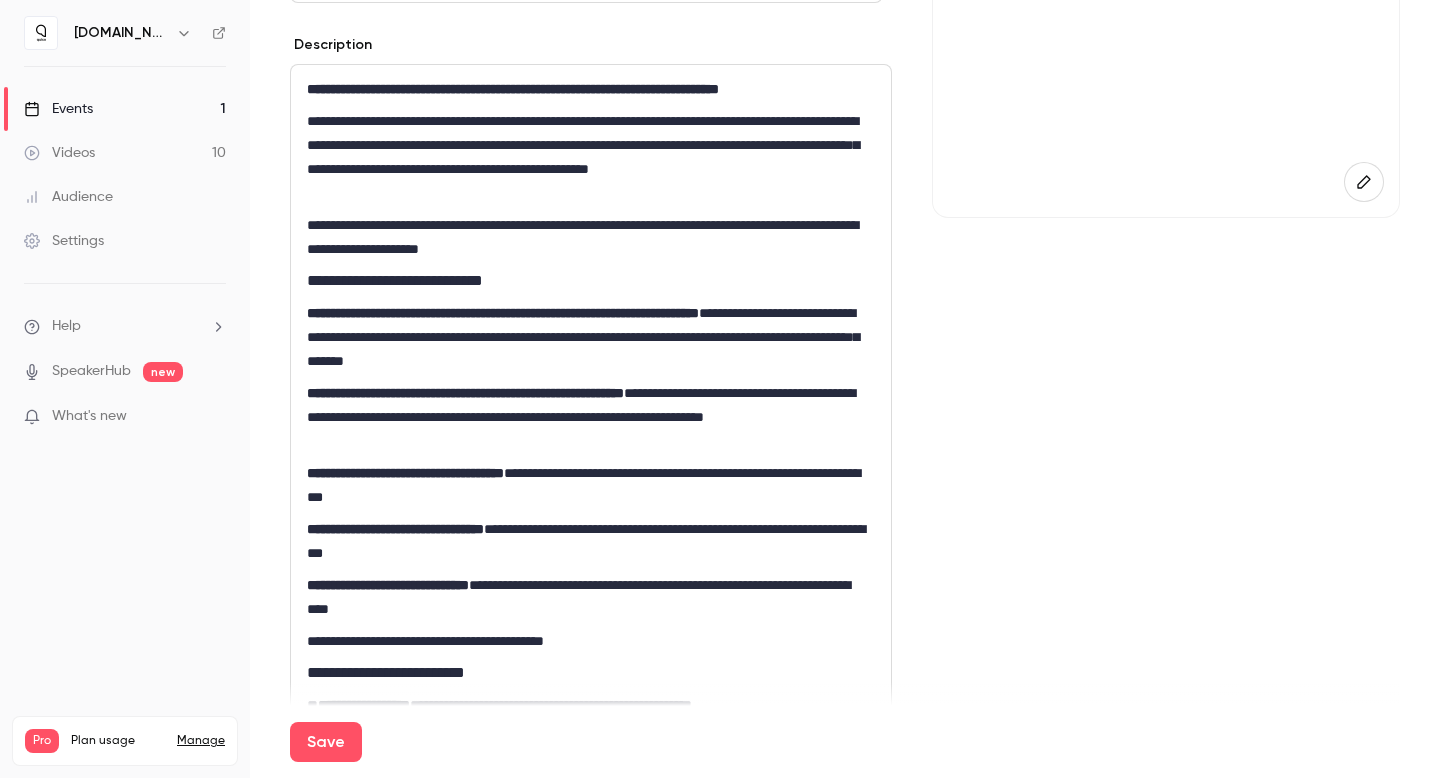 click on "**********" at bounding box center [413, 473] 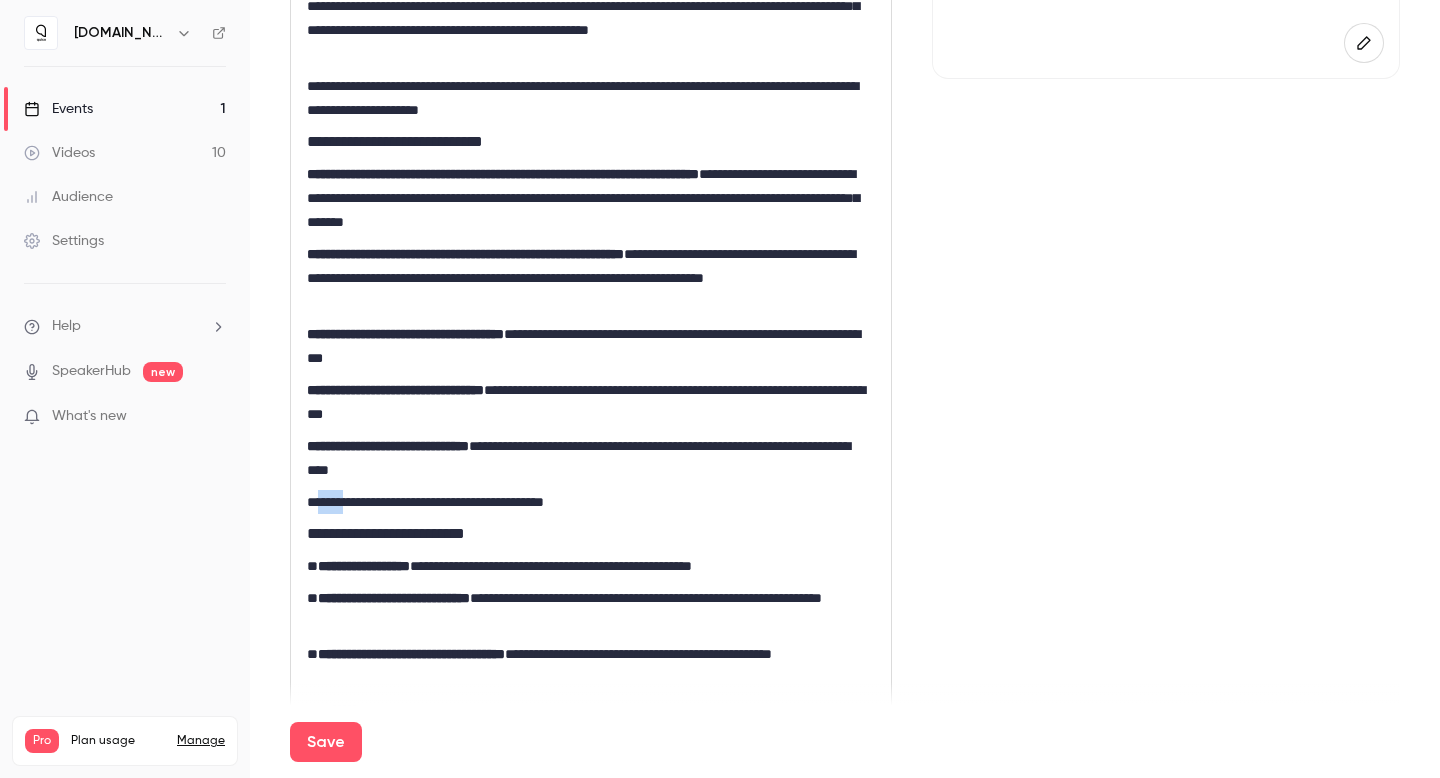 drag, startPoint x: 348, startPoint y: 500, endPoint x: 322, endPoint y: 499, distance: 26.019224 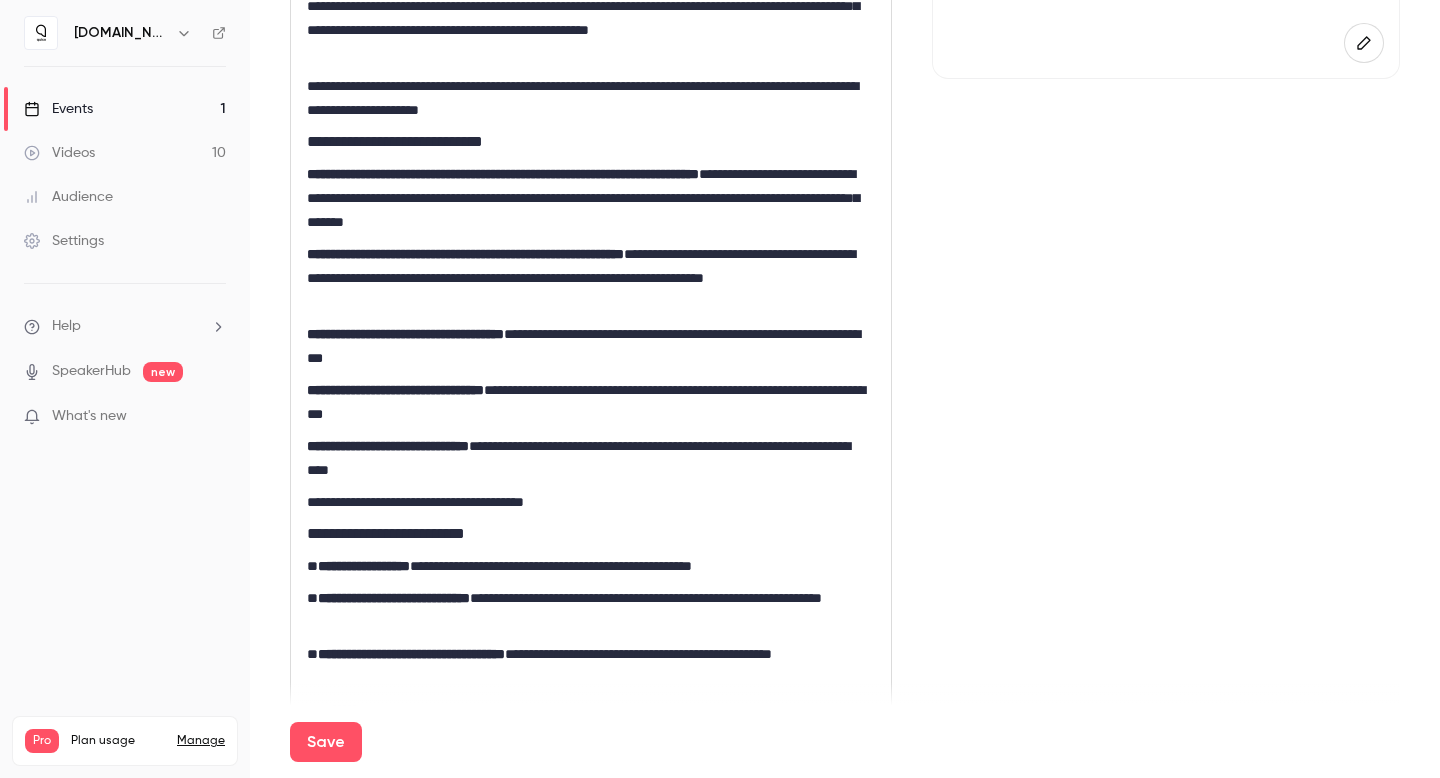 click on "**********" at bounding box center [586, 502] 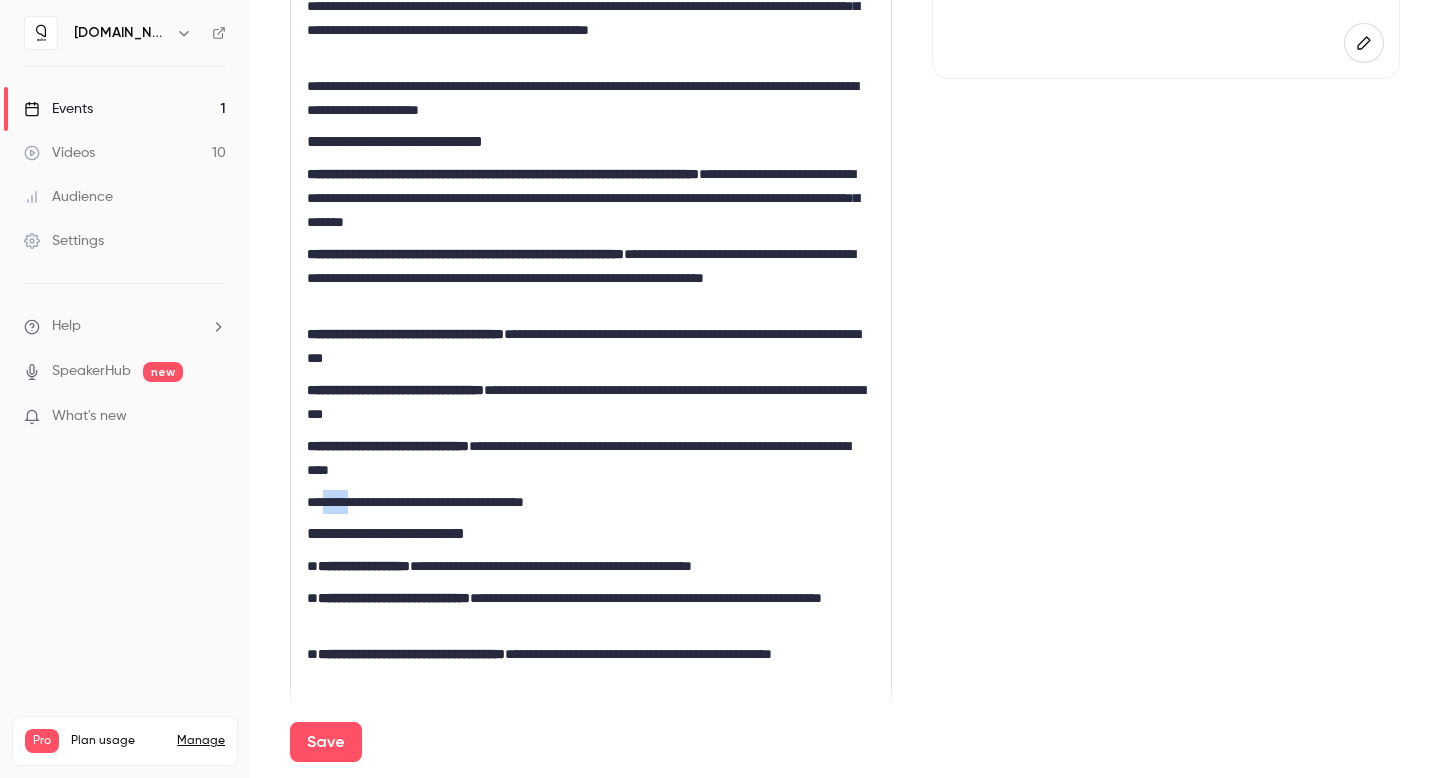 click on "**********" at bounding box center (586, 502) 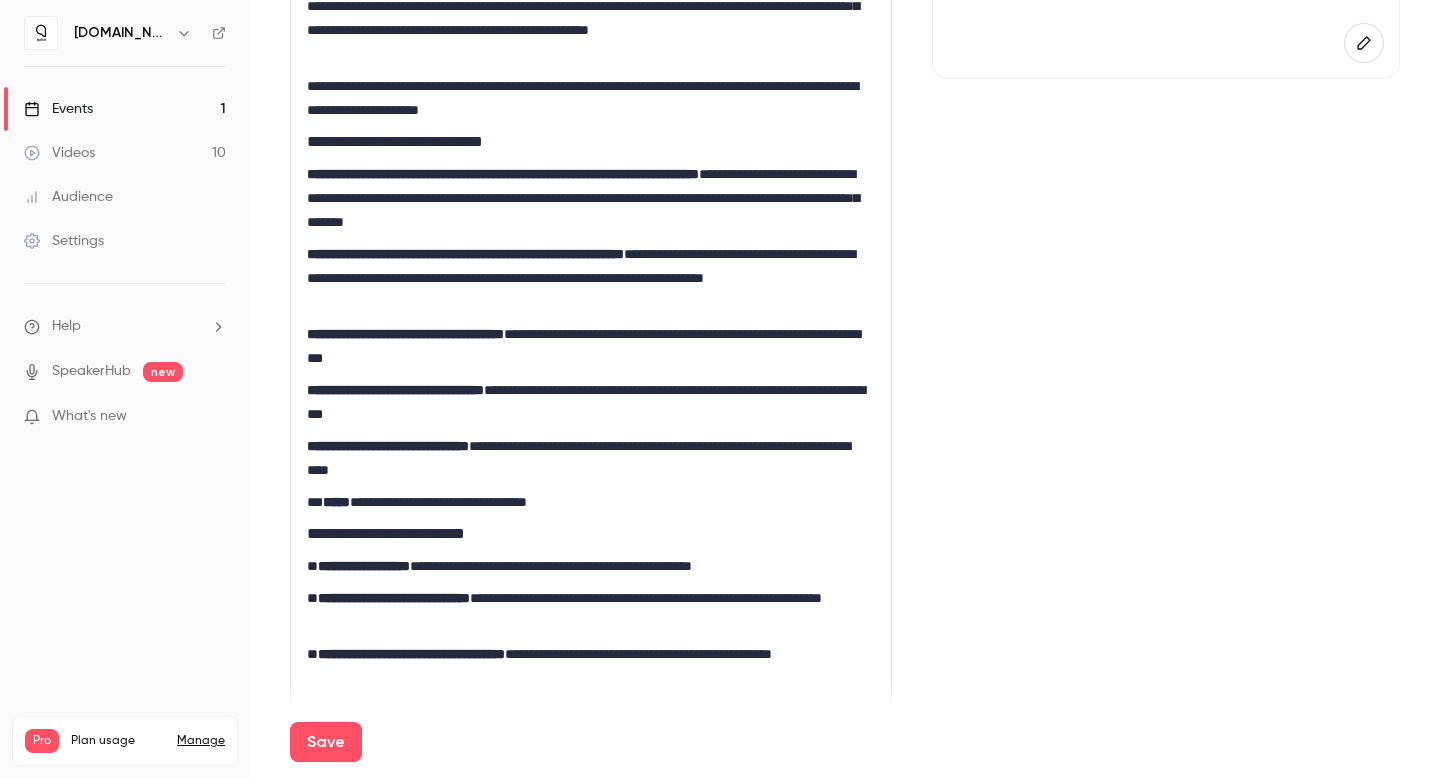 click on "**********" at bounding box center [586, 502] 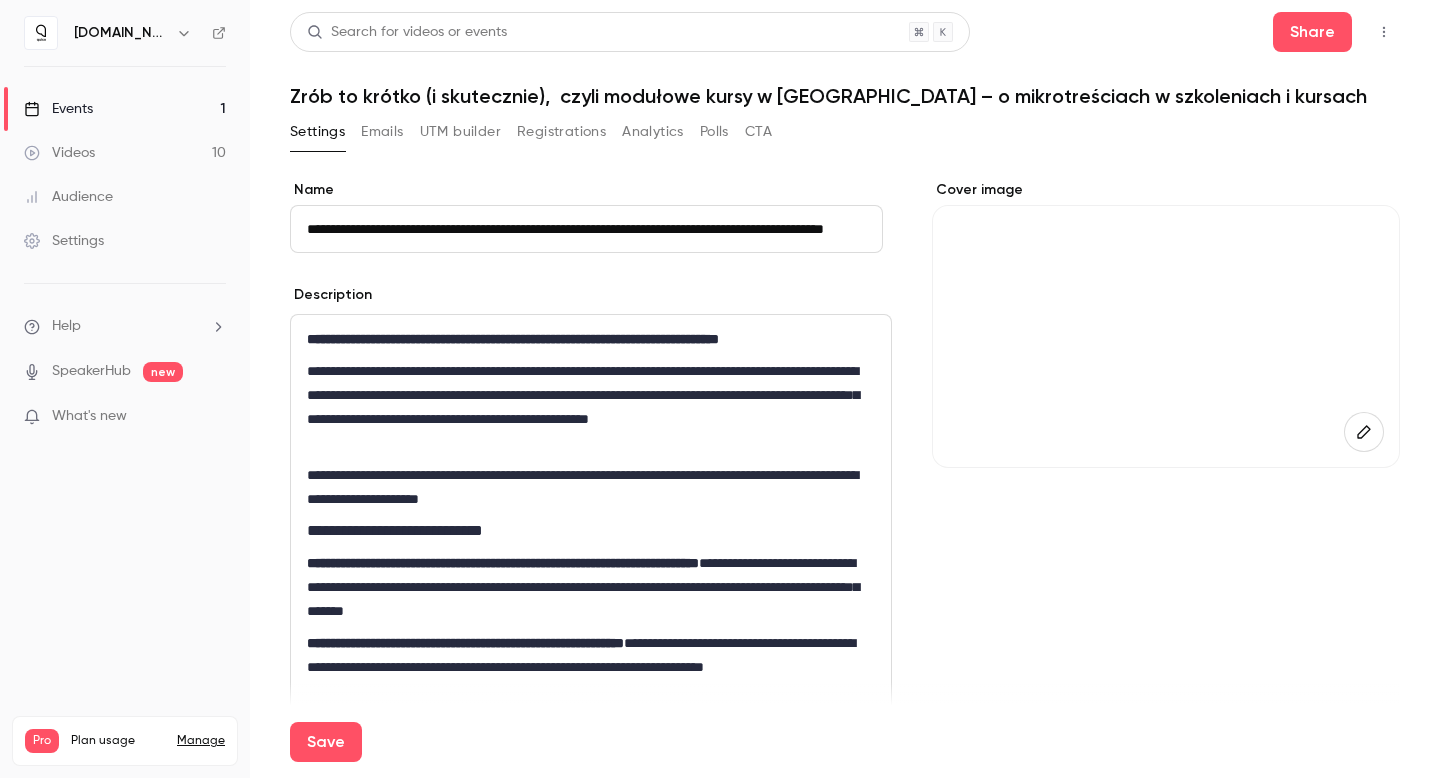 scroll, scrollTop: 424, scrollLeft: 0, axis: vertical 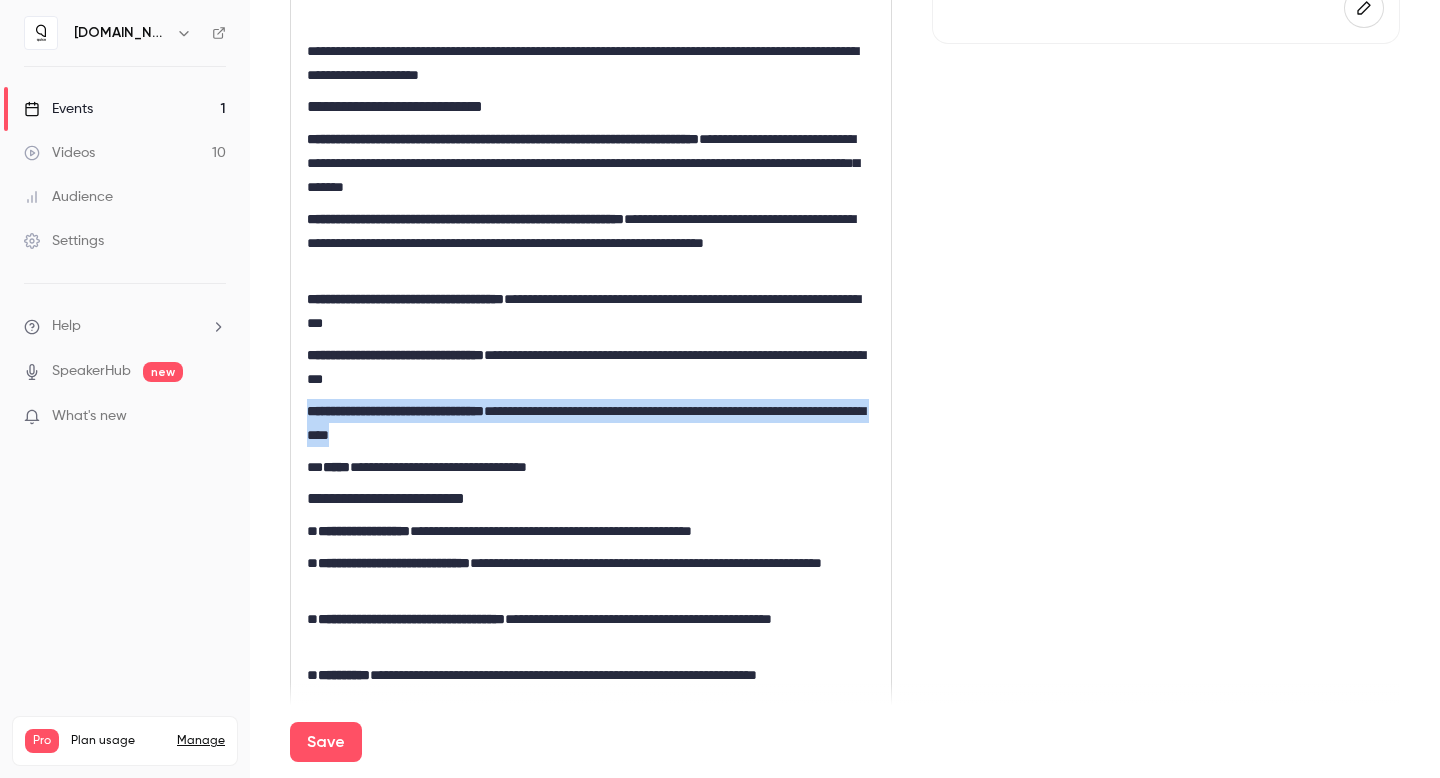 drag, startPoint x: 584, startPoint y: 432, endPoint x: 308, endPoint y: 416, distance: 276.46338 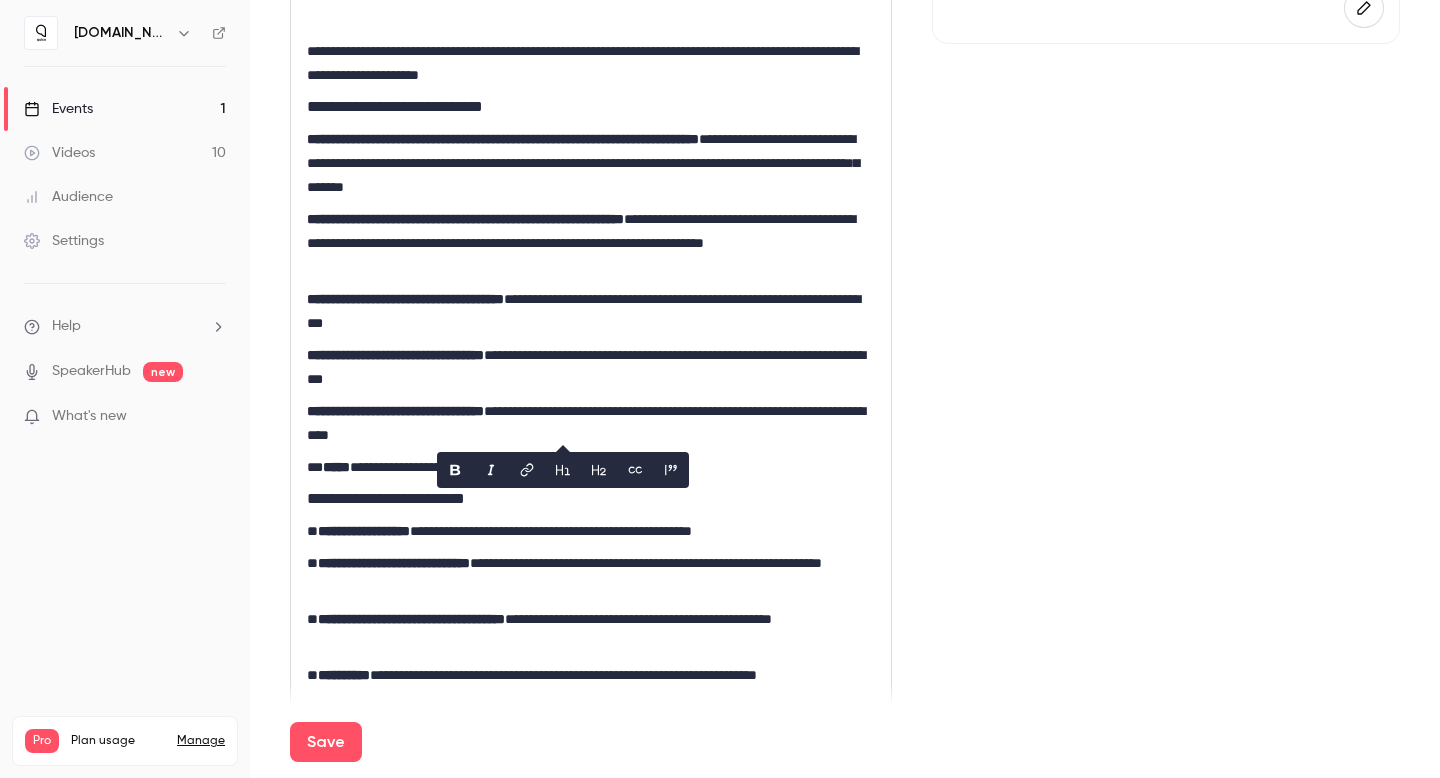 click on "**********" at bounding box center [586, 367] 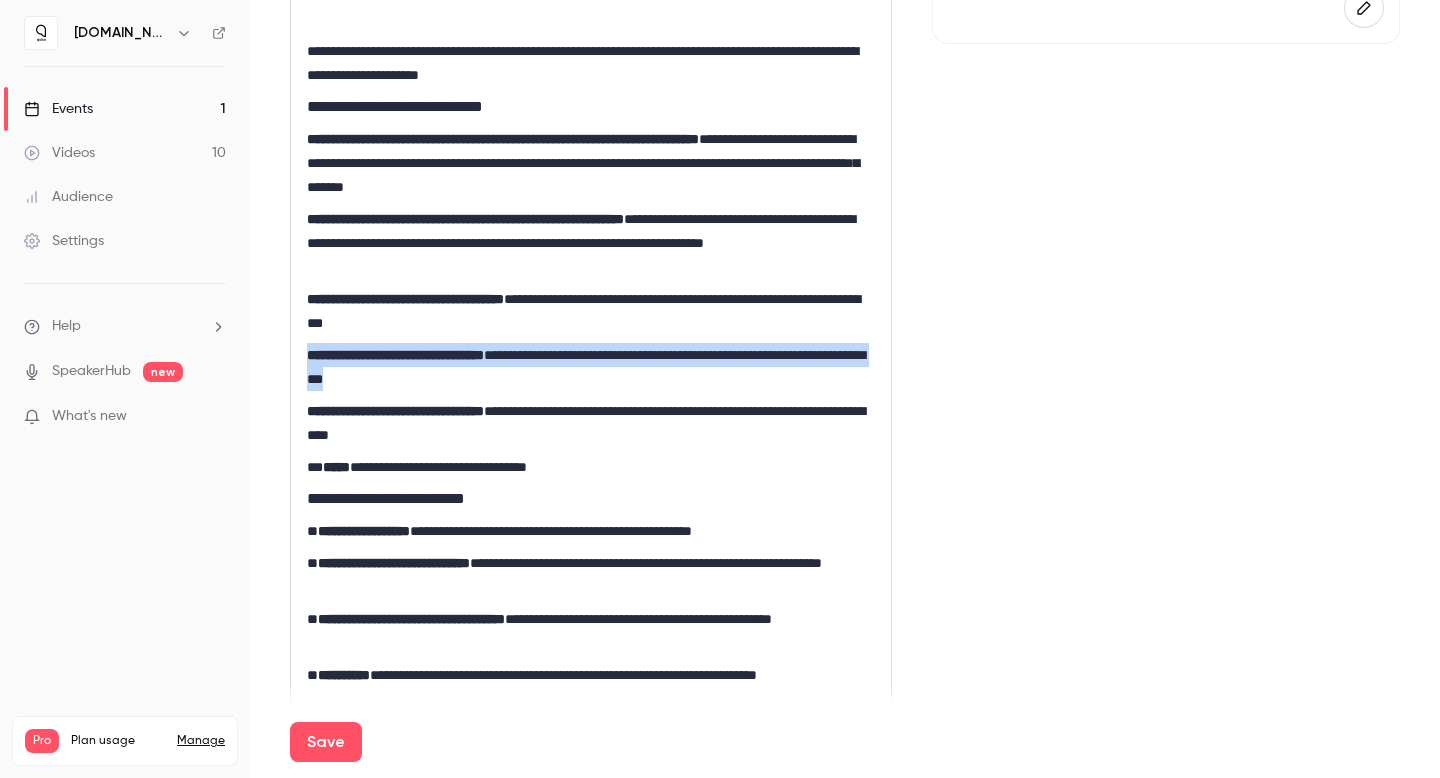 drag, startPoint x: 615, startPoint y: 372, endPoint x: 305, endPoint y: 363, distance: 310.1306 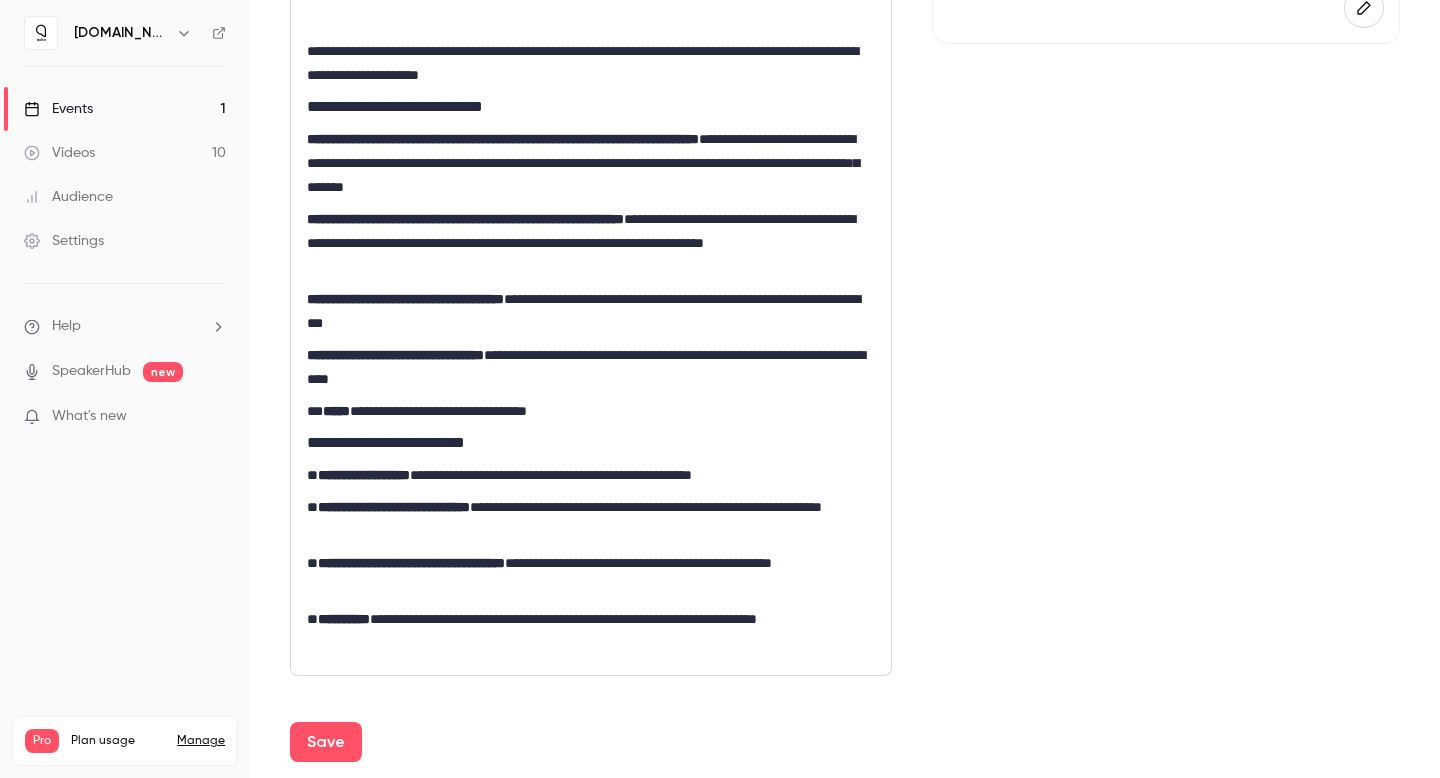 click on "**********" at bounding box center (586, 243) 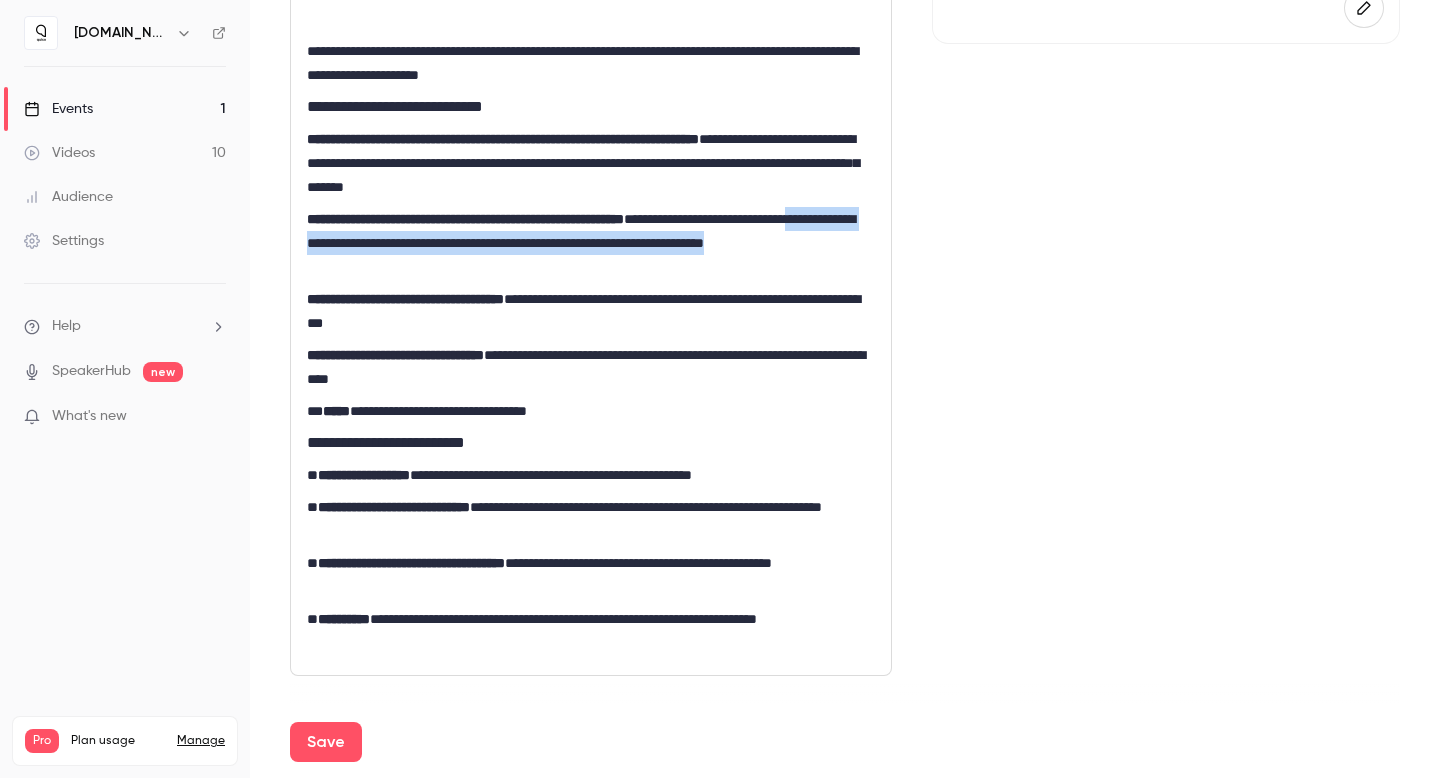 drag, startPoint x: 471, startPoint y: 264, endPoint x: 406, endPoint y: 245, distance: 67.72001 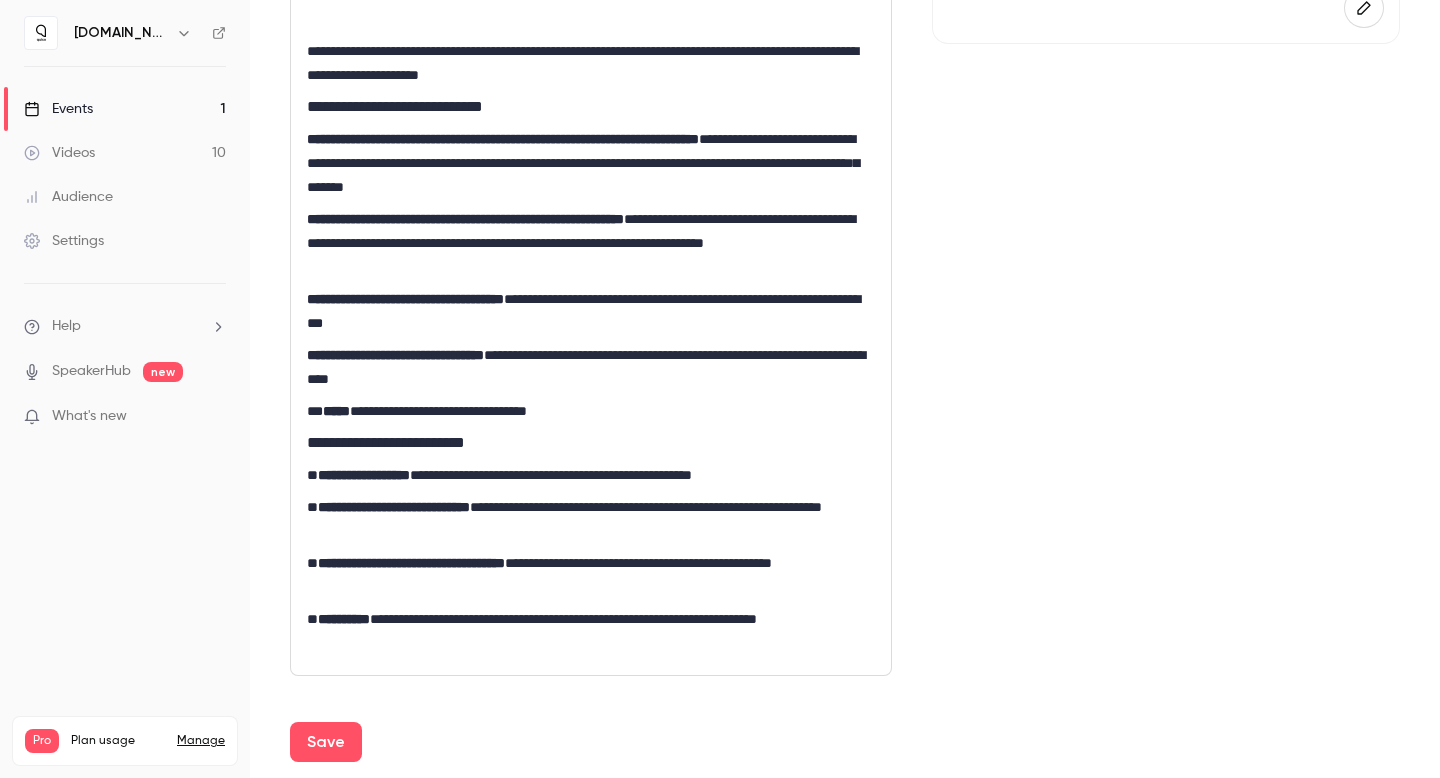 click on "**********" at bounding box center (586, 243) 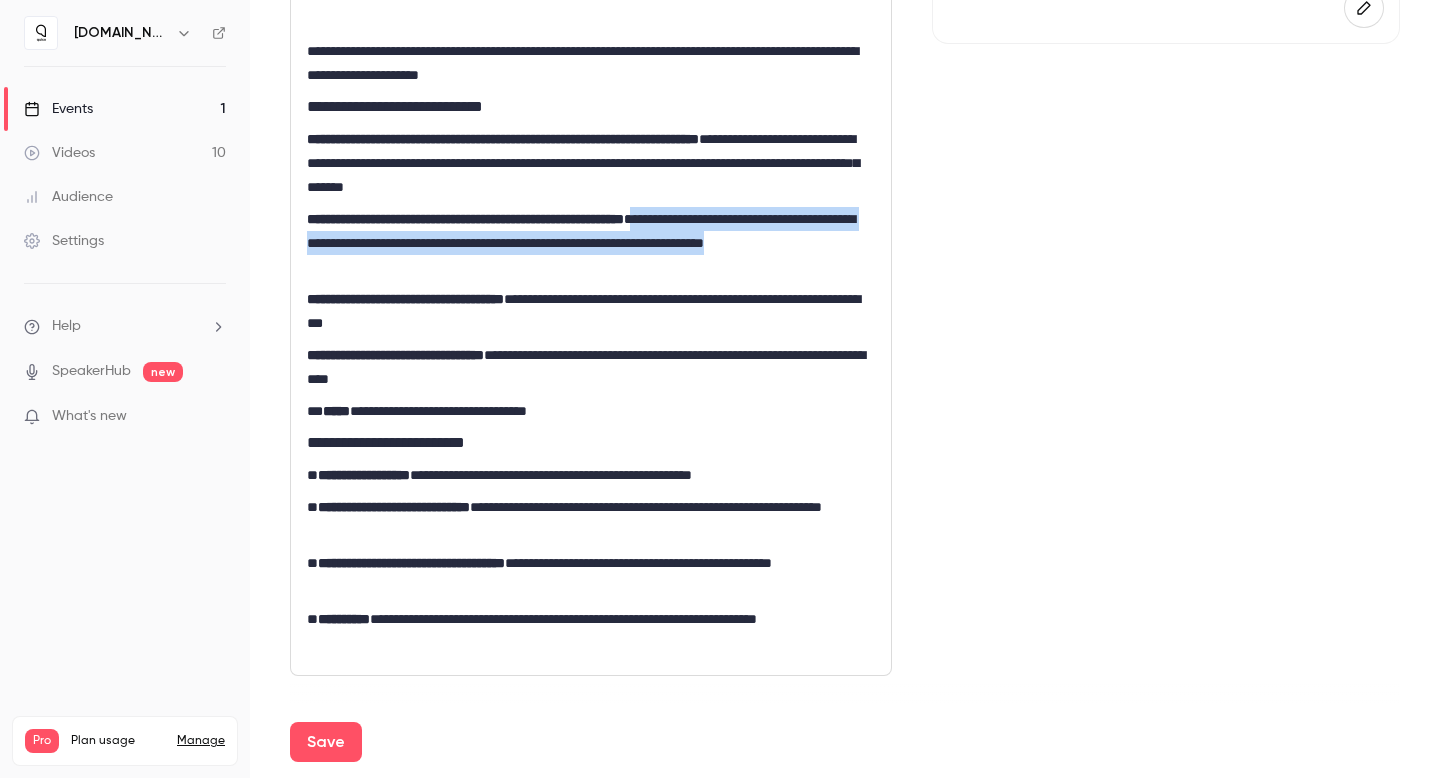 drag, startPoint x: 744, startPoint y: 216, endPoint x: 815, endPoint y: 261, distance: 84.0595 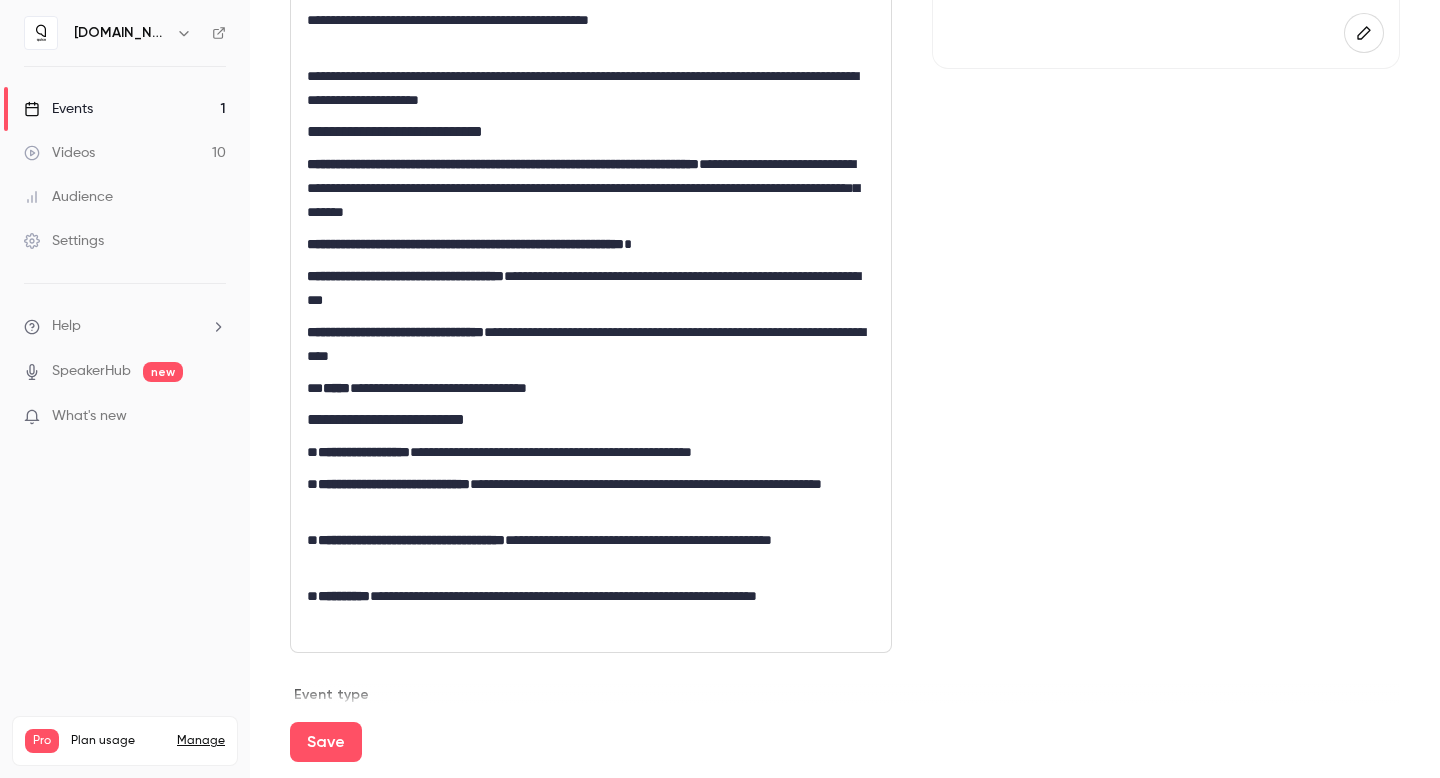 scroll, scrollTop: 386, scrollLeft: 0, axis: vertical 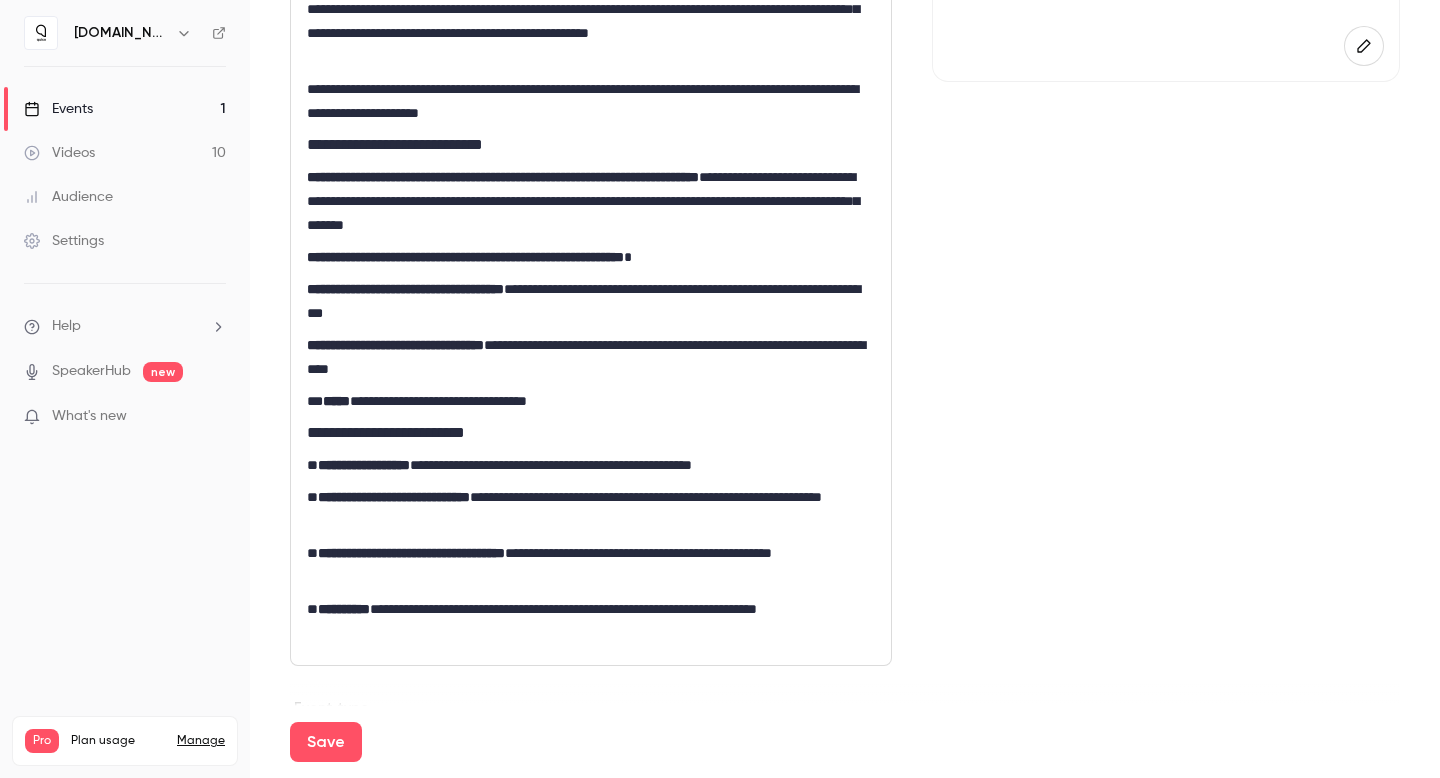click on "**********" at bounding box center (586, 401) 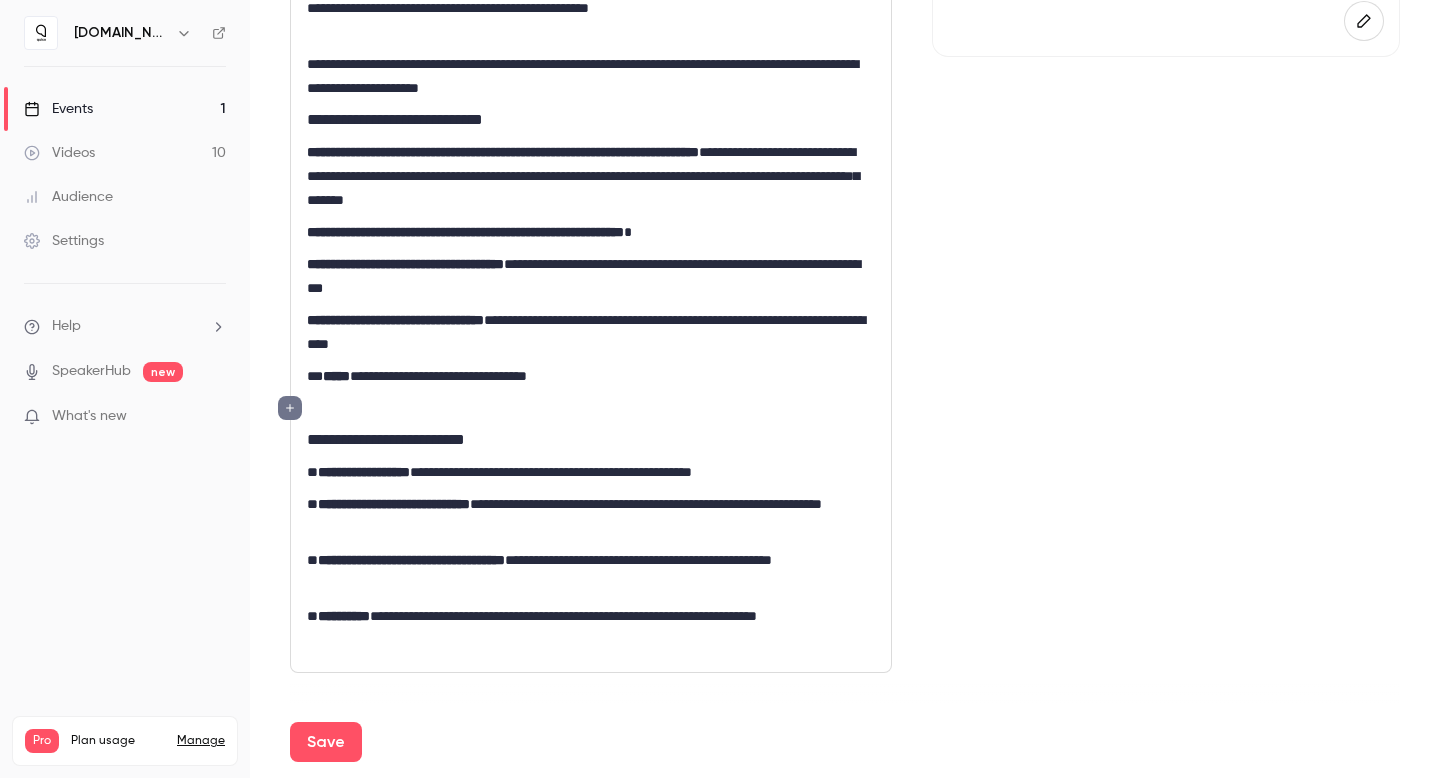 scroll, scrollTop: 437, scrollLeft: 0, axis: vertical 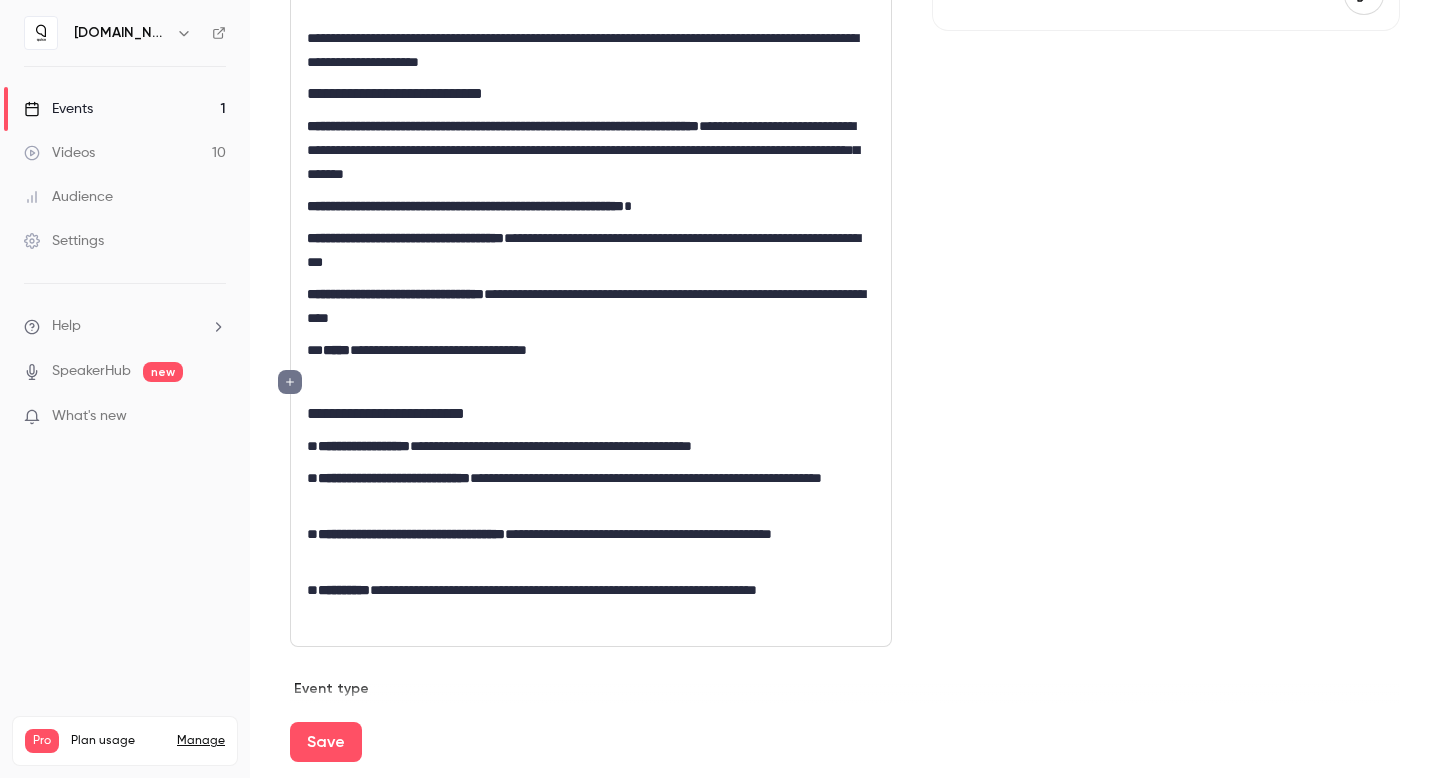 click on "**********" at bounding box center (586, 602) 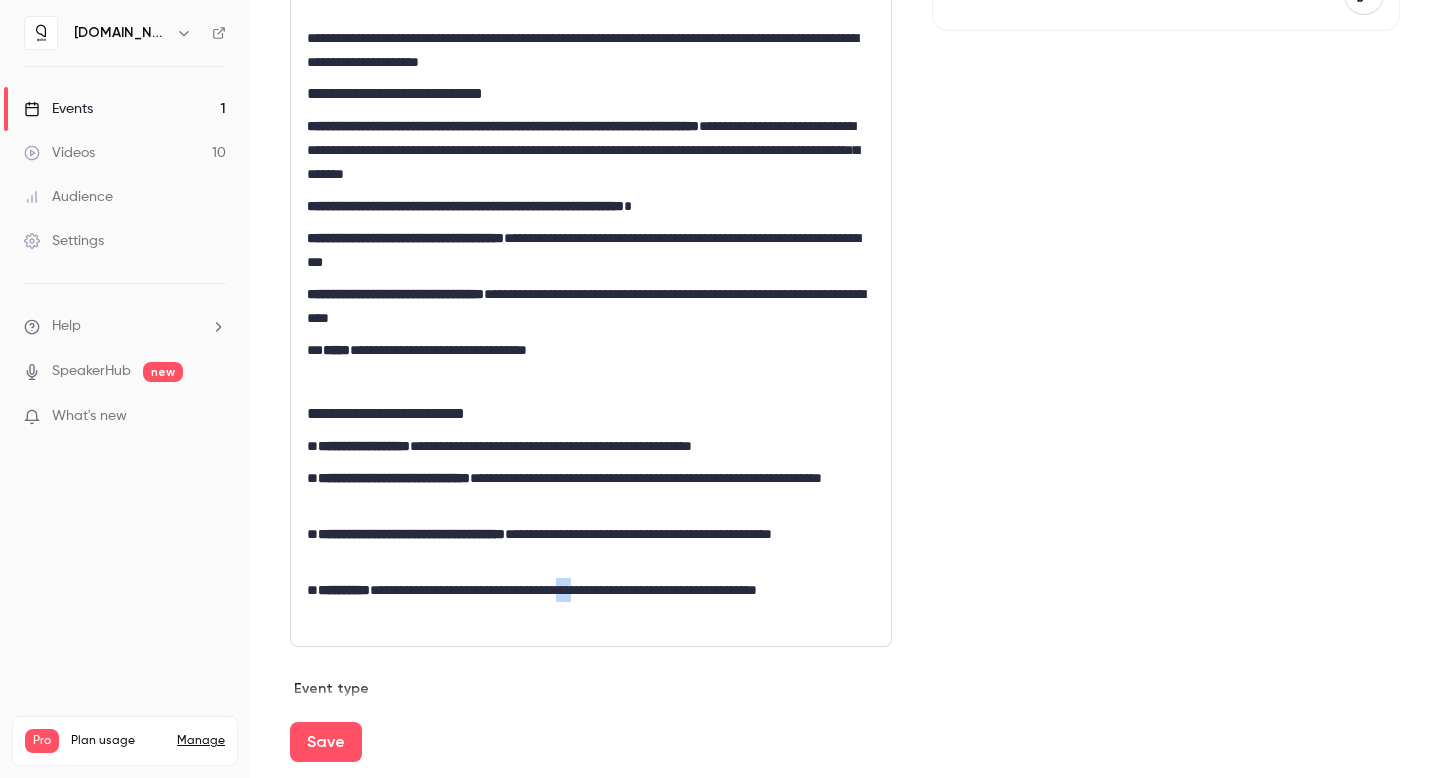 click on "**********" at bounding box center (586, 602) 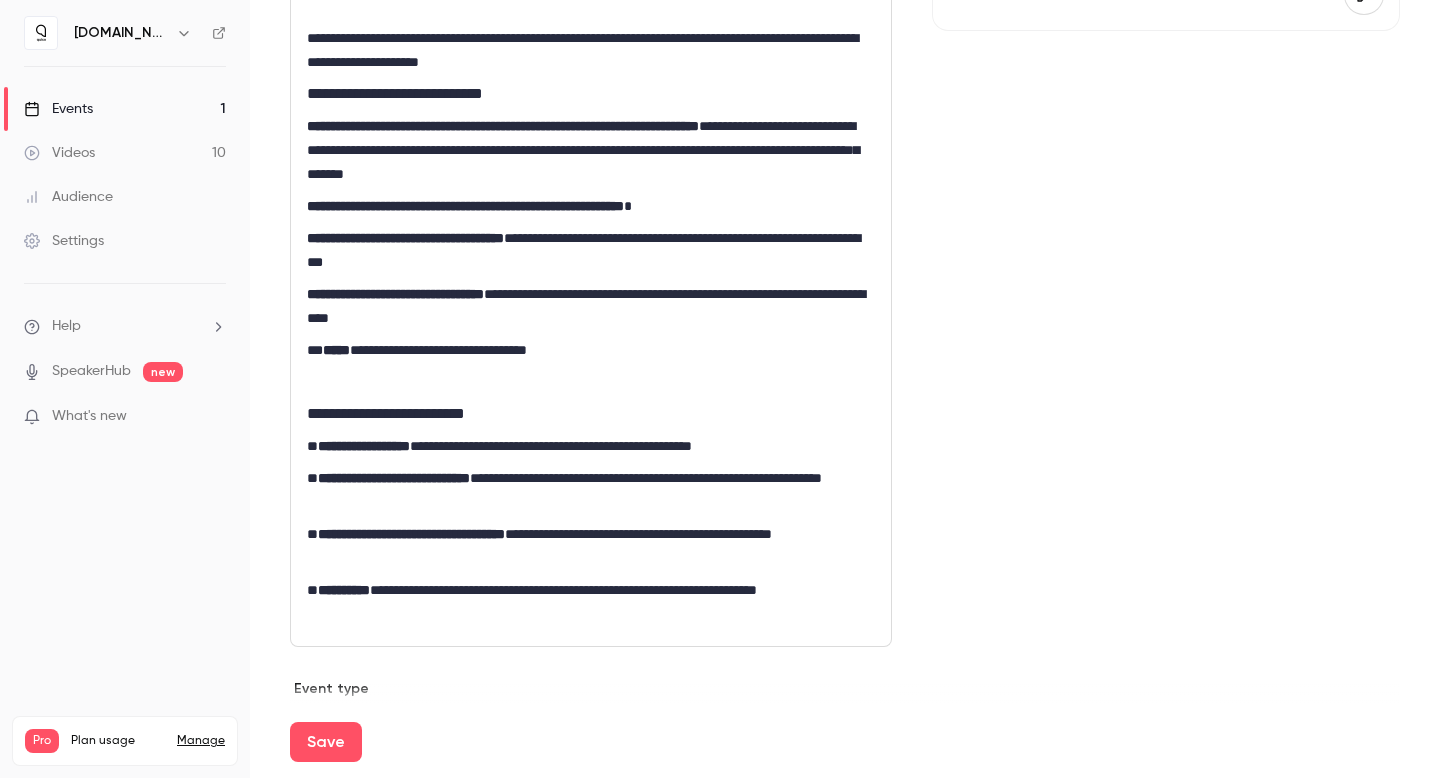 click on "**********" at bounding box center [586, 602] 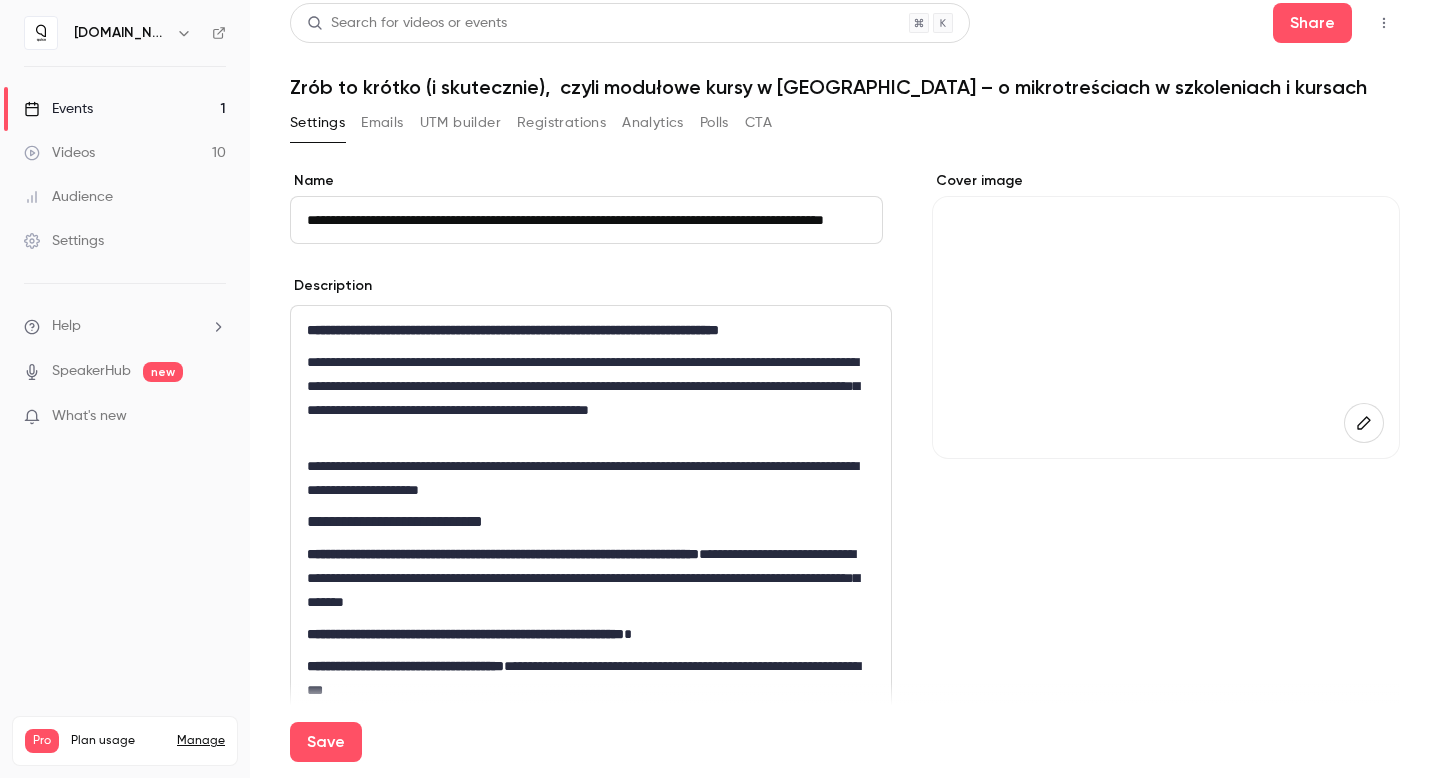 scroll, scrollTop: 71, scrollLeft: 0, axis: vertical 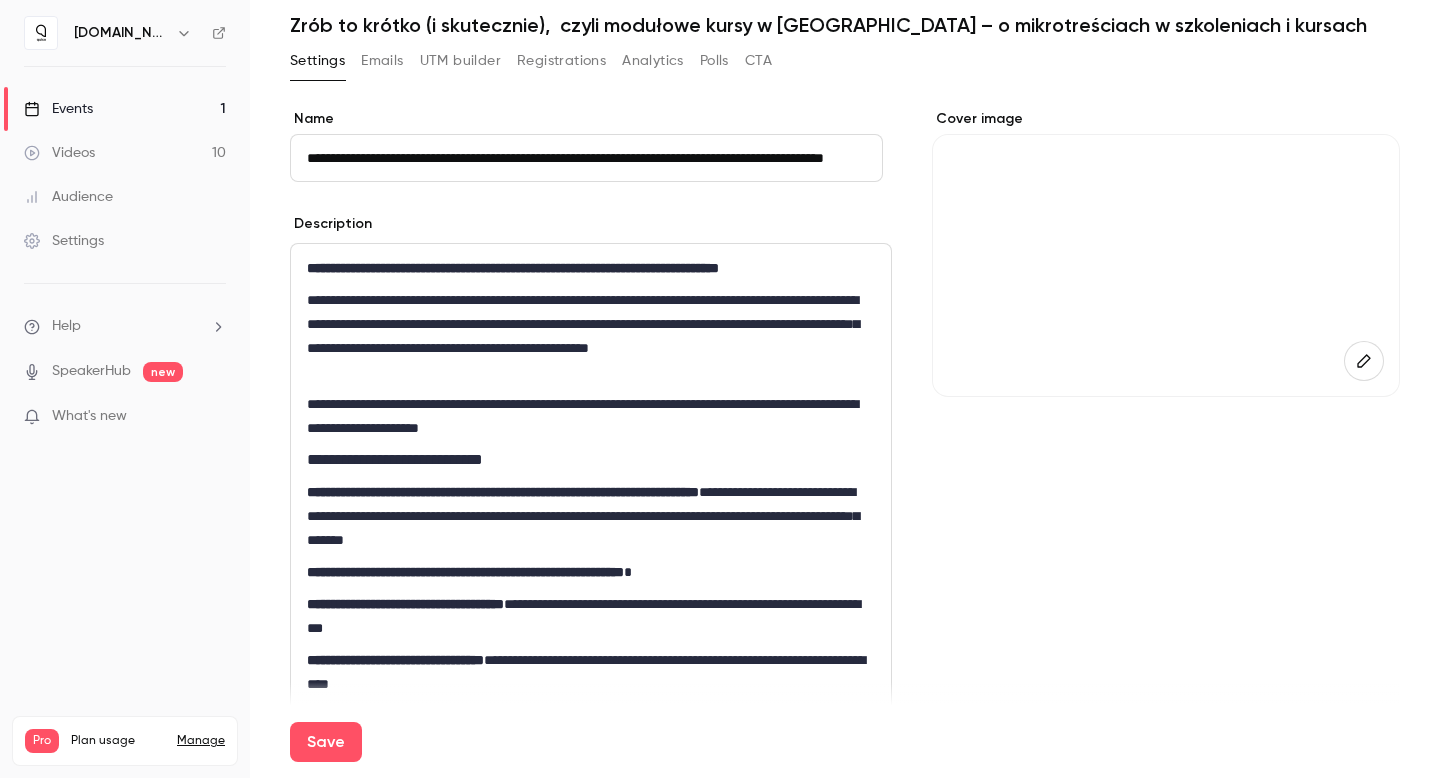 click on "**********" at bounding box center (586, 416) 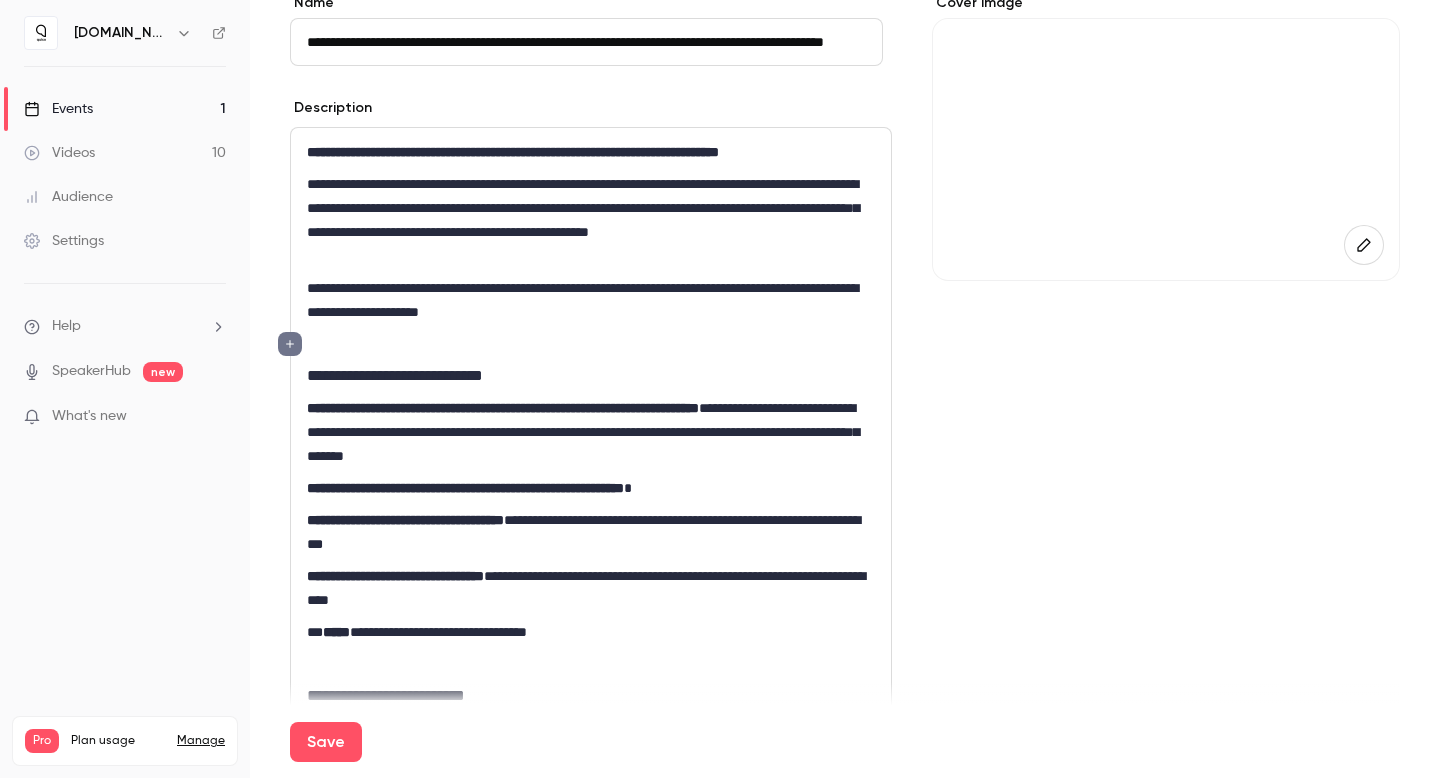 scroll, scrollTop: 52, scrollLeft: 0, axis: vertical 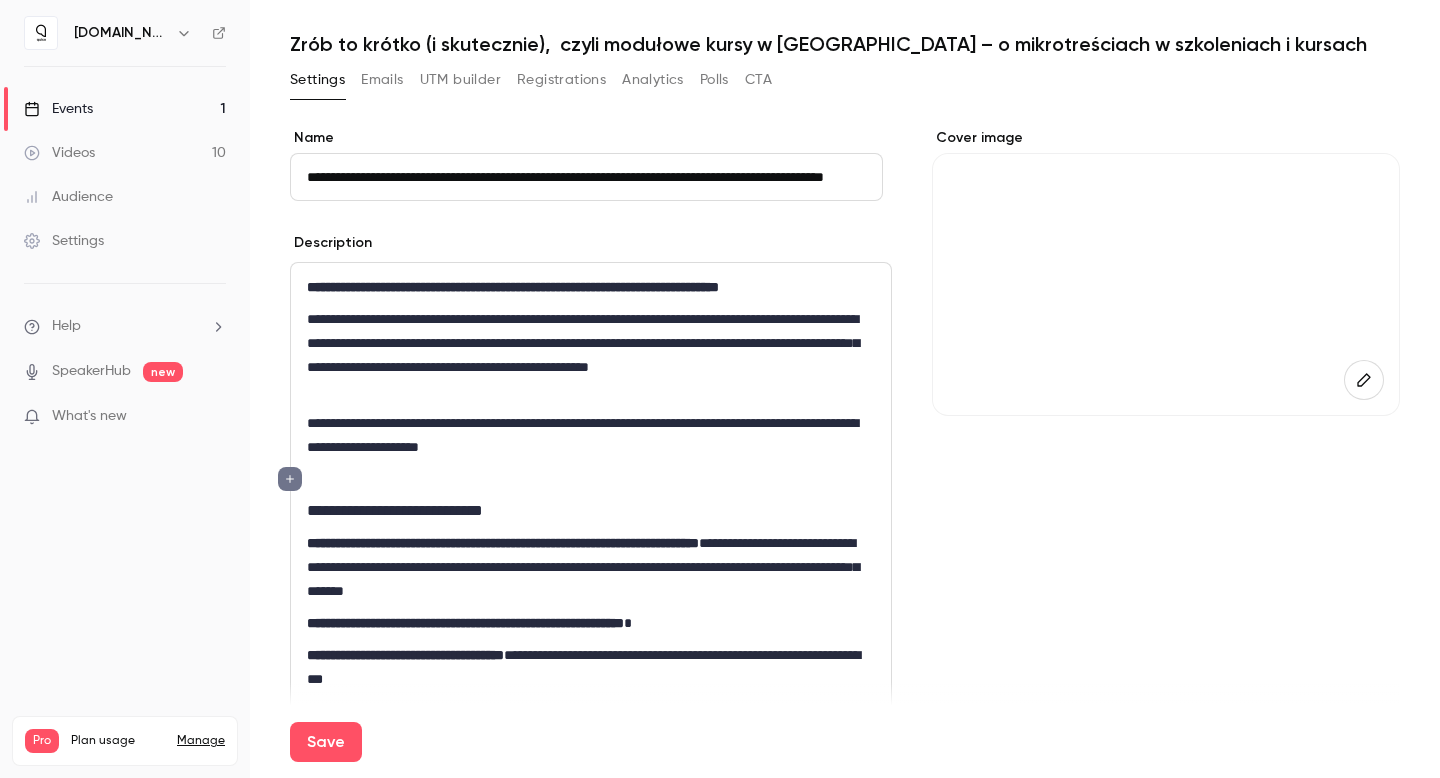 click on "**********" at bounding box center [591, 287] 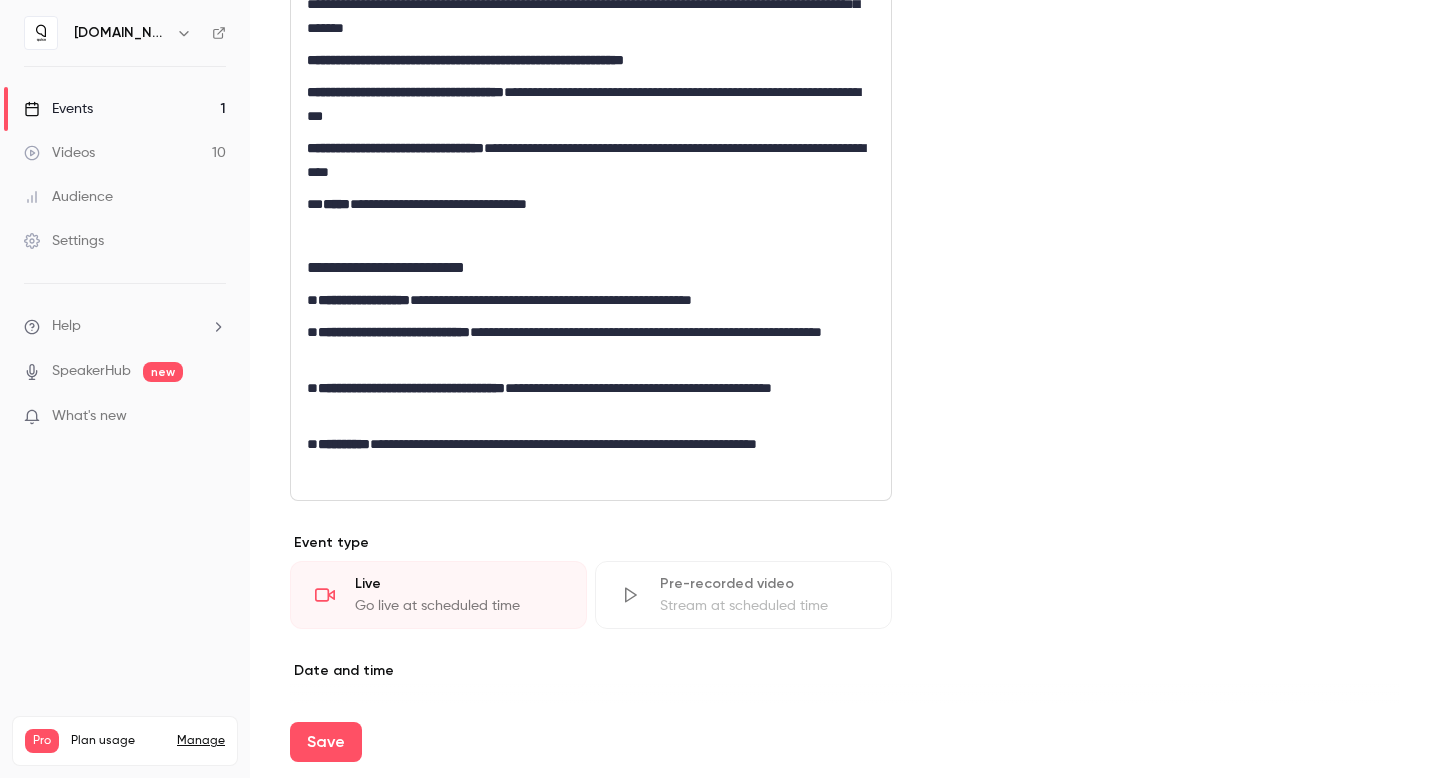 scroll, scrollTop: 0, scrollLeft: 0, axis: both 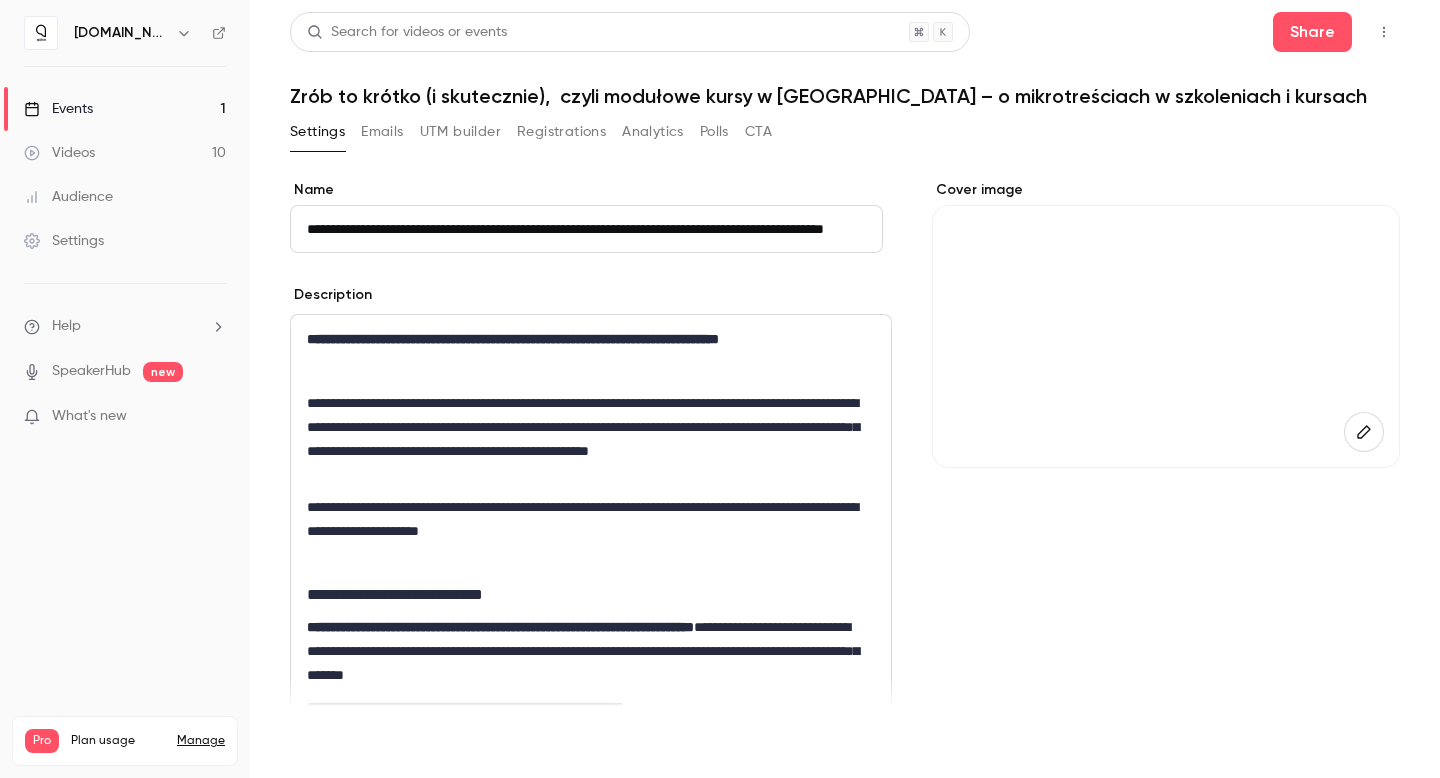 click on "Save" at bounding box center [326, 742] 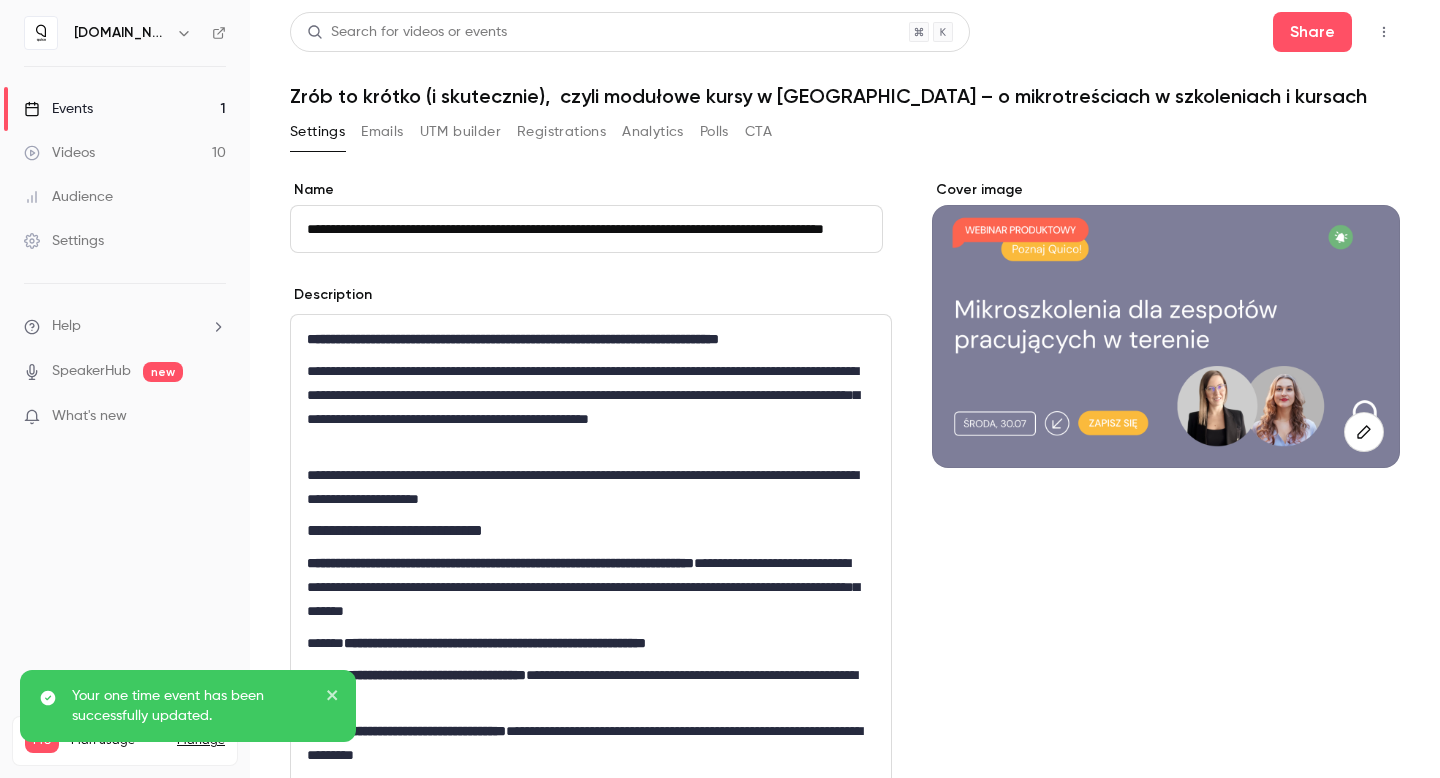click on "Videos" at bounding box center [59, 153] 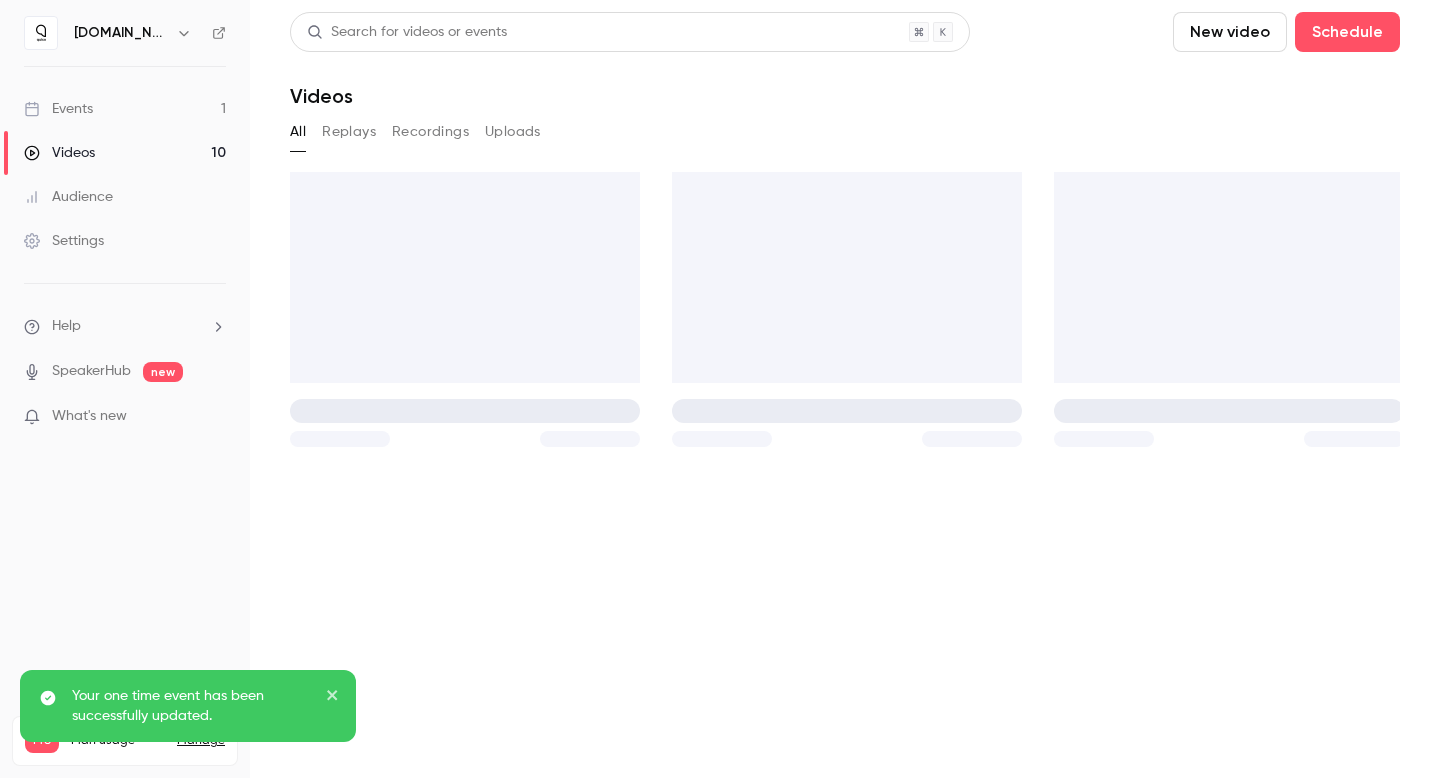 click on "Events" at bounding box center (58, 109) 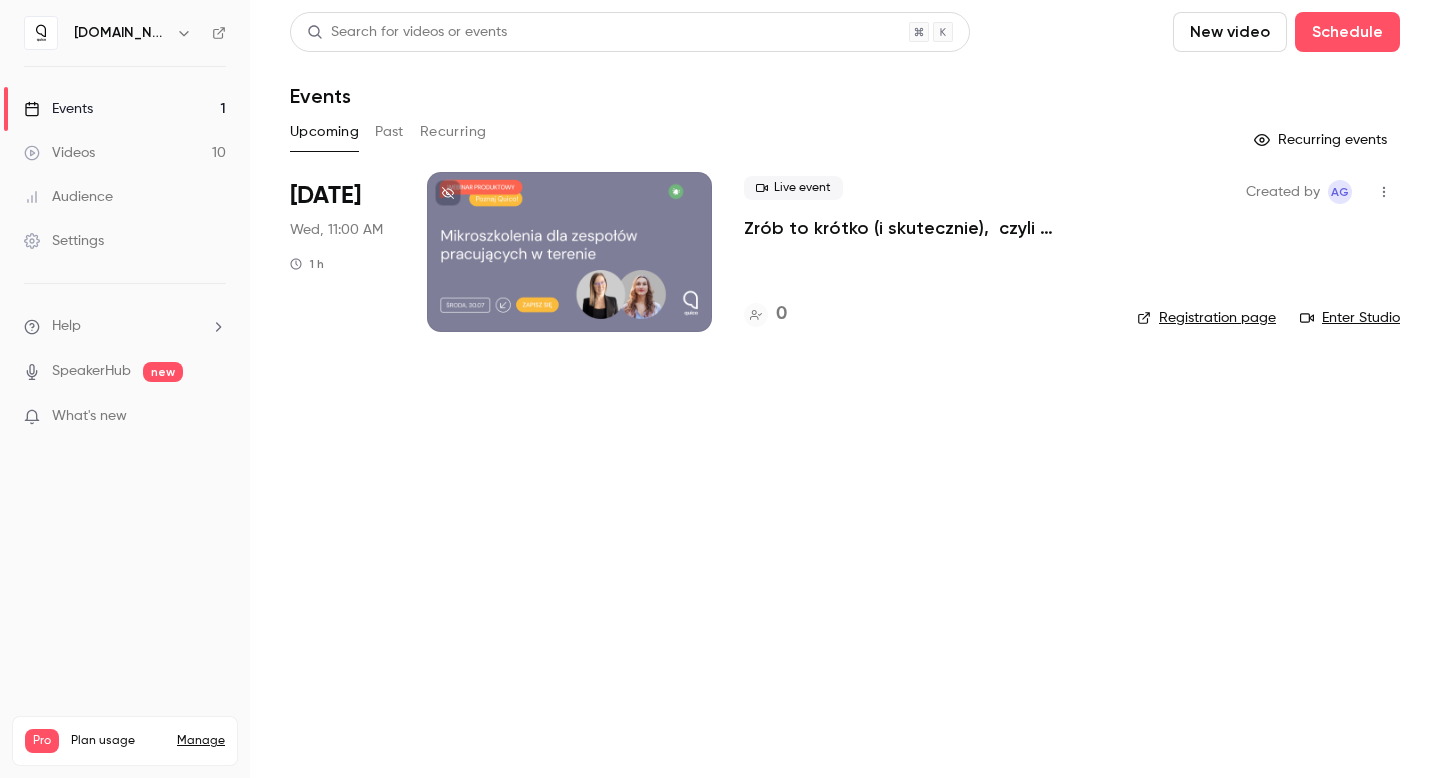 click on "Registration page" at bounding box center (1206, 318) 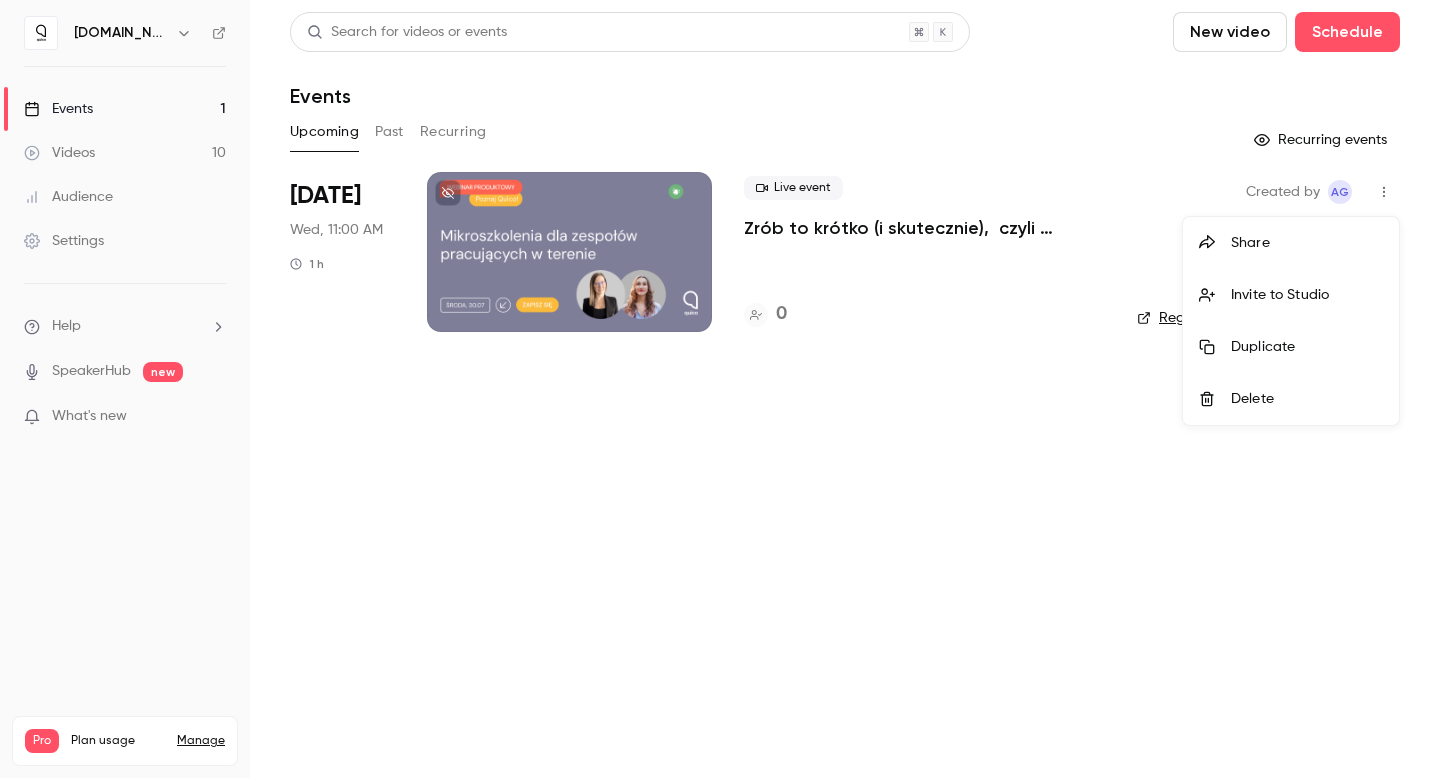 click at bounding box center (720, 389) 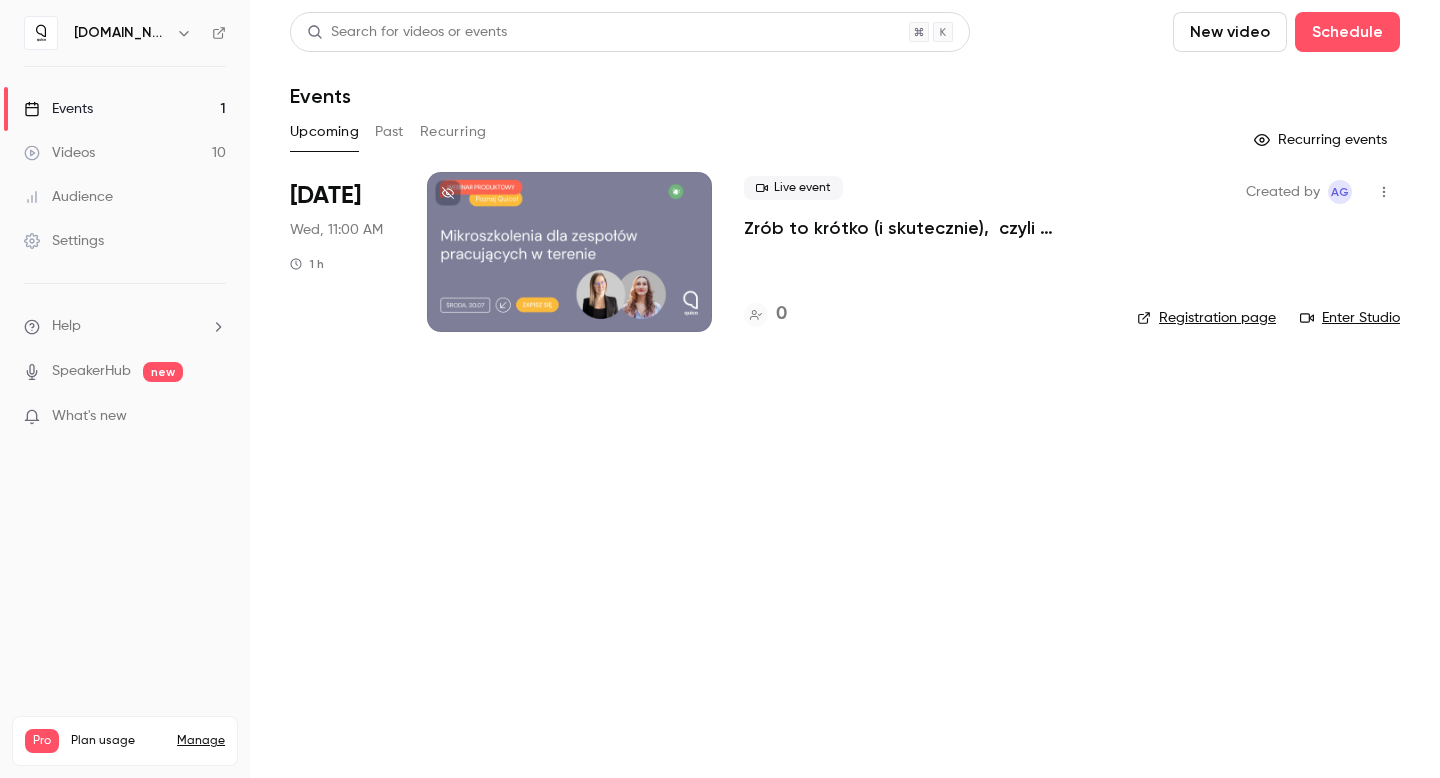 click on "Zrób to krótko (i skutecznie),  czyli modułowe kursy w [GEOGRAPHIC_DATA] – o mikrotreściach w szkoleniach i kursach" at bounding box center [924, 228] 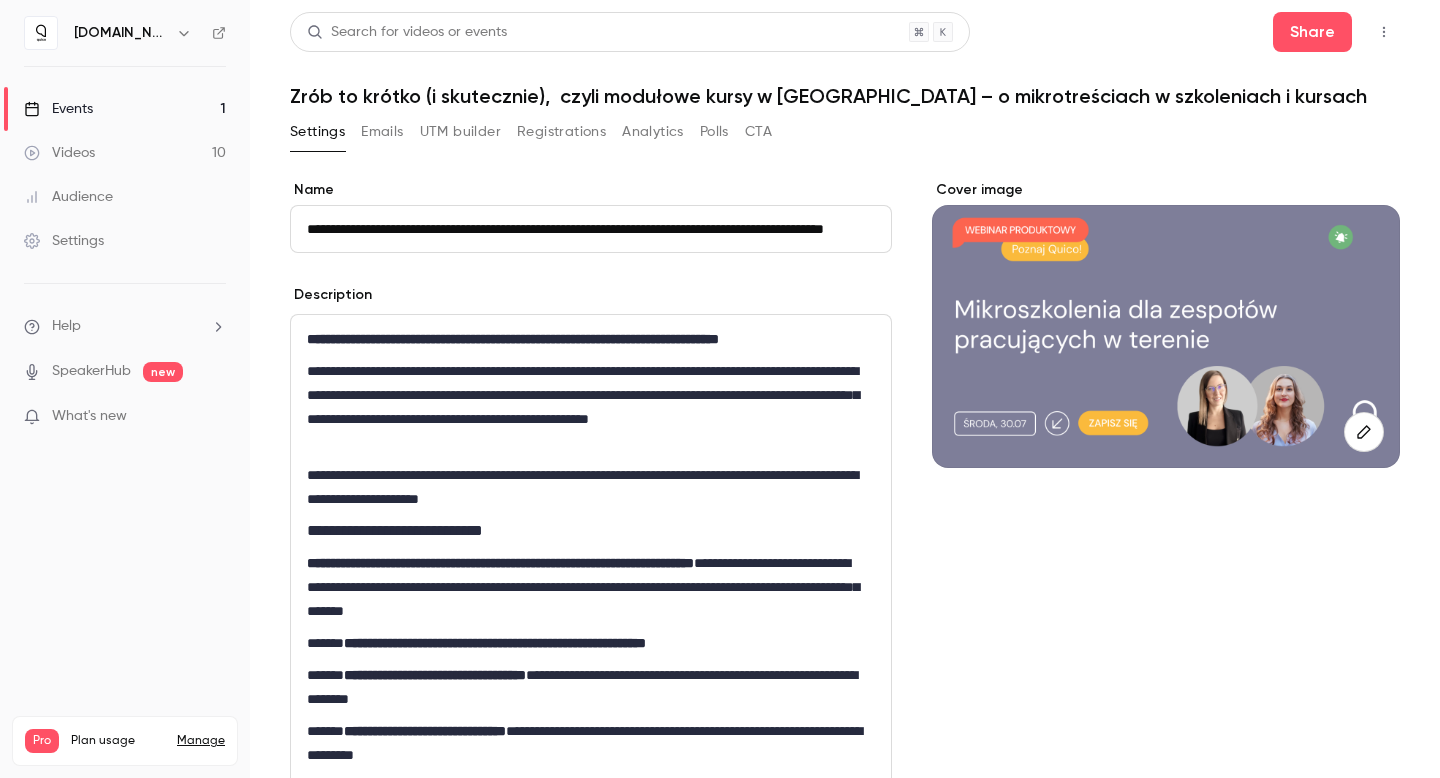 scroll, scrollTop: 0, scrollLeft: 88, axis: horizontal 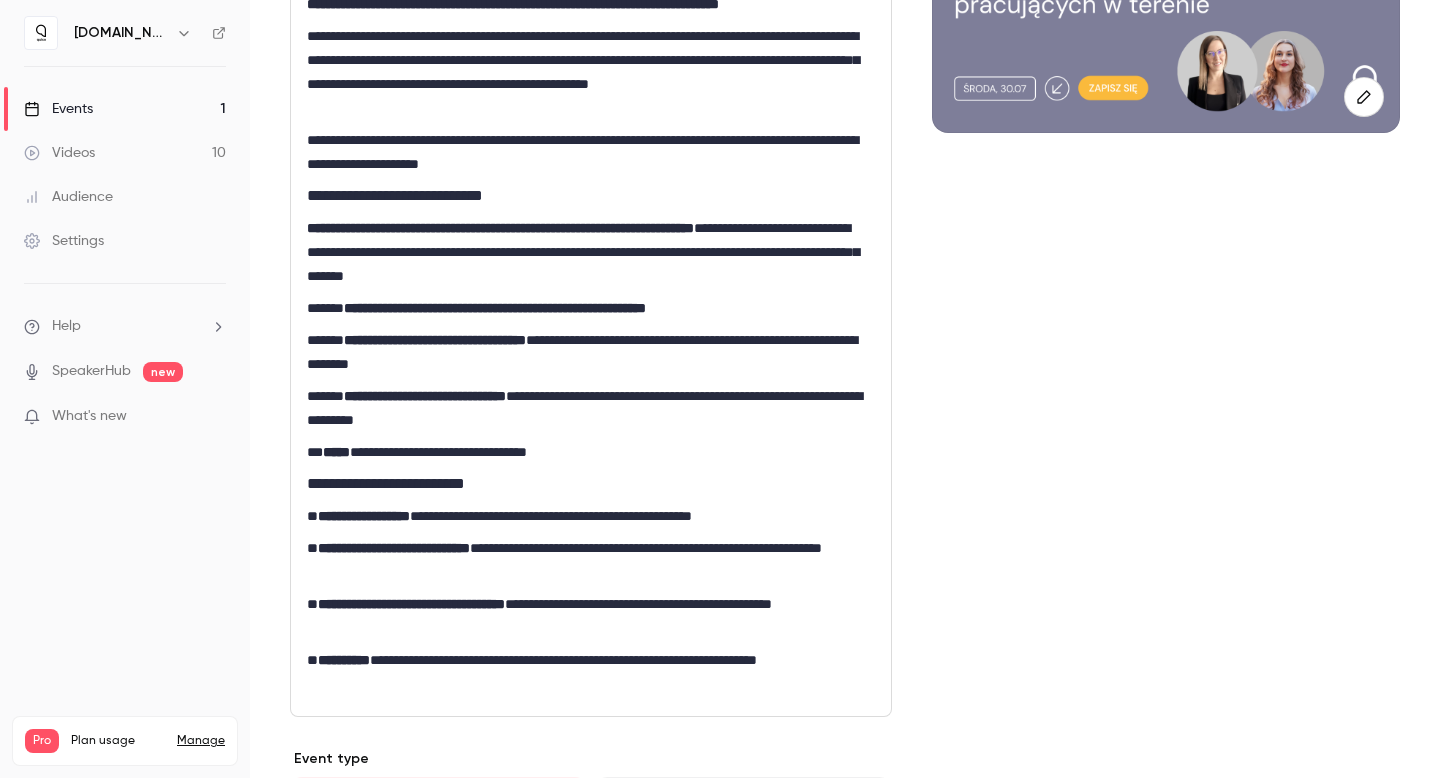 click on "**********" at bounding box center [435, 340] 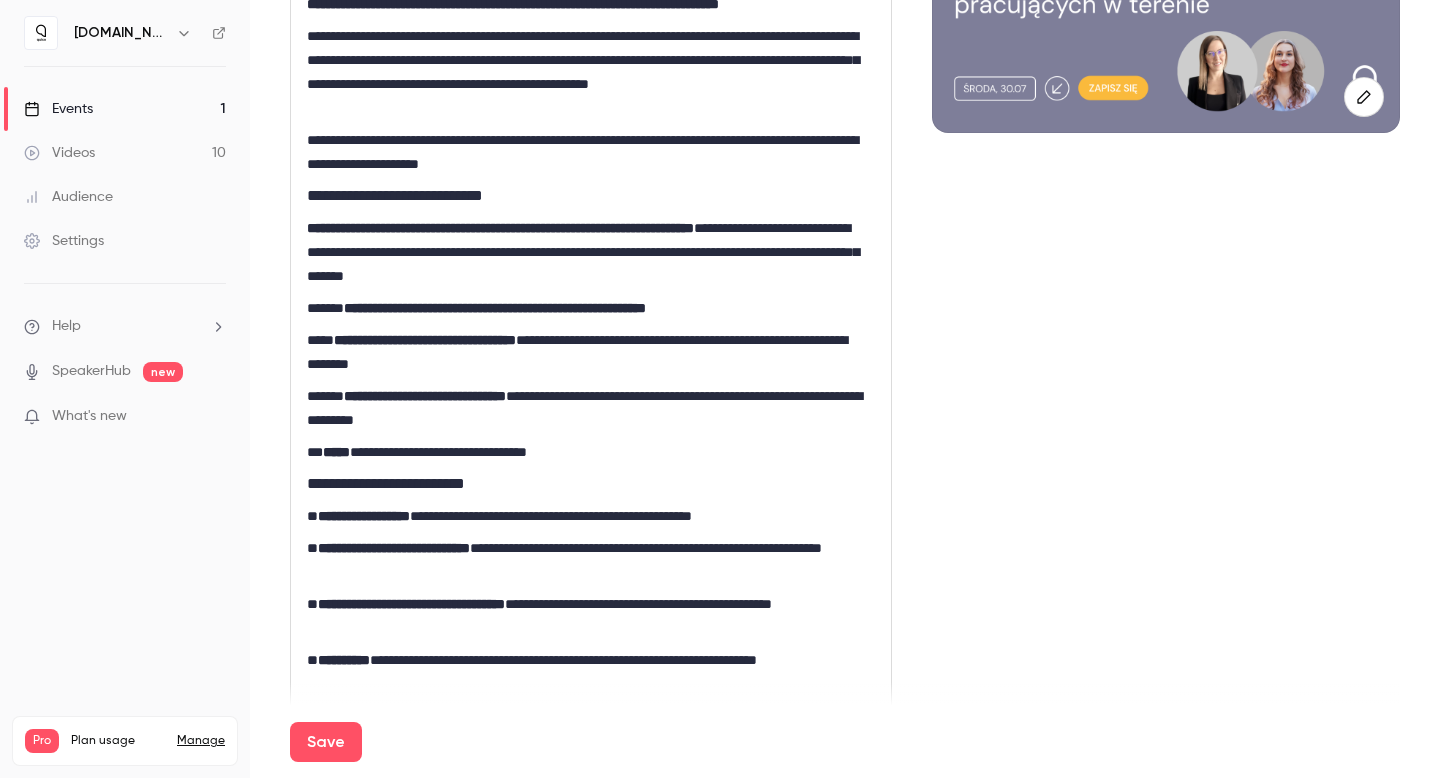 click on "**********" at bounding box center [495, 308] 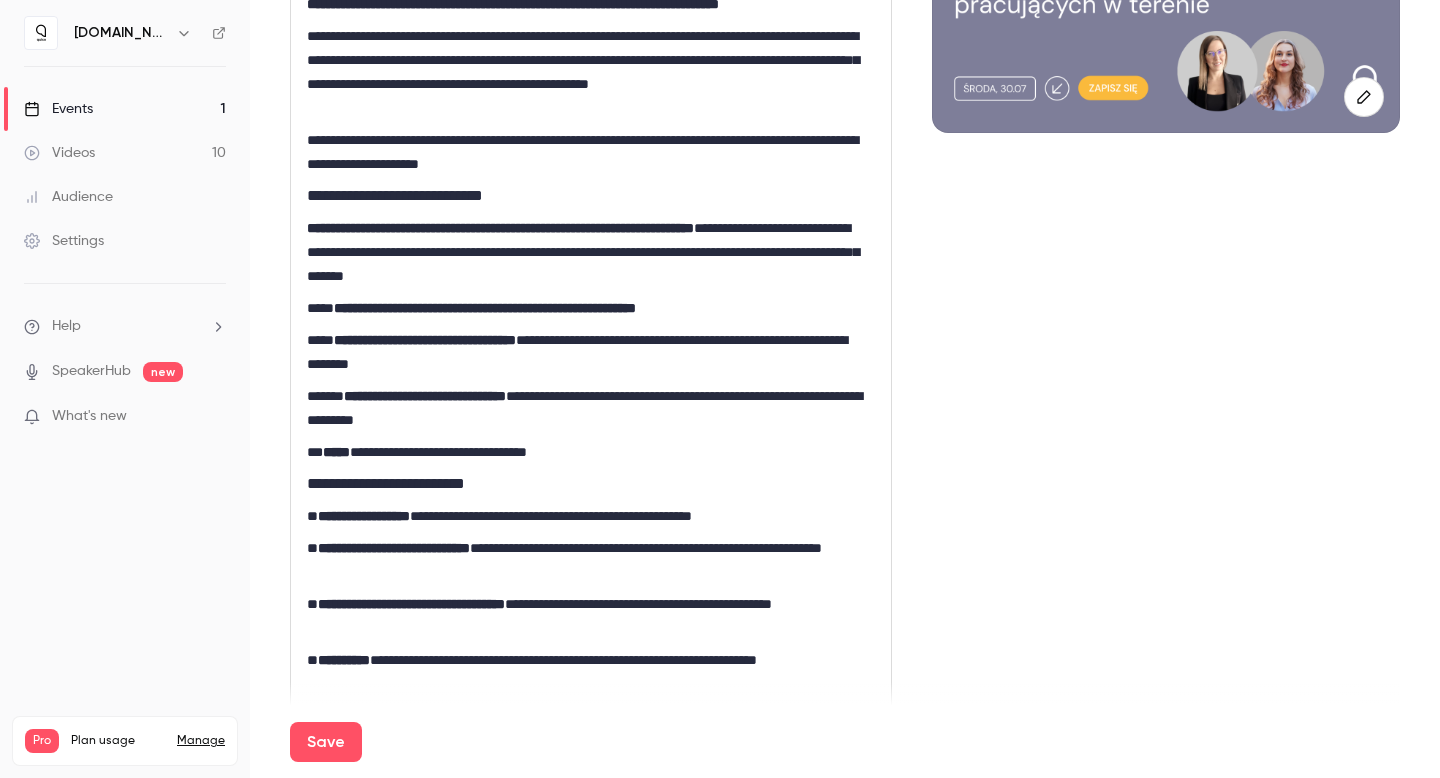 click on "**********" at bounding box center [586, 308] 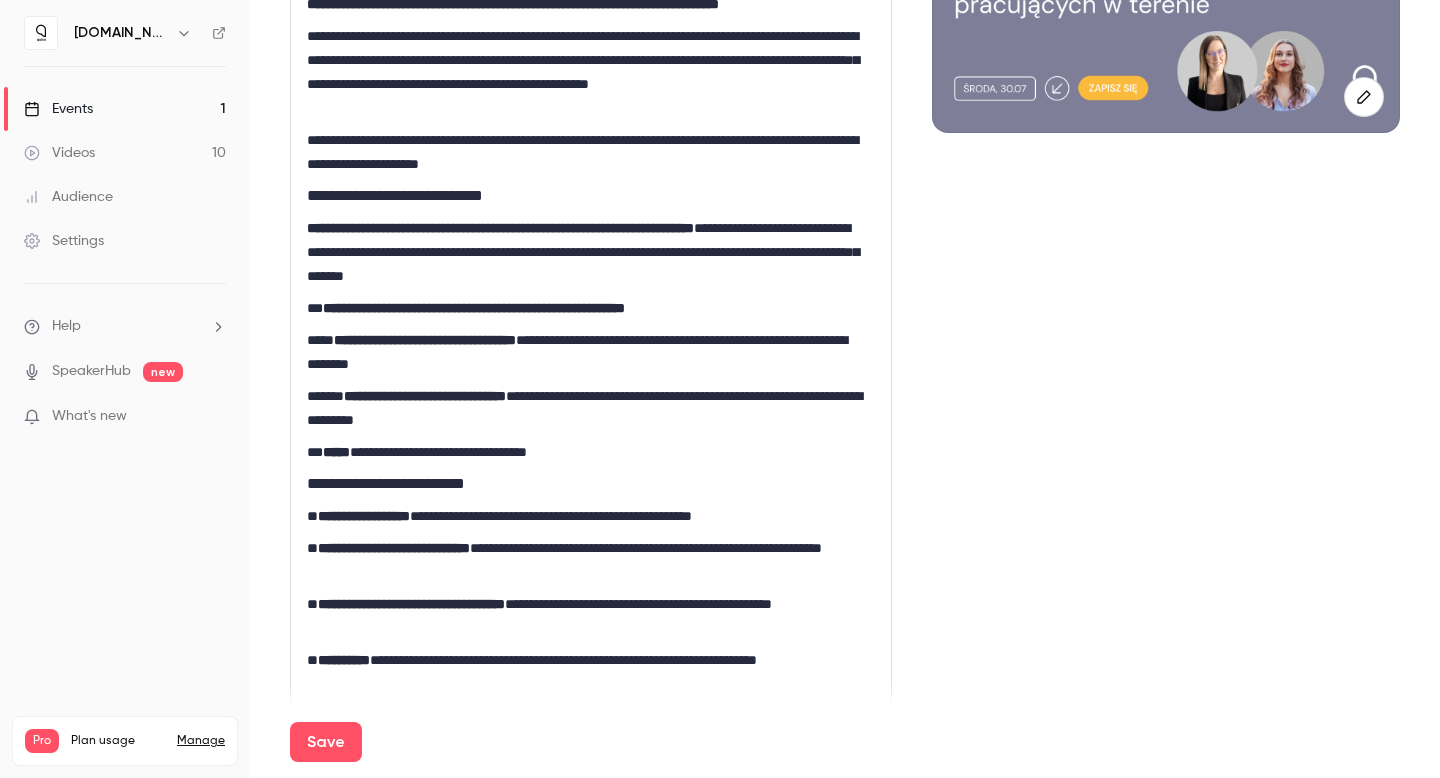 click on "**********" at bounding box center (586, 352) 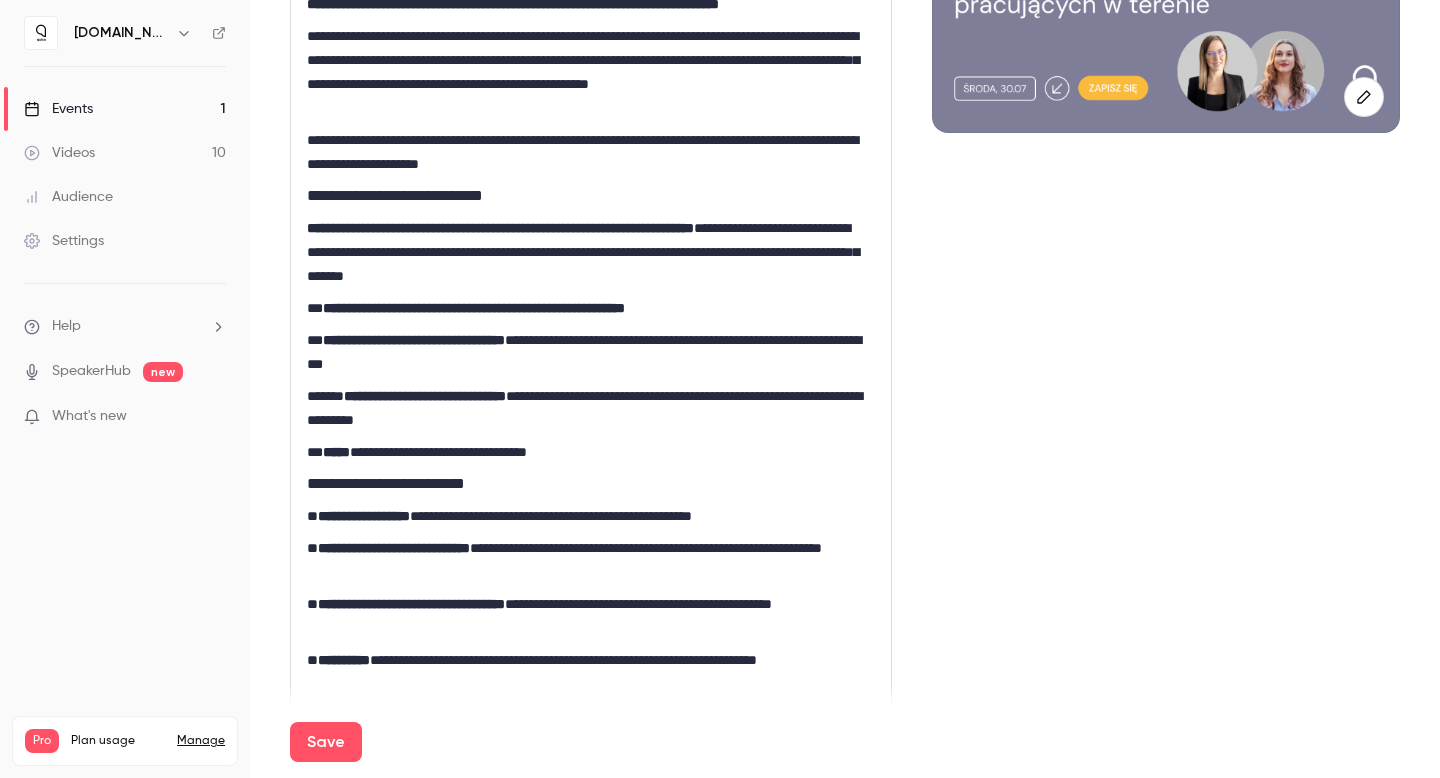 click on "**********" at bounding box center (586, 408) 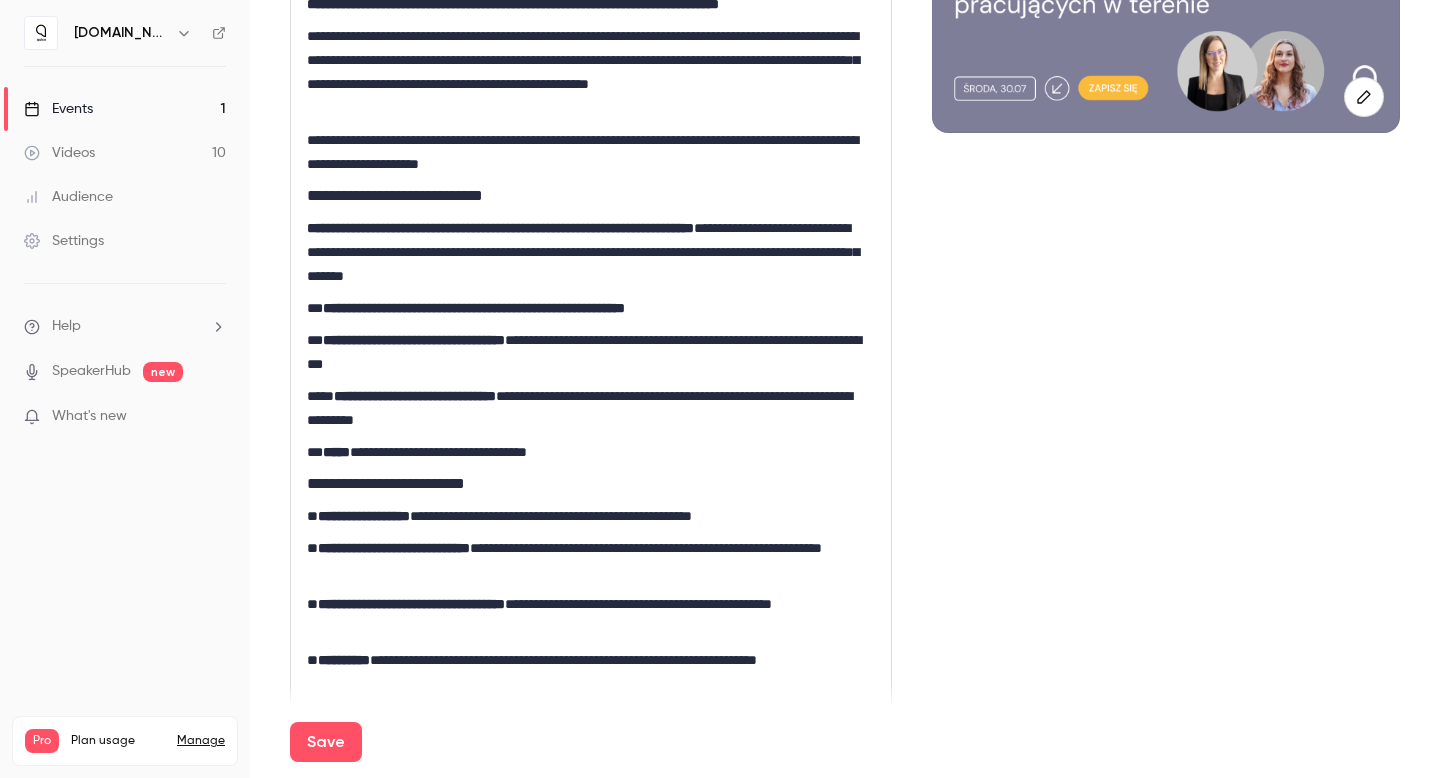 click on "**********" at bounding box center [415, 396] 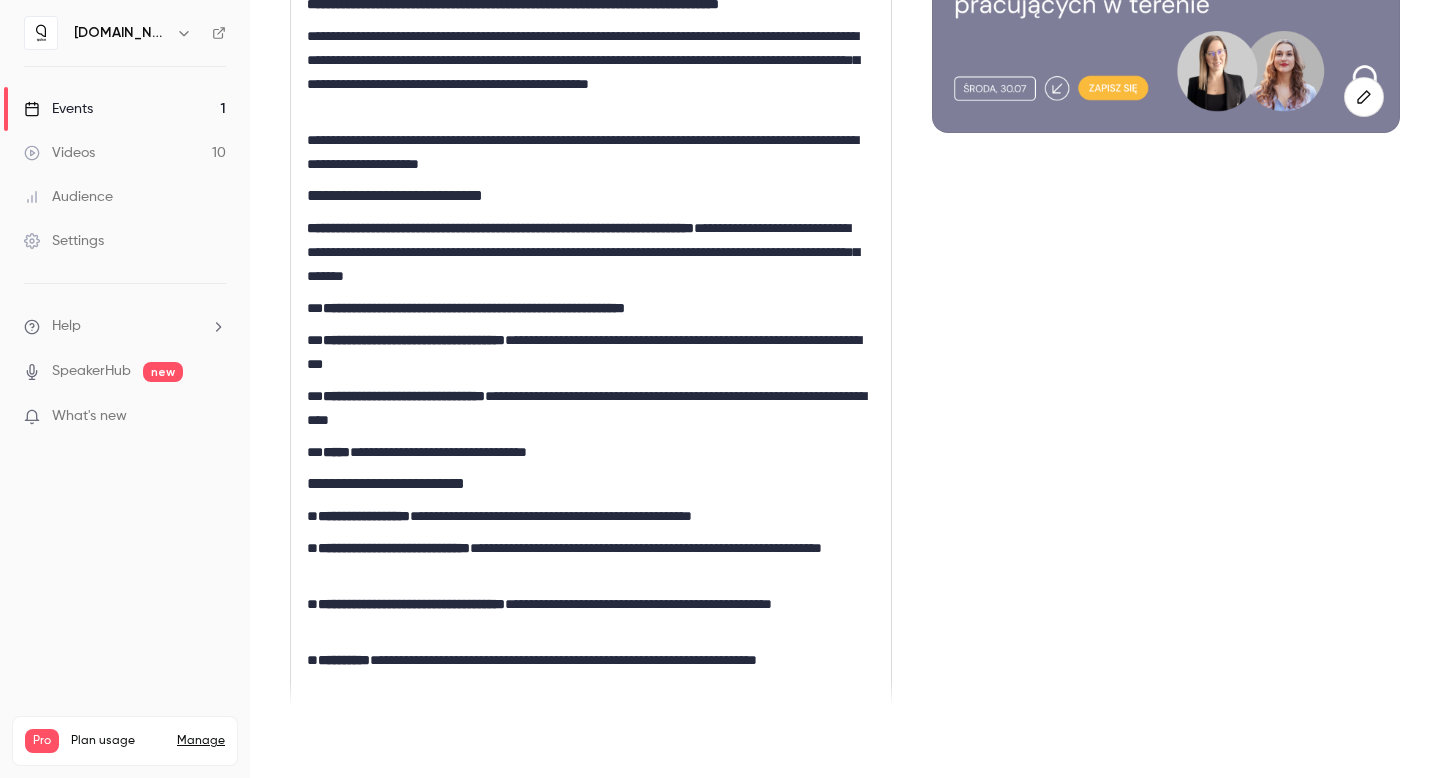 click on "Save" at bounding box center [326, 742] 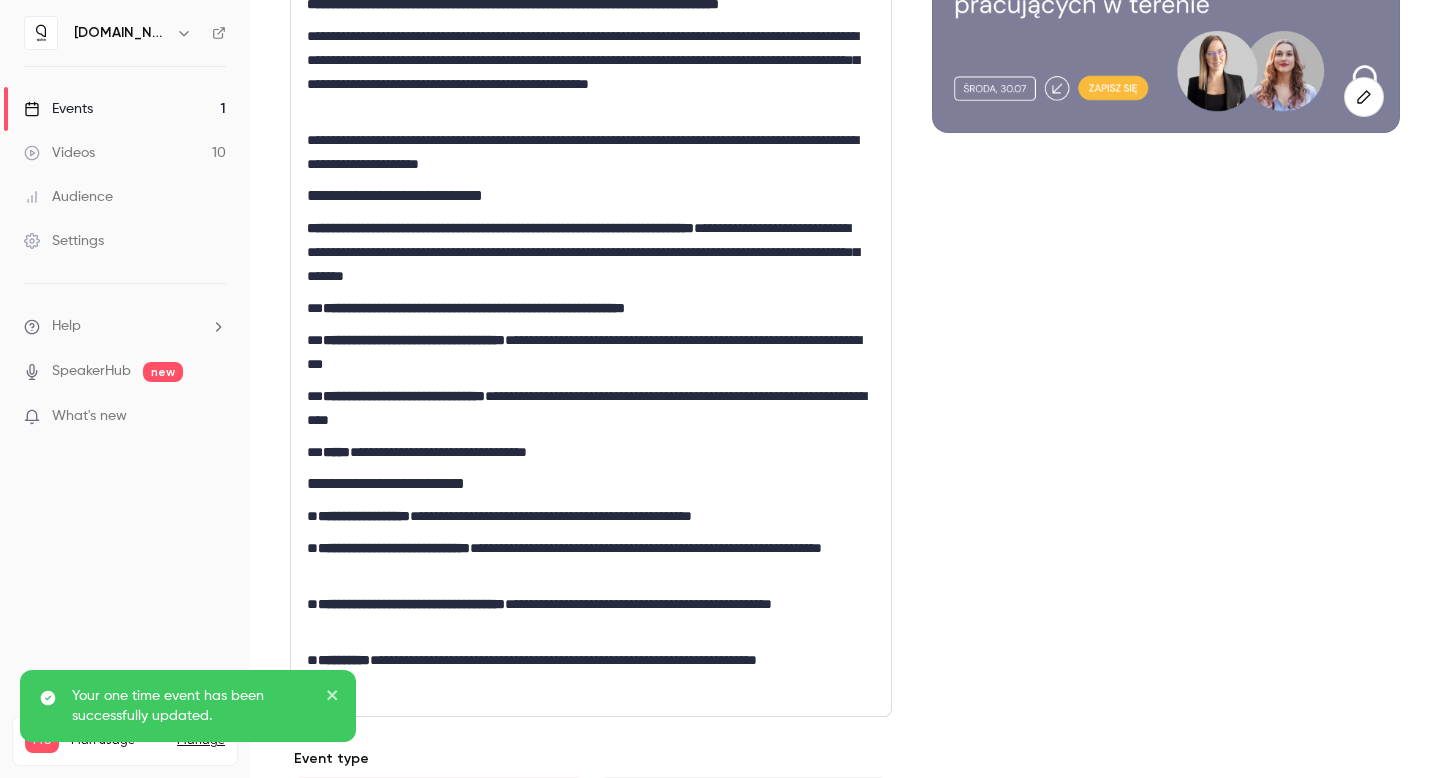 click on "Cover image" at bounding box center (1166, 658) 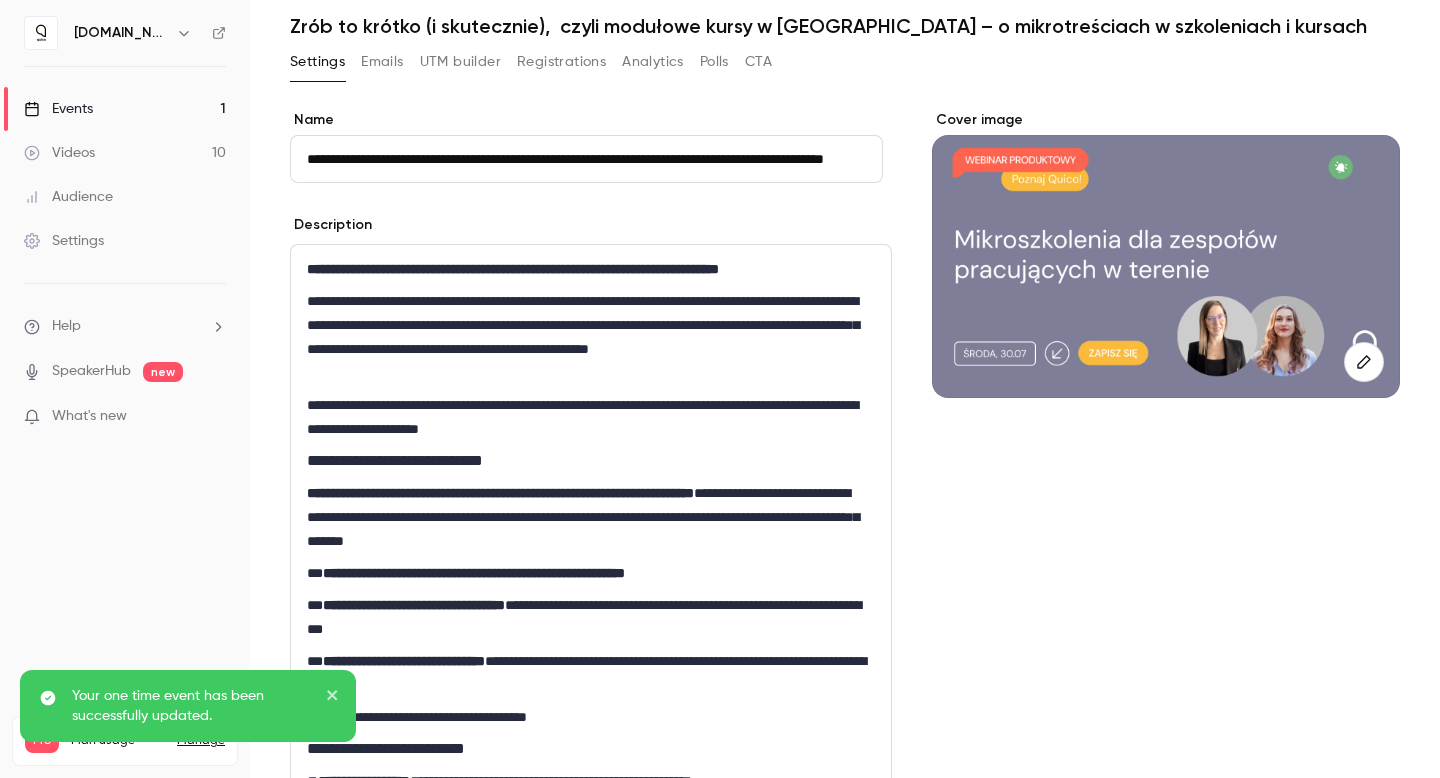 scroll, scrollTop: 44, scrollLeft: 0, axis: vertical 